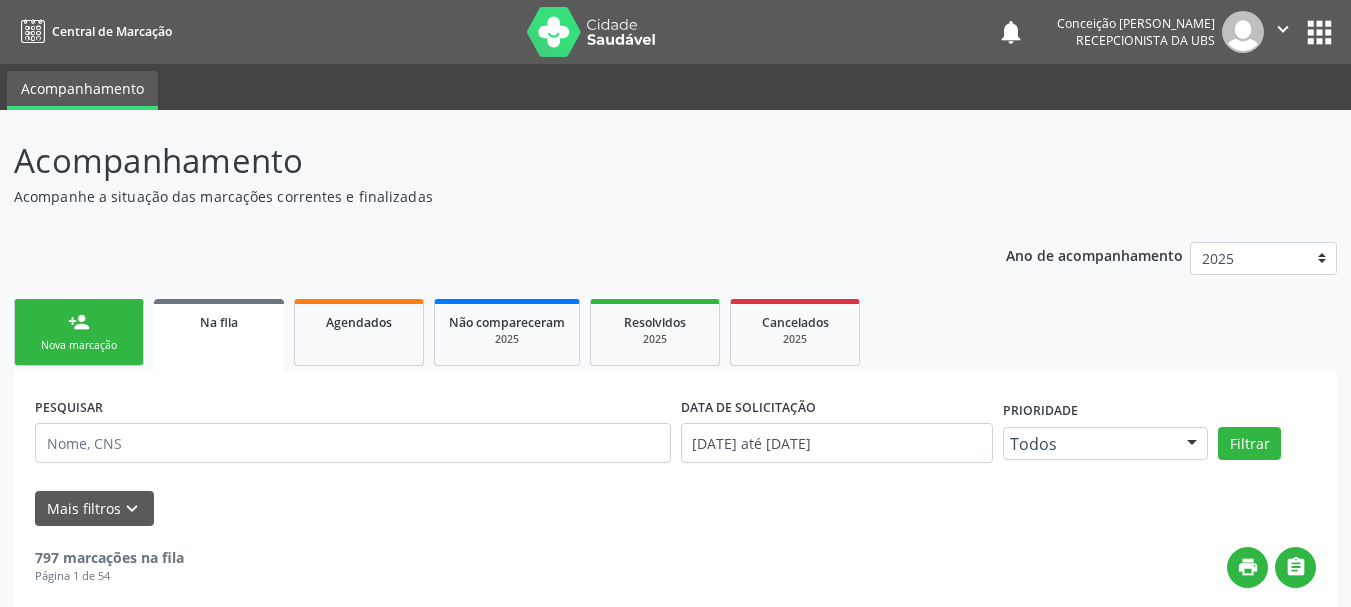 scroll, scrollTop: 0, scrollLeft: 0, axis: both 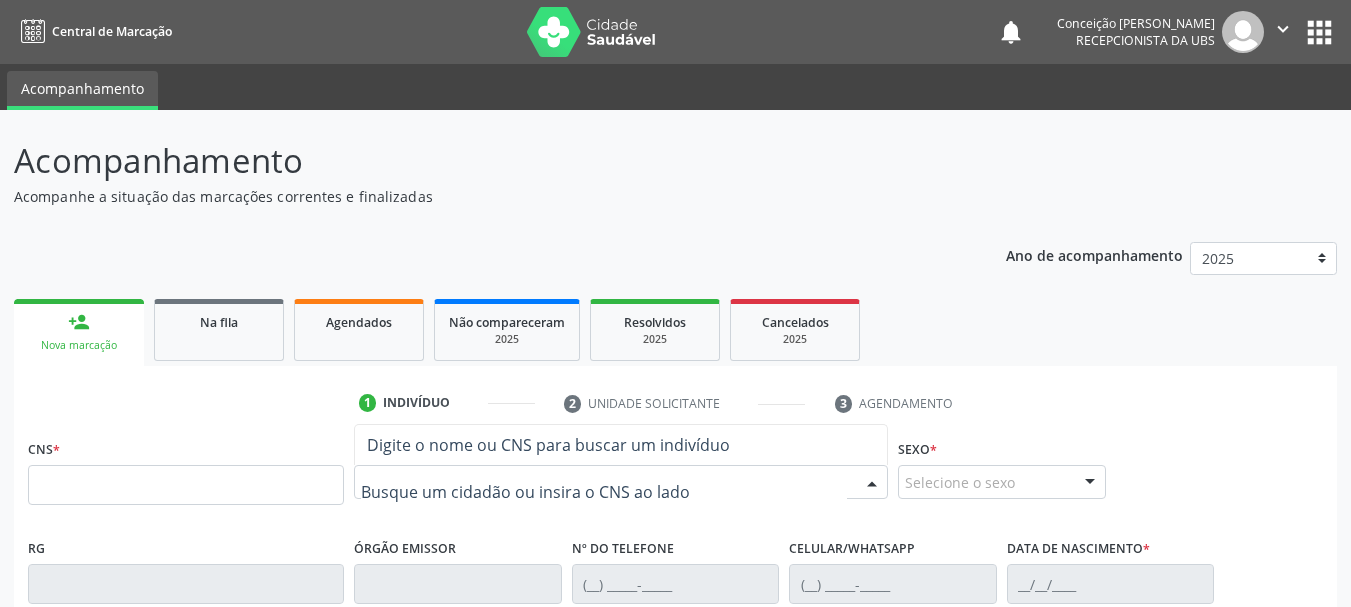 click at bounding box center [604, 492] 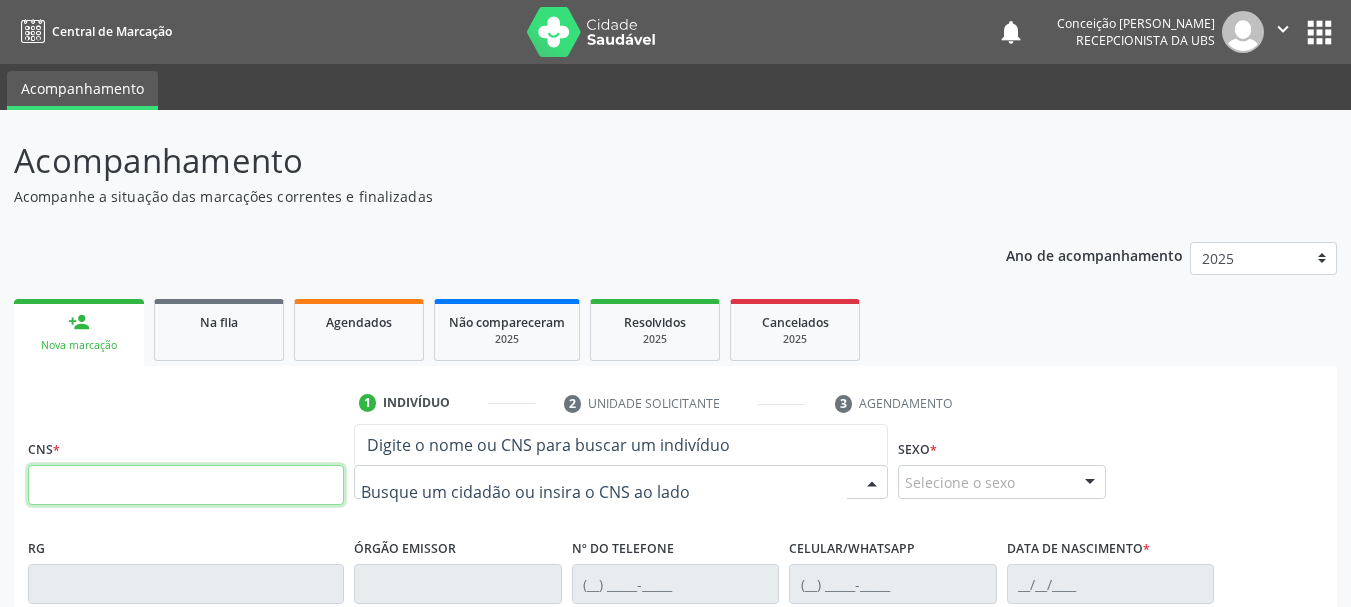 click at bounding box center [186, 485] 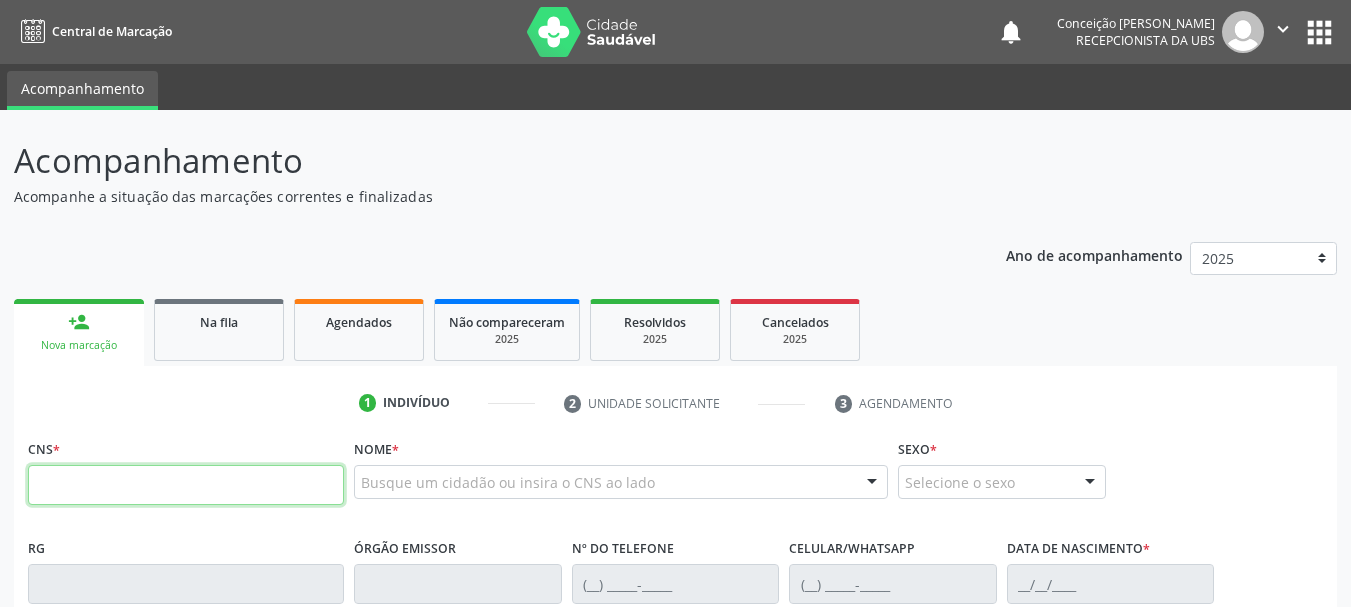 click at bounding box center [186, 485] 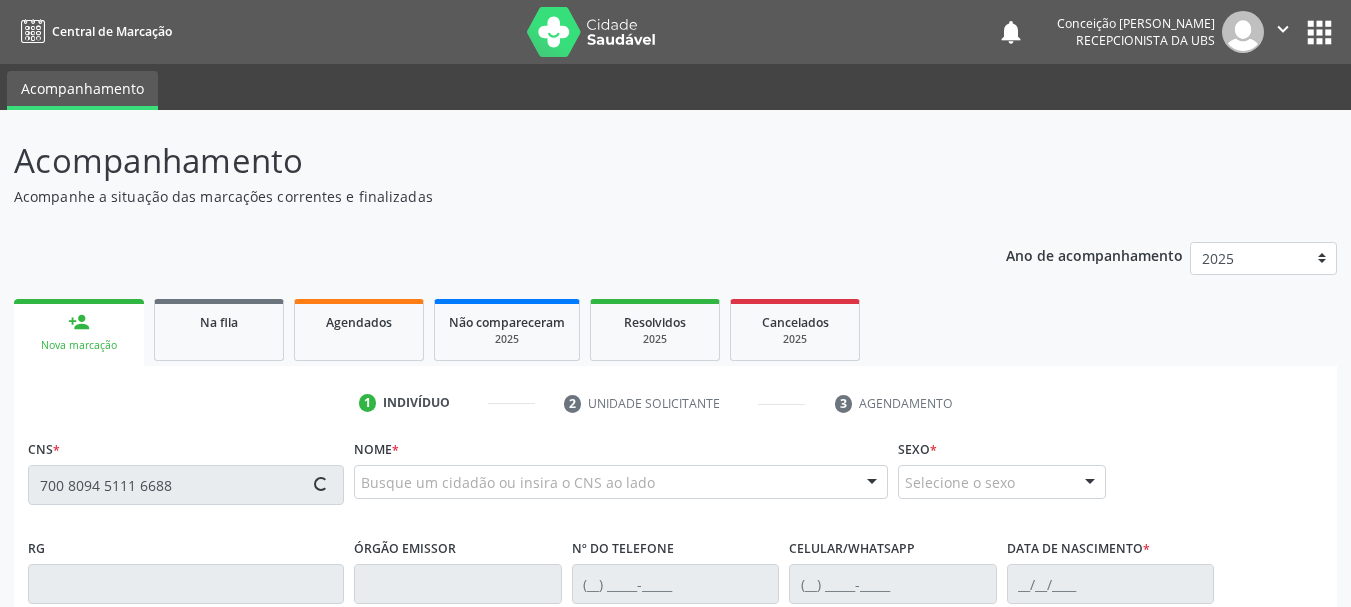 type on "700 8094 5111 6688" 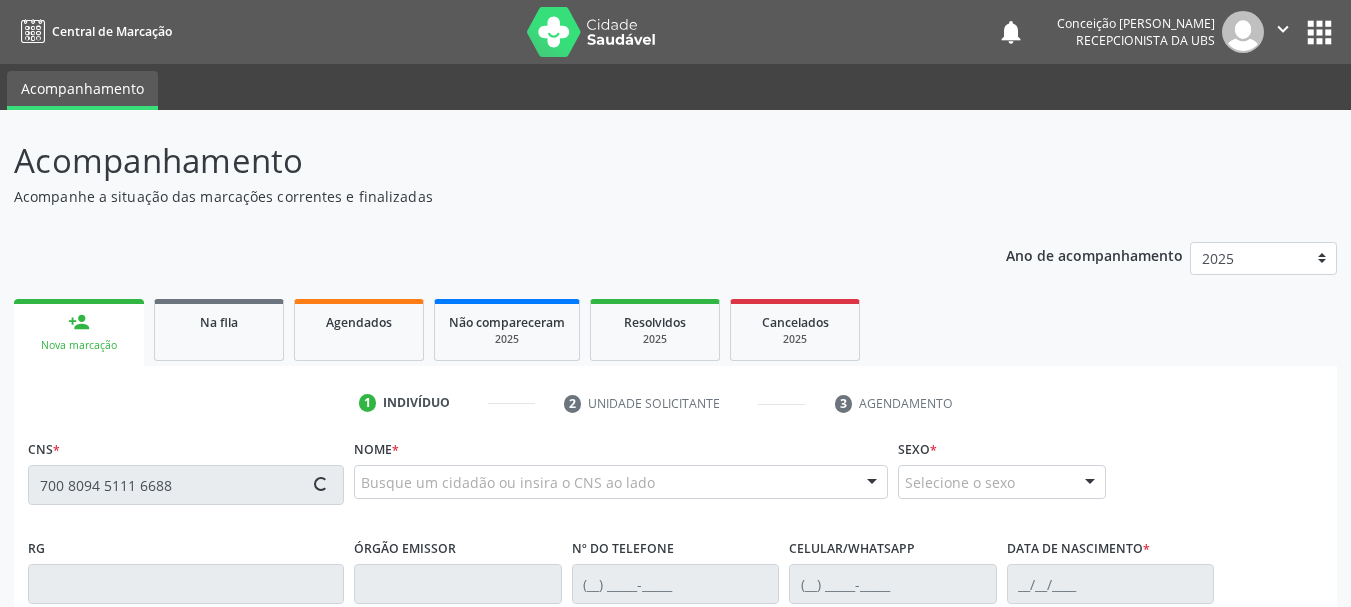 type 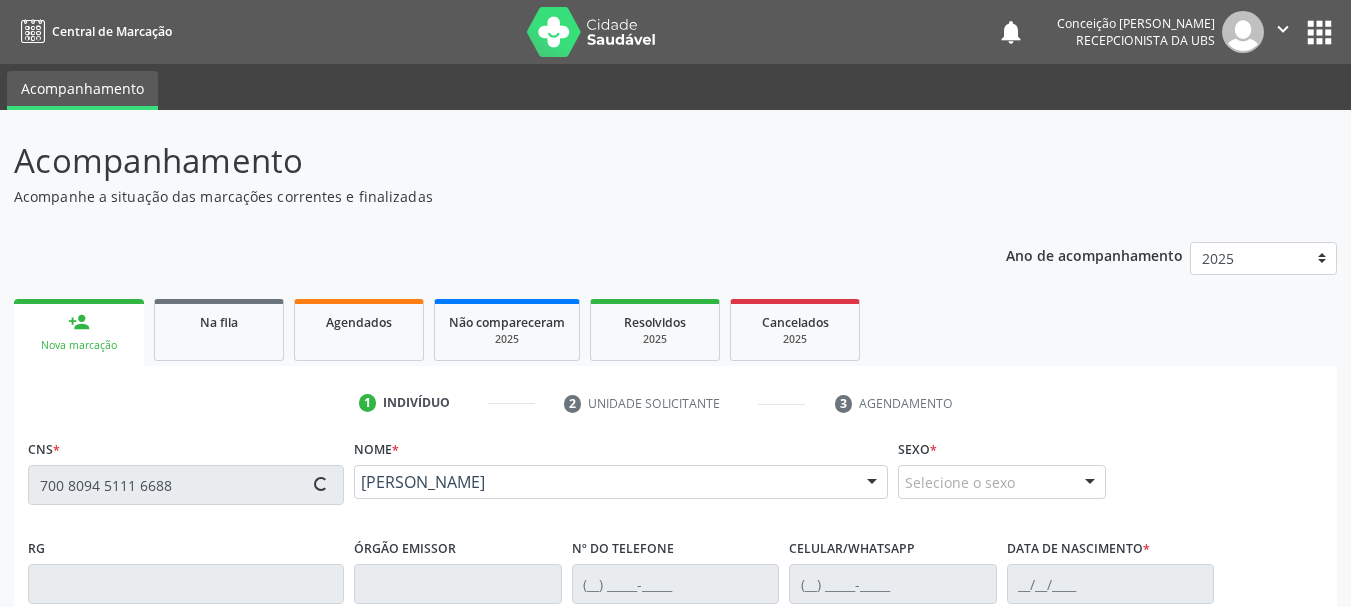 scroll, scrollTop: 463, scrollLeft: 0, axis: vertical 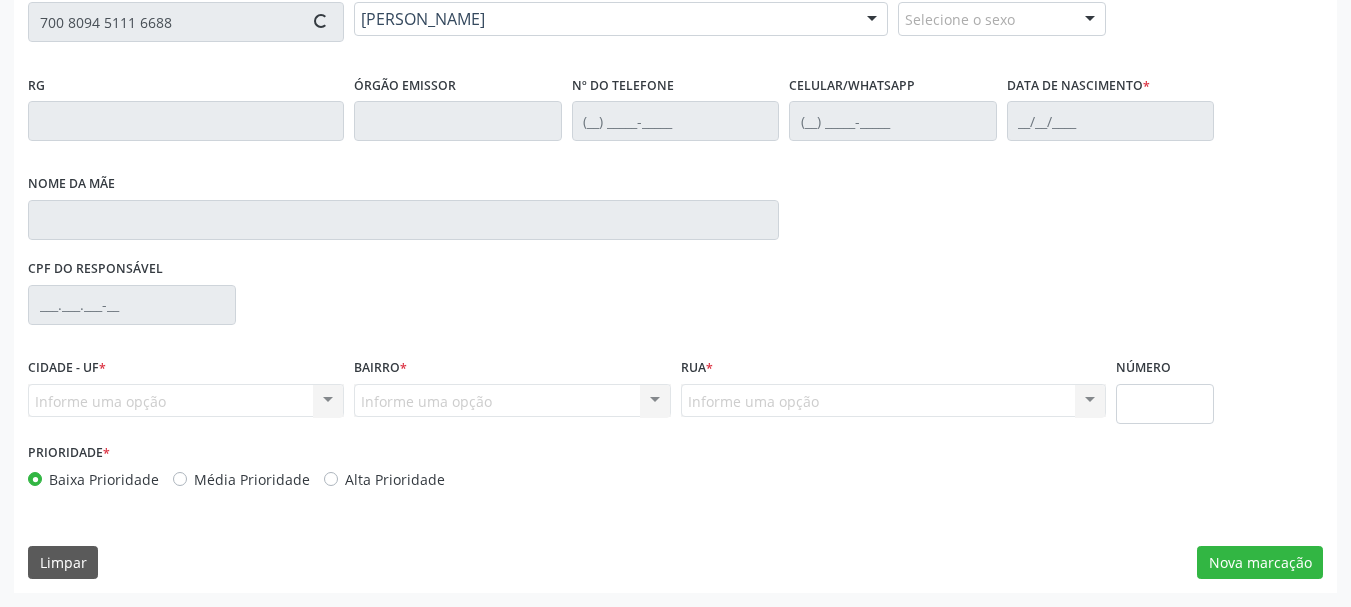 type on "[PHONE_NUMBER]" 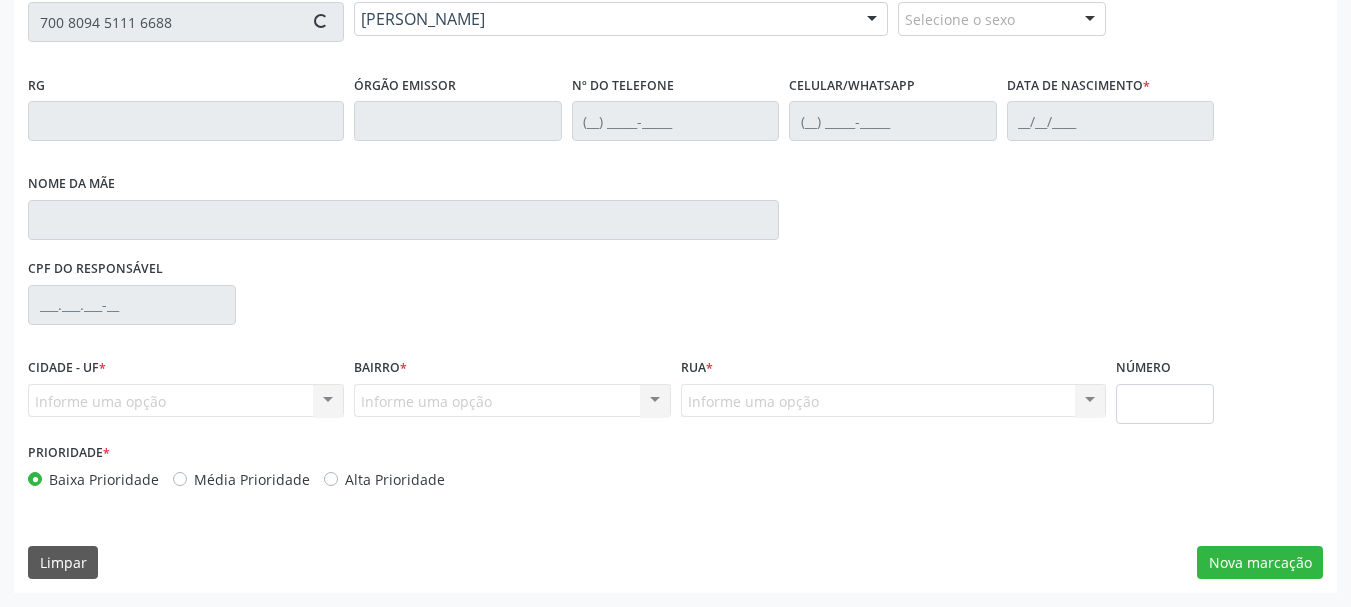 type on "[DATE]" 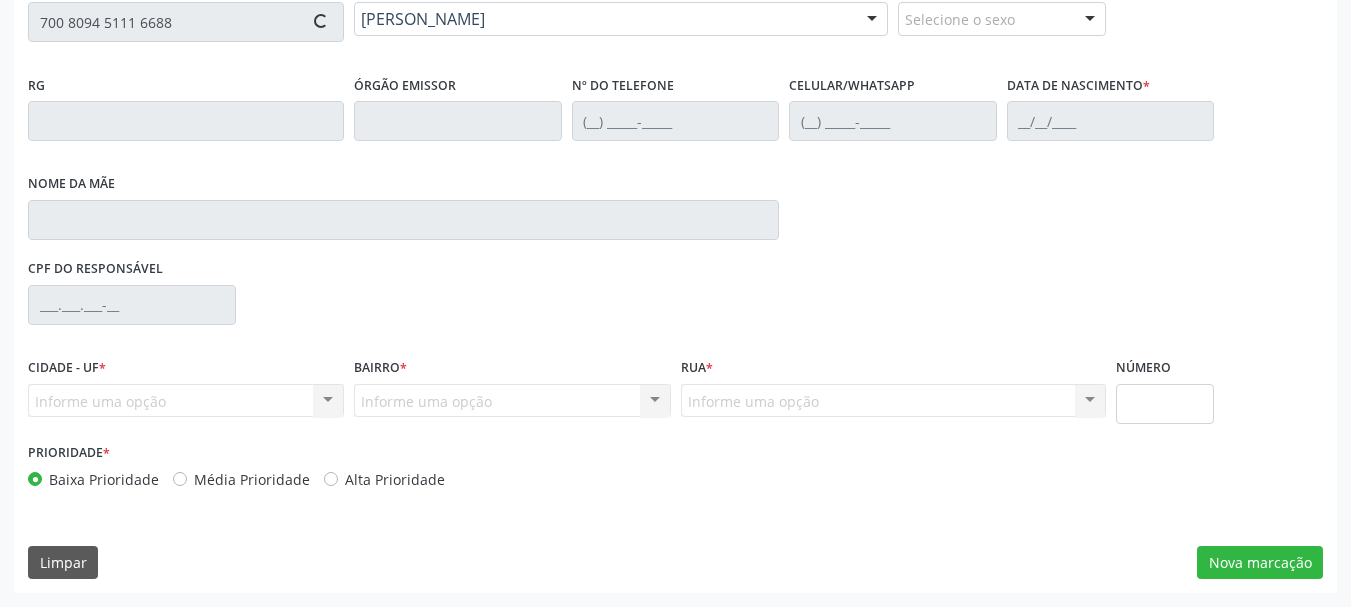 type on "[PERSON_NAME]" 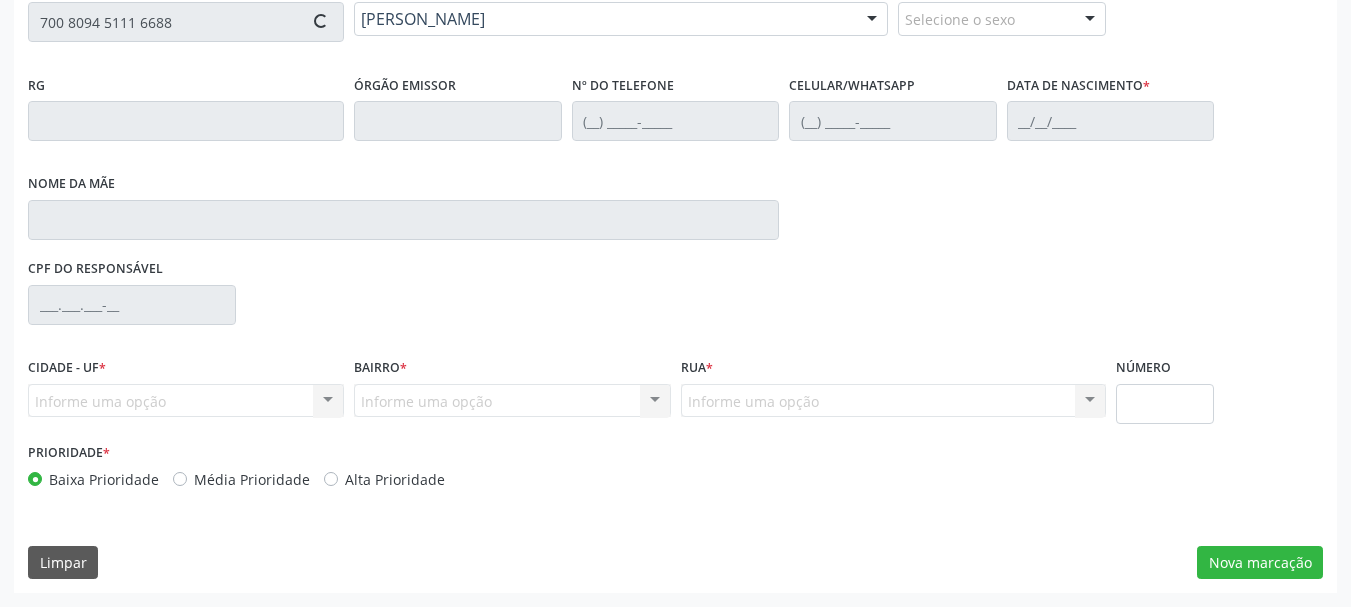 type on "S/N" 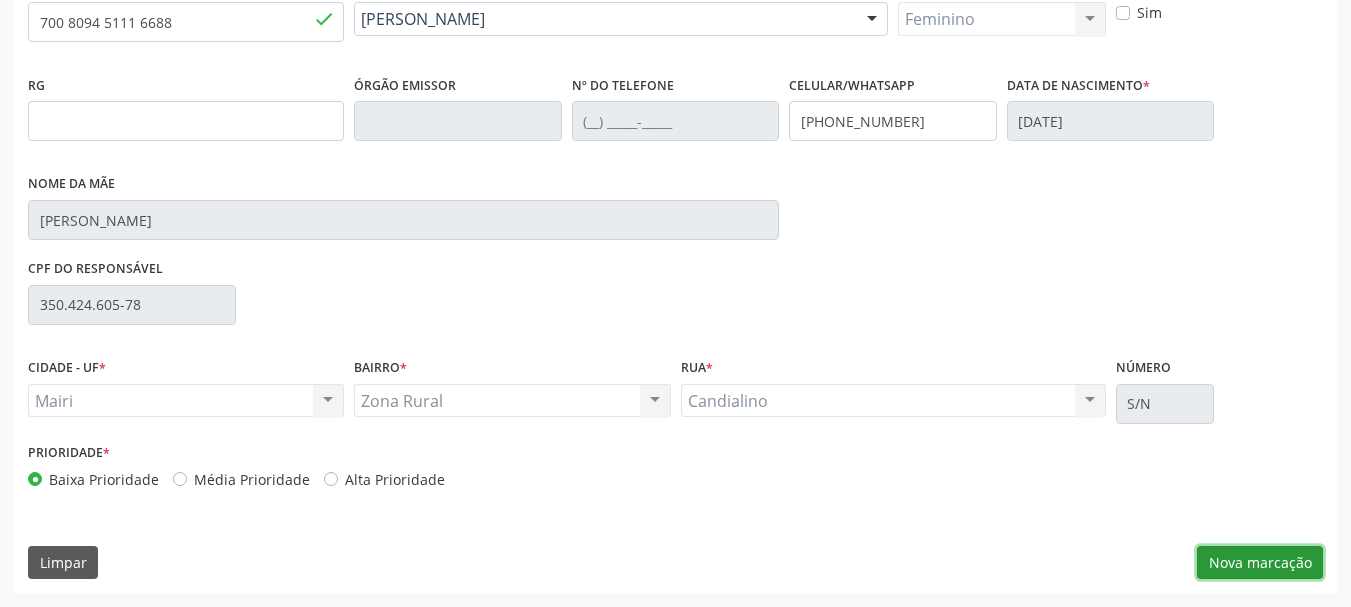 click on "Nova marcação" at bounding box center [1260, 563] 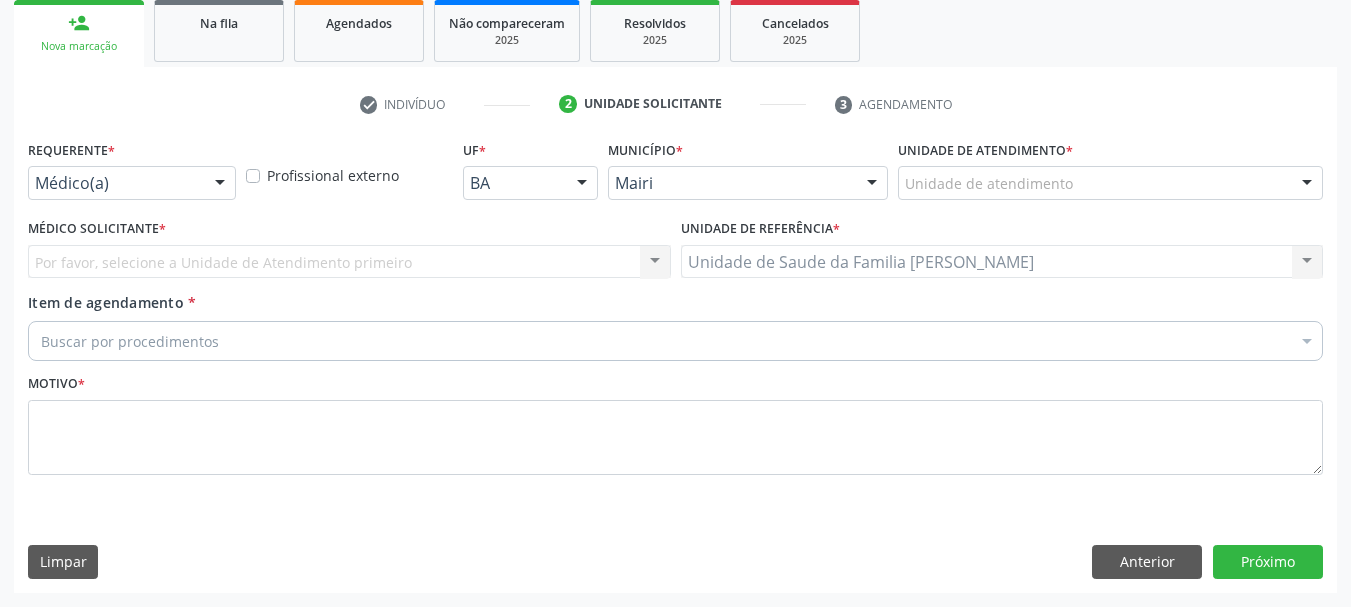 scroll, scrollTop: 299, scrollLeft: 0, axis: vertical 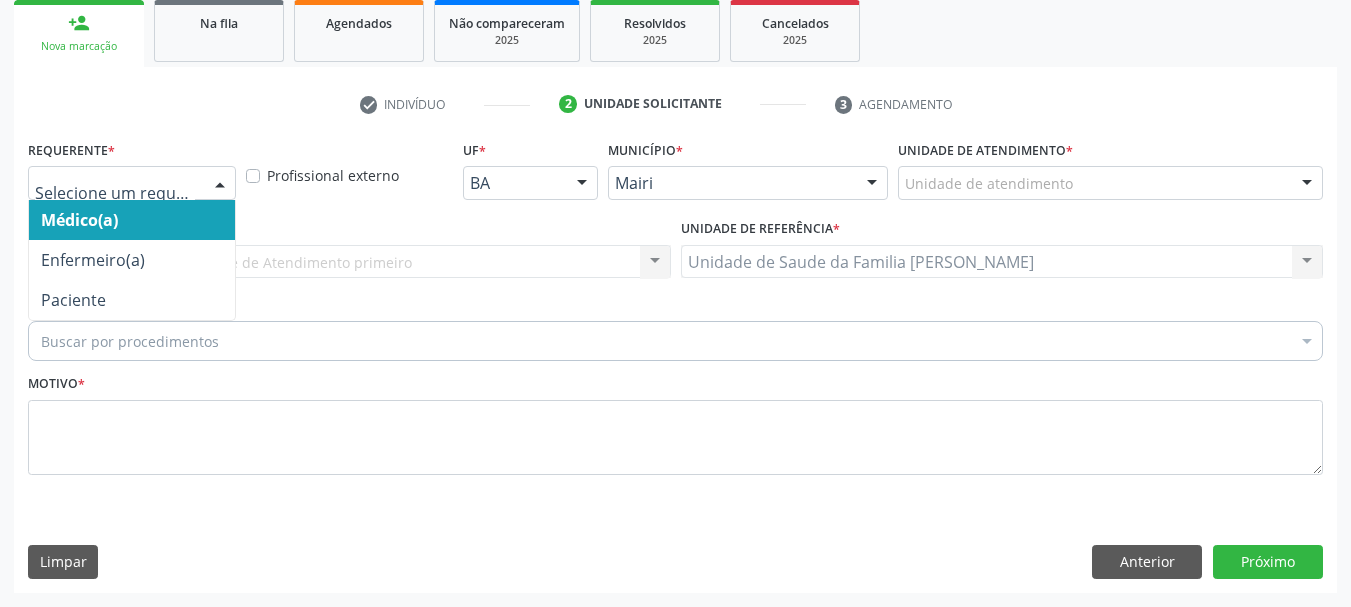 click at bounding box center [220, 184] 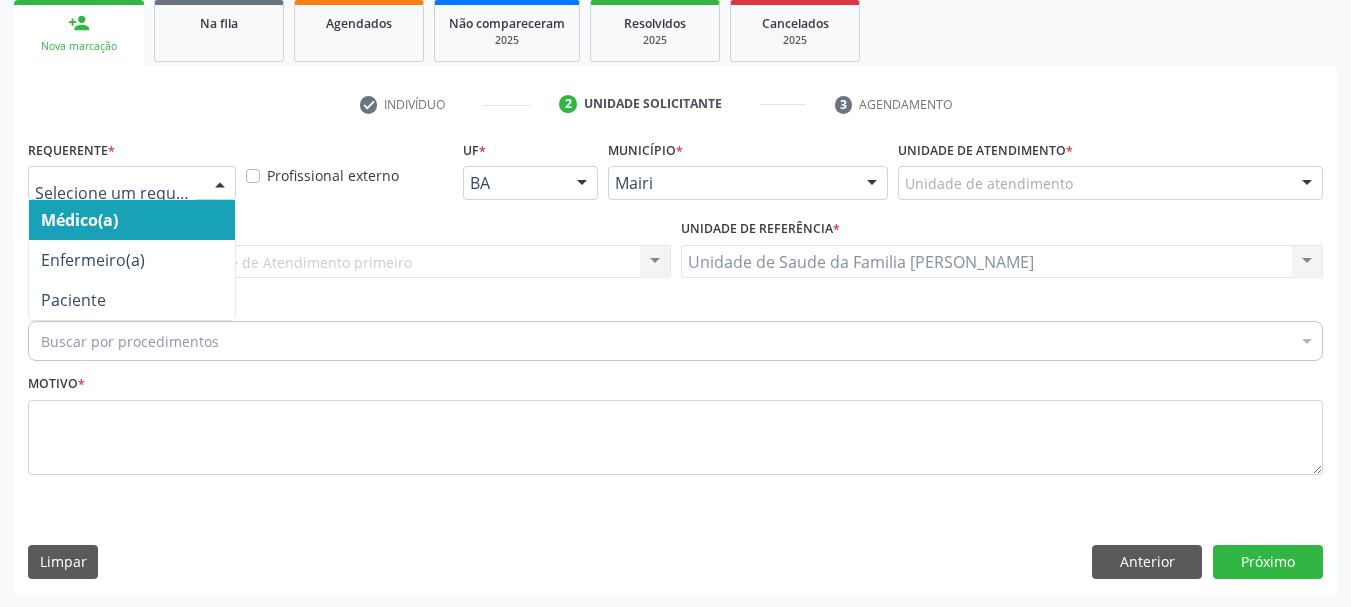 click on "Médico(a)" at bounding box center (132, 220) 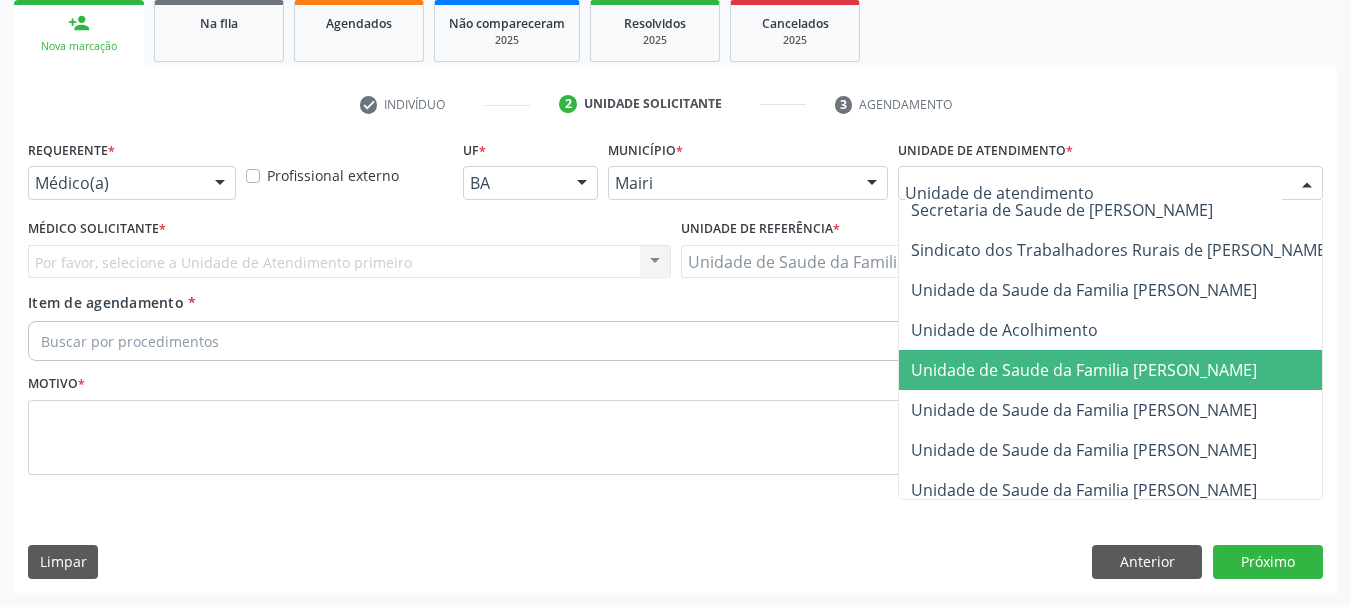 scroll, scrollTop: 1436, scrollLeft: 0, axis: vertical 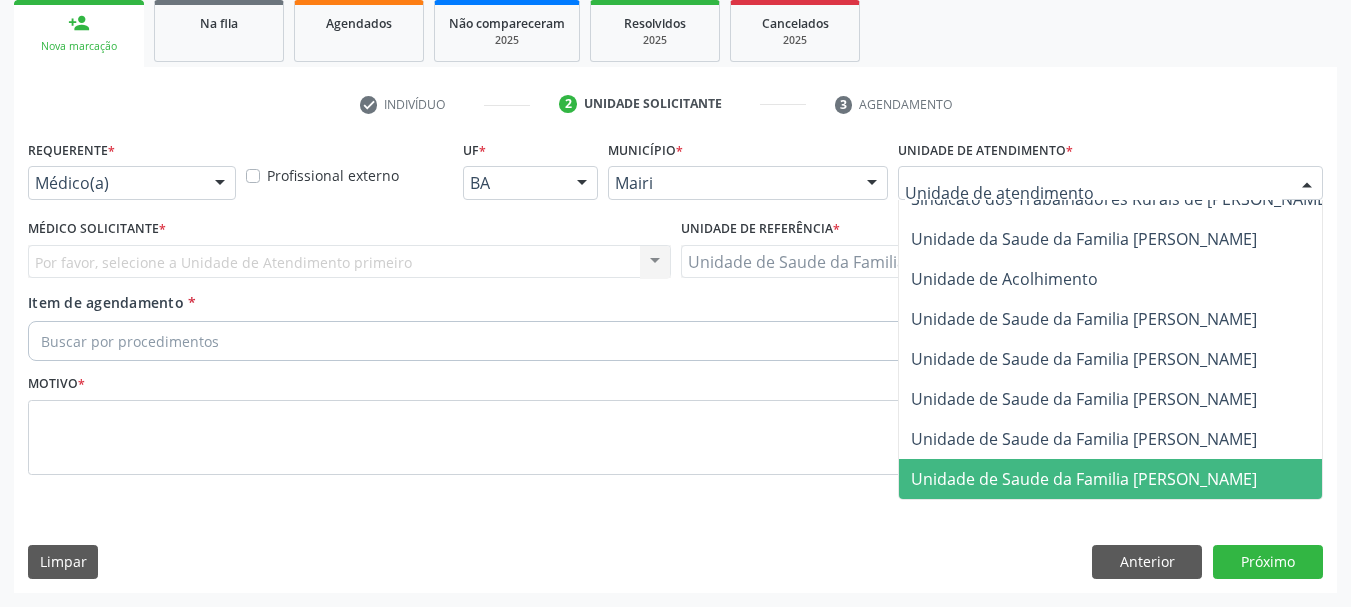 click on "Unidade de Saude da Familia [PERSON_NAME]" at bounding box center [1084, 479] 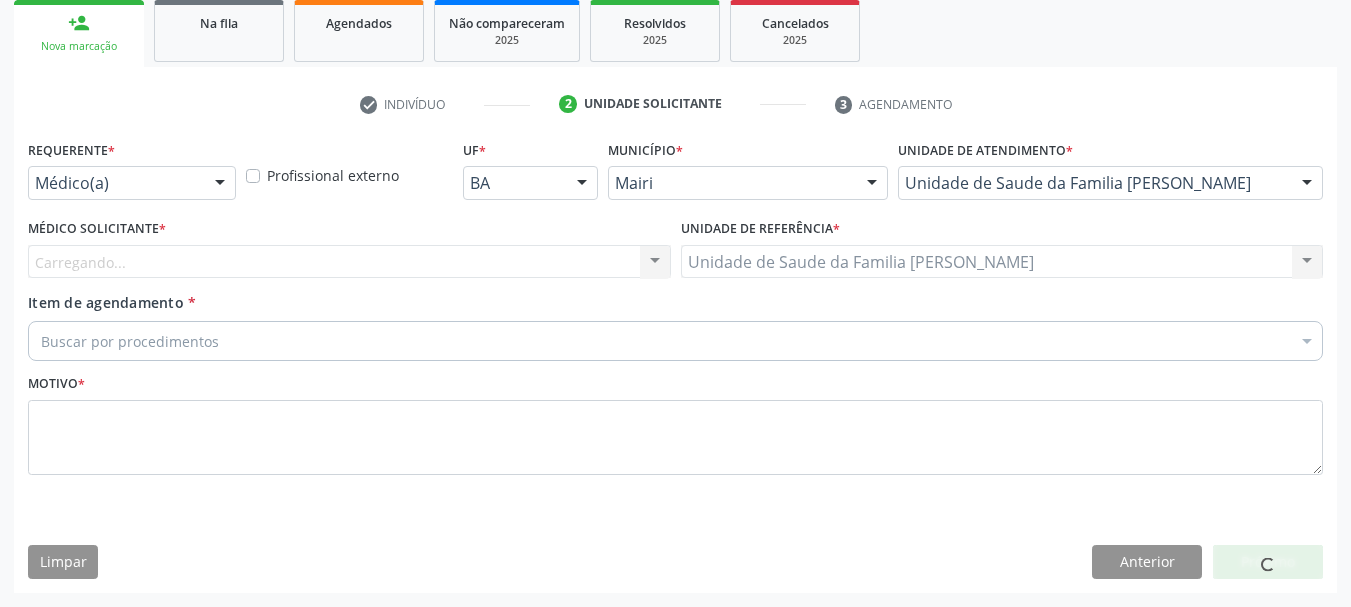 click on "Carregando...
Nenhum resultado encontrado para: "   "
Não há nenhuma opção para ser exibida." at bounding box center [349, 262] 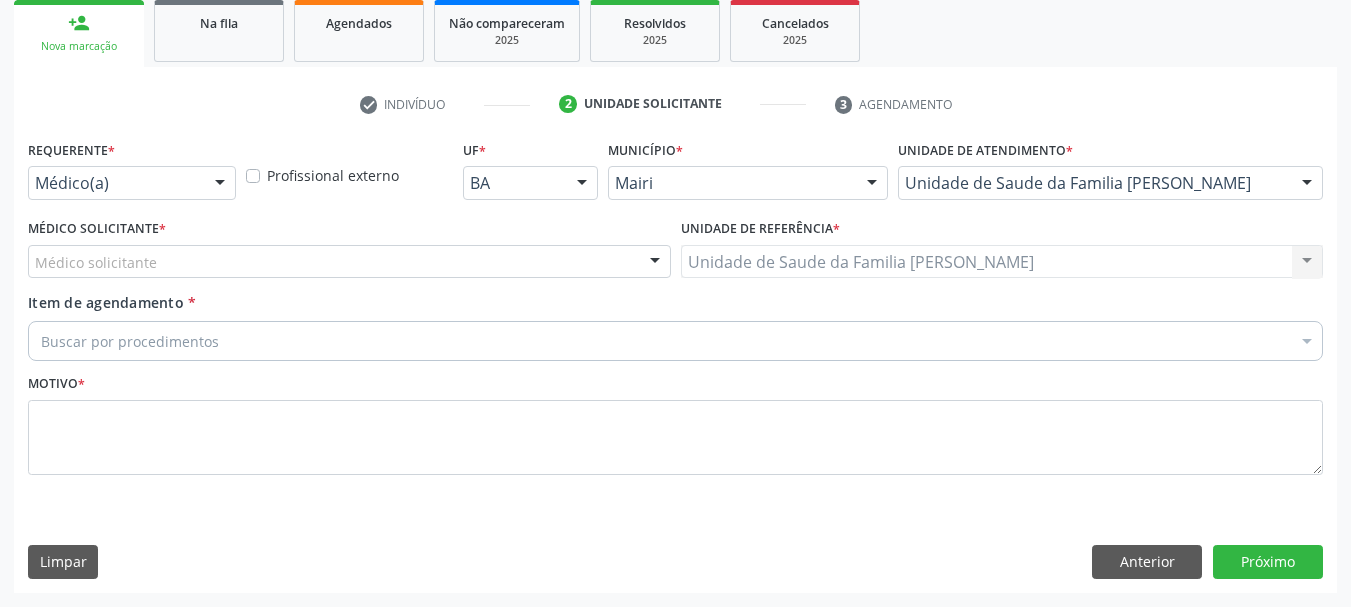 click at bounding box center (655, 263) 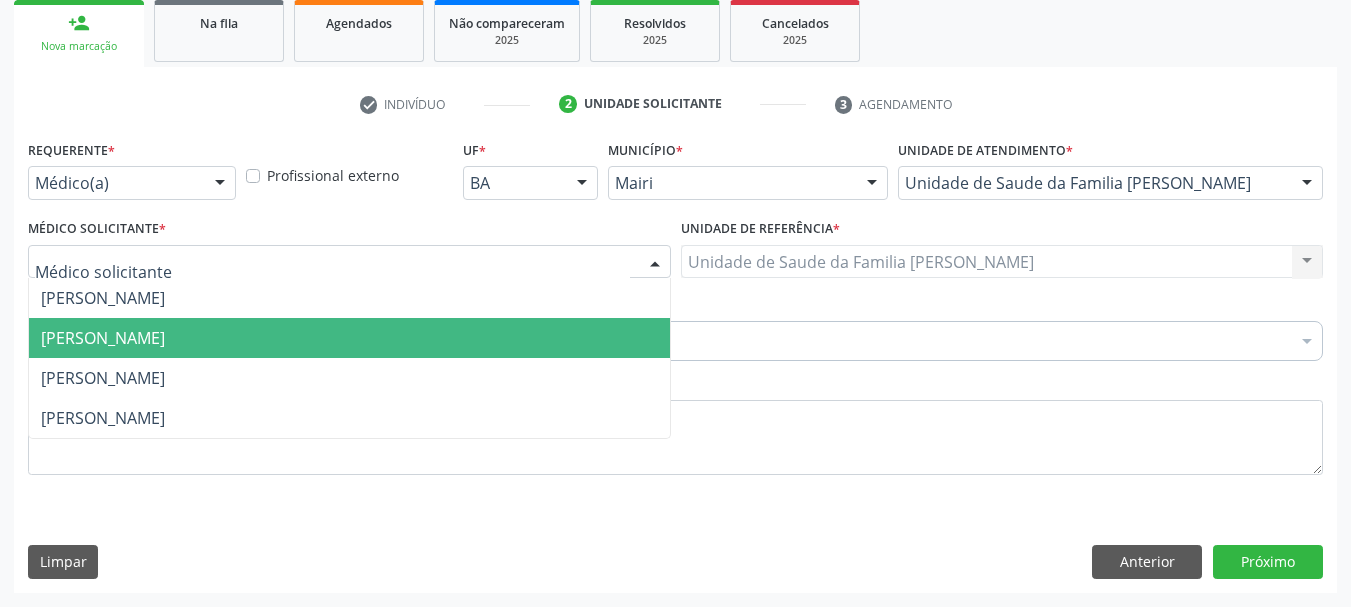 click on "[PERSON_NAME]" at bounding box center [349, 338] 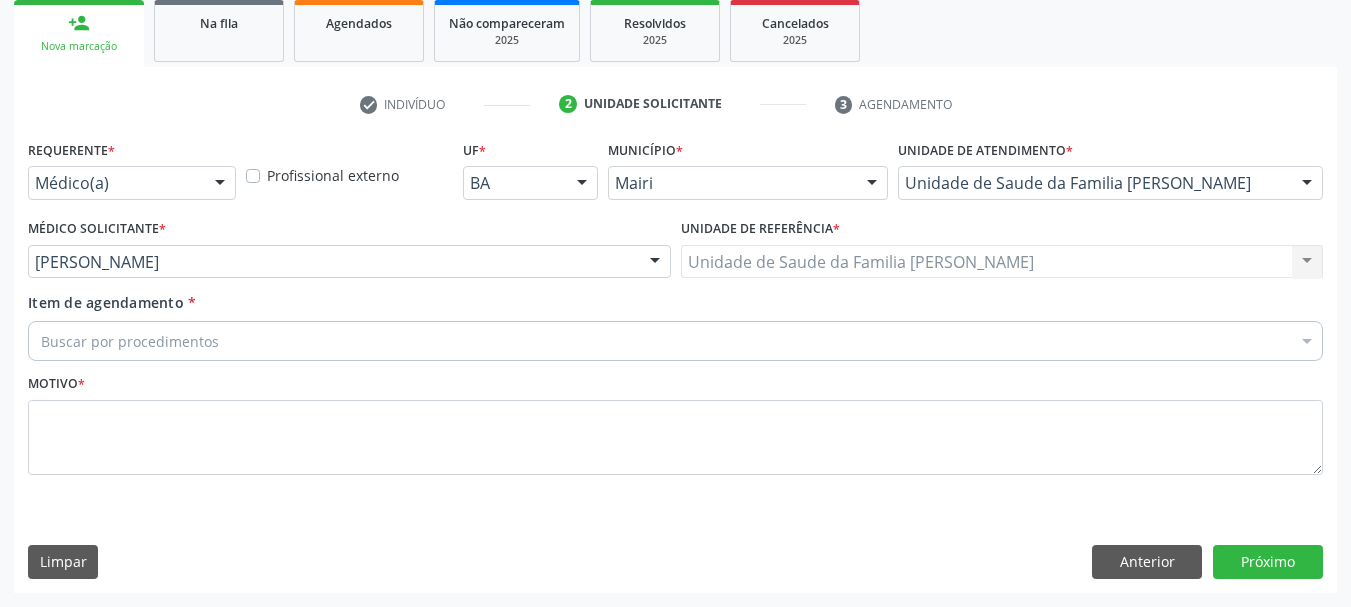 click on "Buscar por procedimentos" at bounding box center (675, 341) 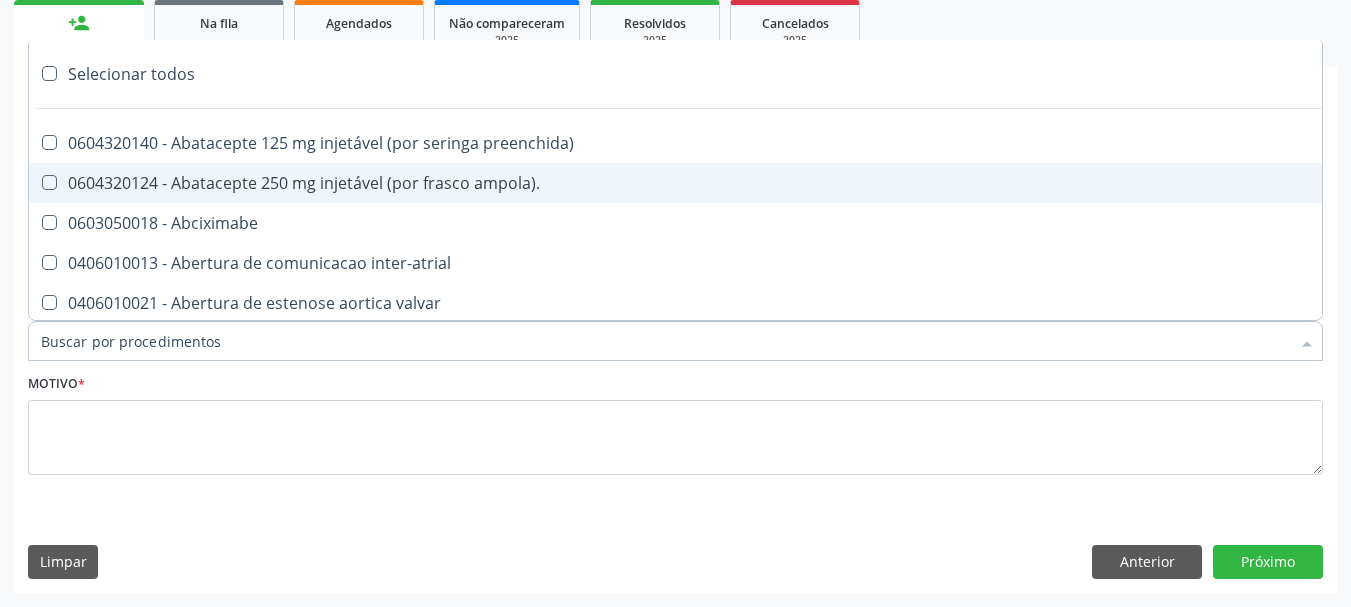 type on "#" 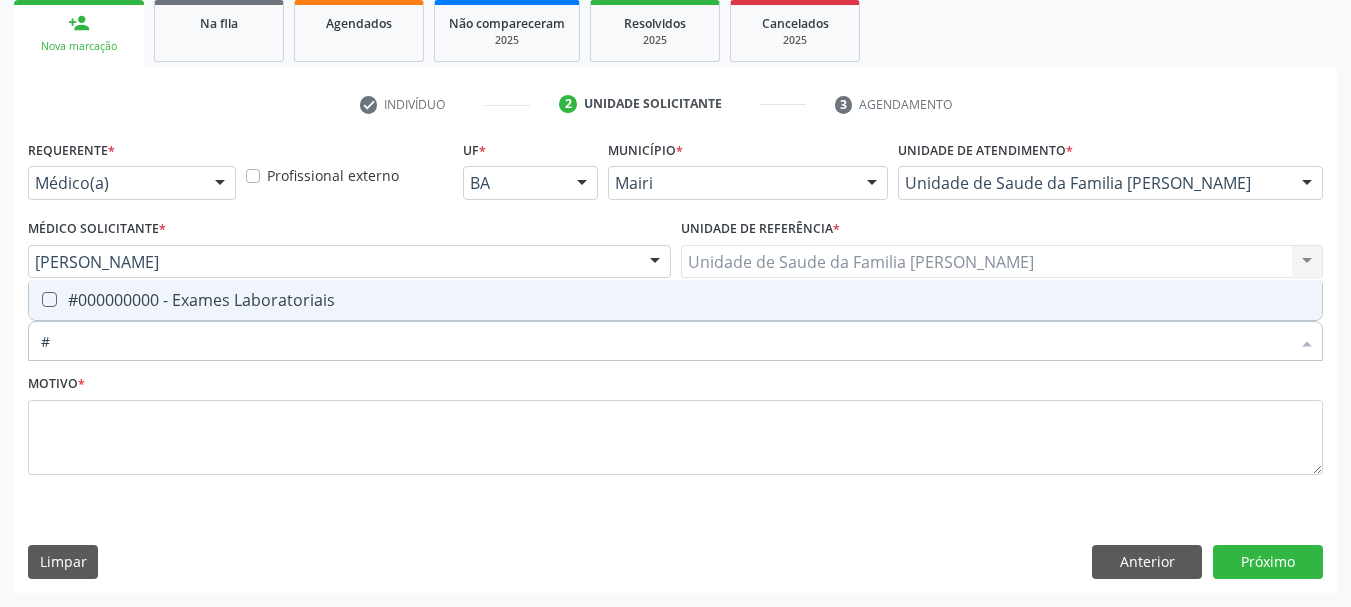 click on "#000000000 - Exames Laboratoriais" at bounding box center [675, 300] 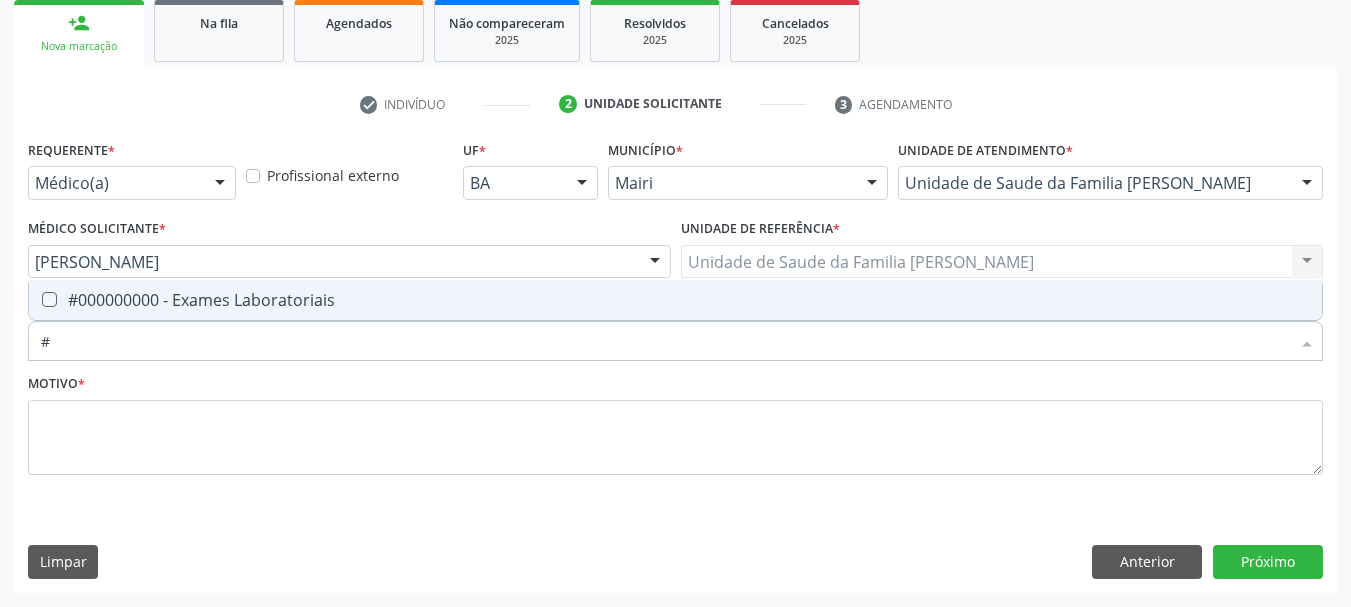 checkbox on "true" 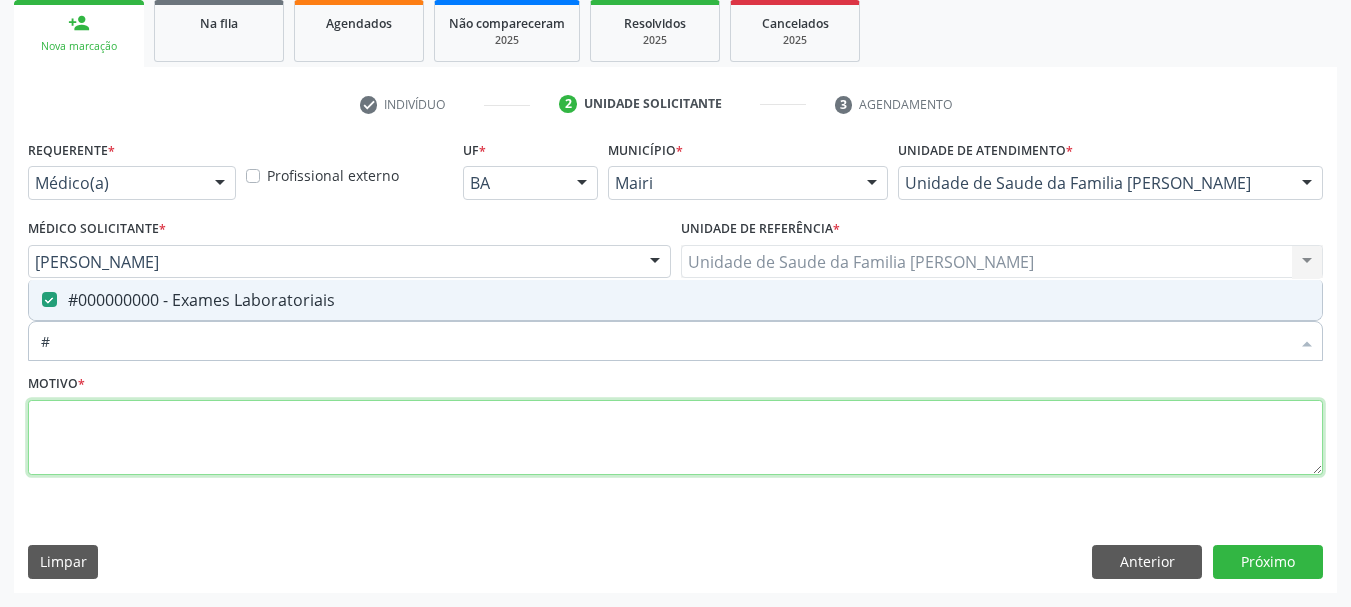 click at bounding box center [675, 438] 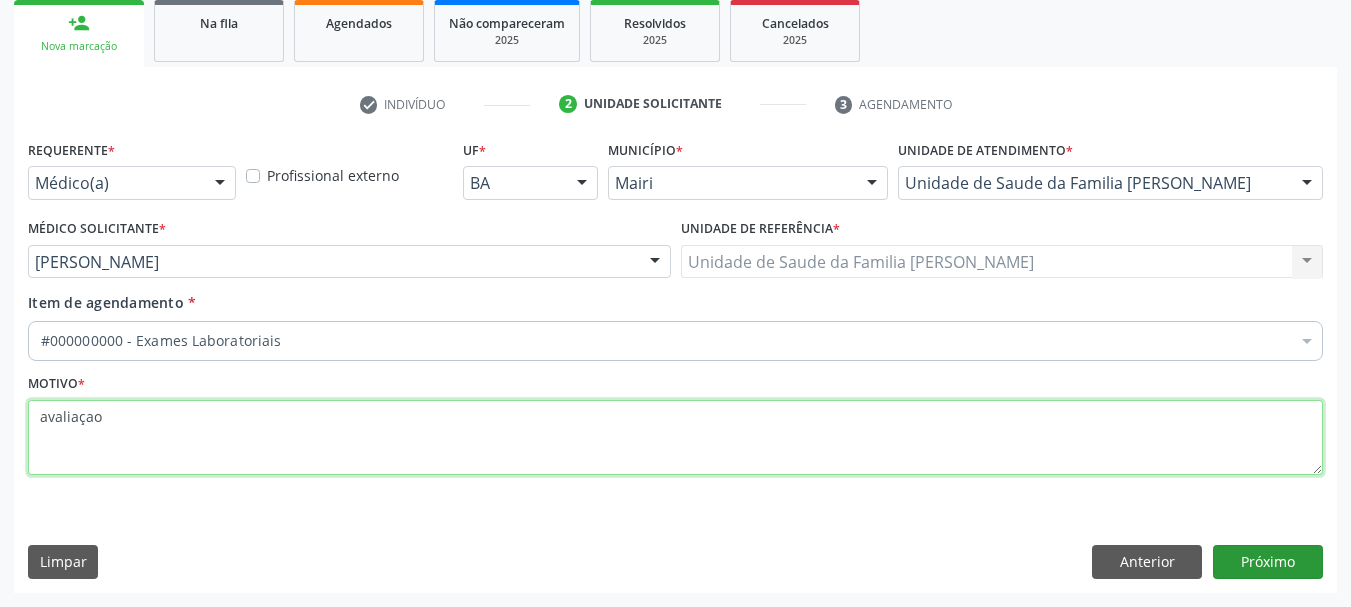 type on "avaliaçao" 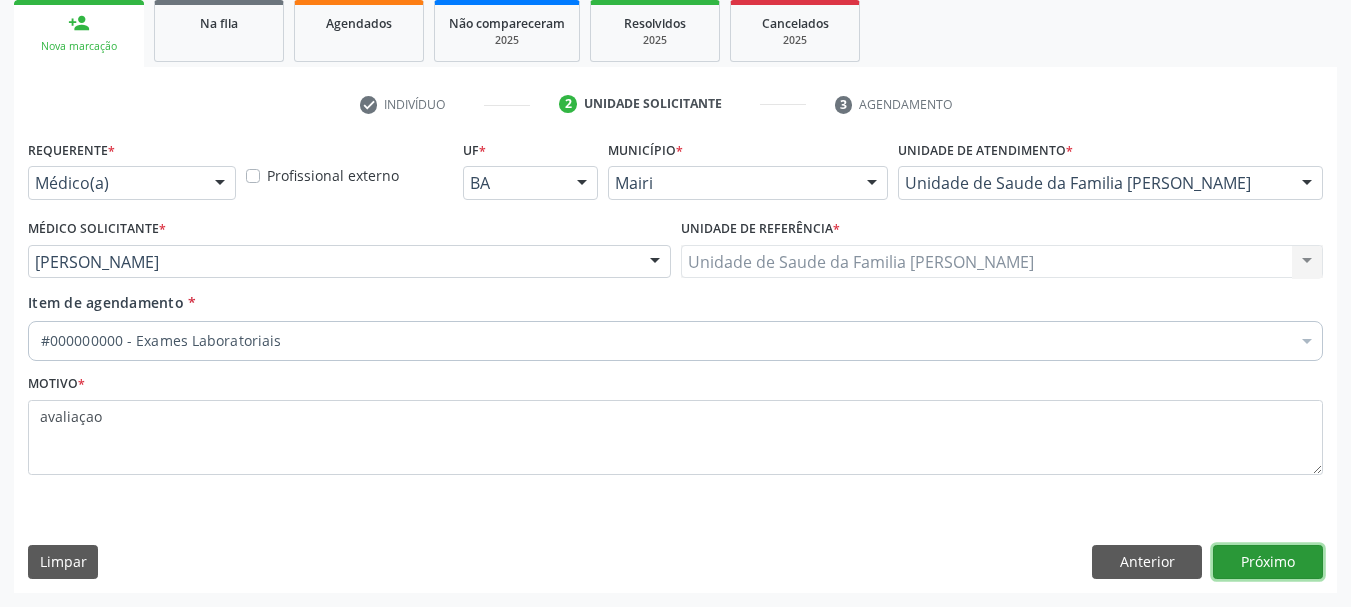 click on "Próximo" at bounding box center (1268, 562) 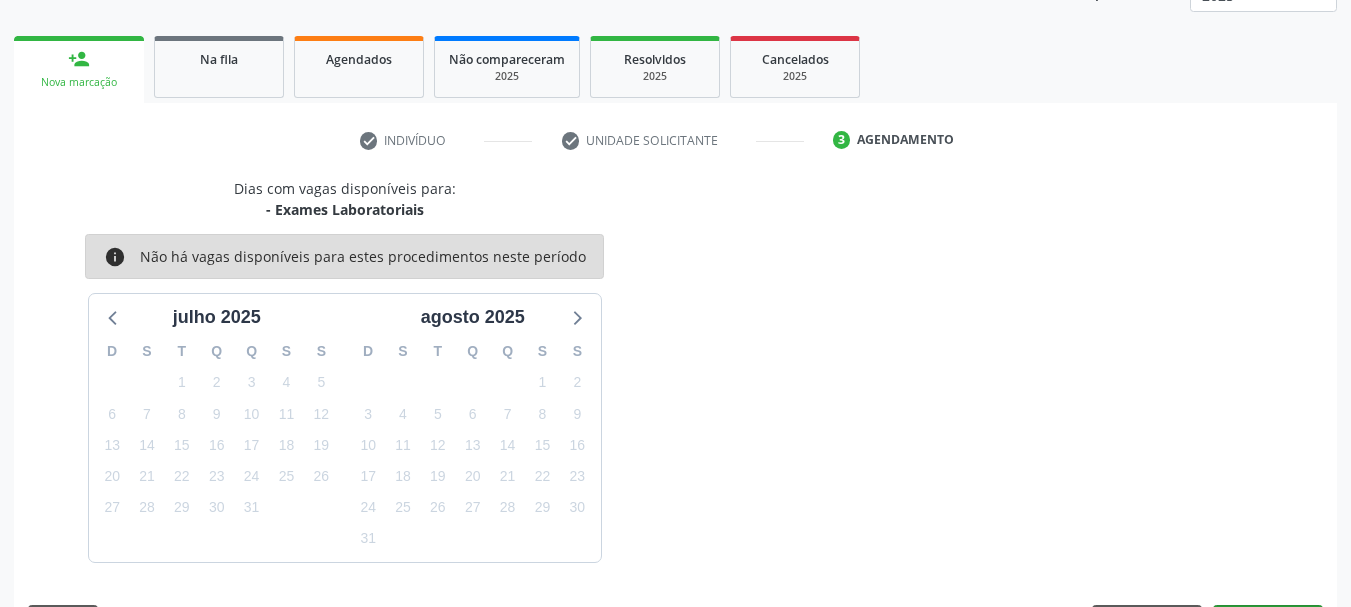 scroll, scrollTop: 299, scrollLeft: 0, axis: vertical 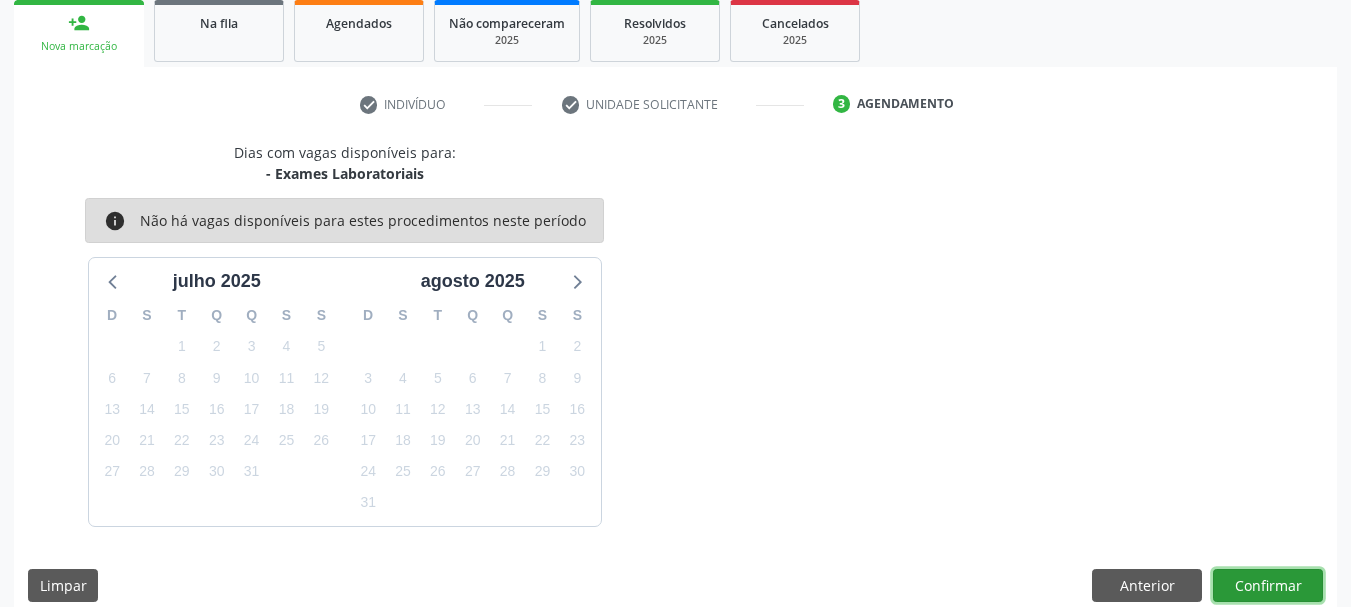 click on "Confirmar" at bounding box center (1268, 586) 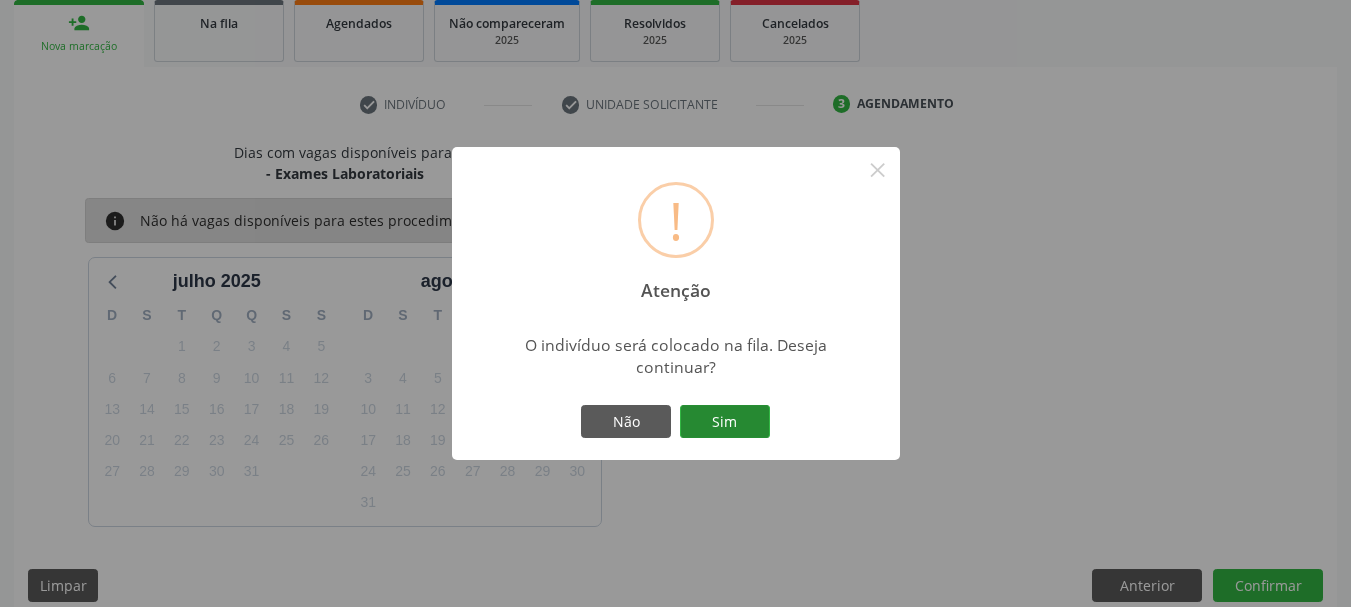 click on "Sim" at bounding box center (725, 422) 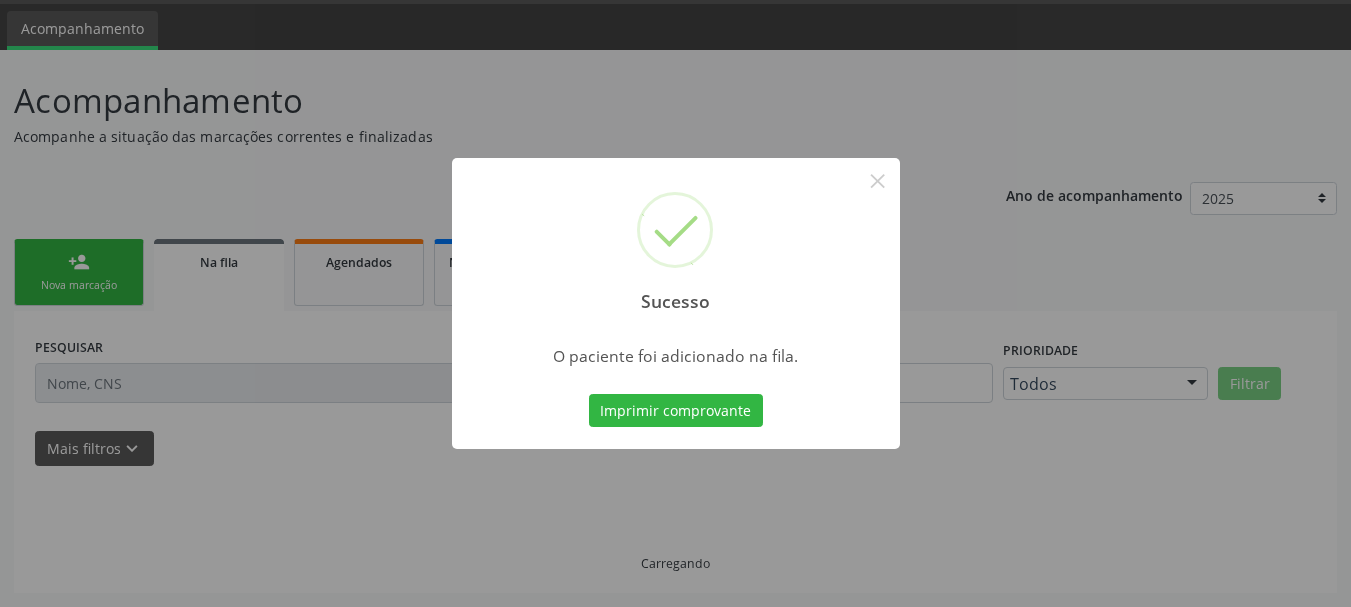 scroll, scrollTop: 60, scrollLeft: 0, axis: vertical 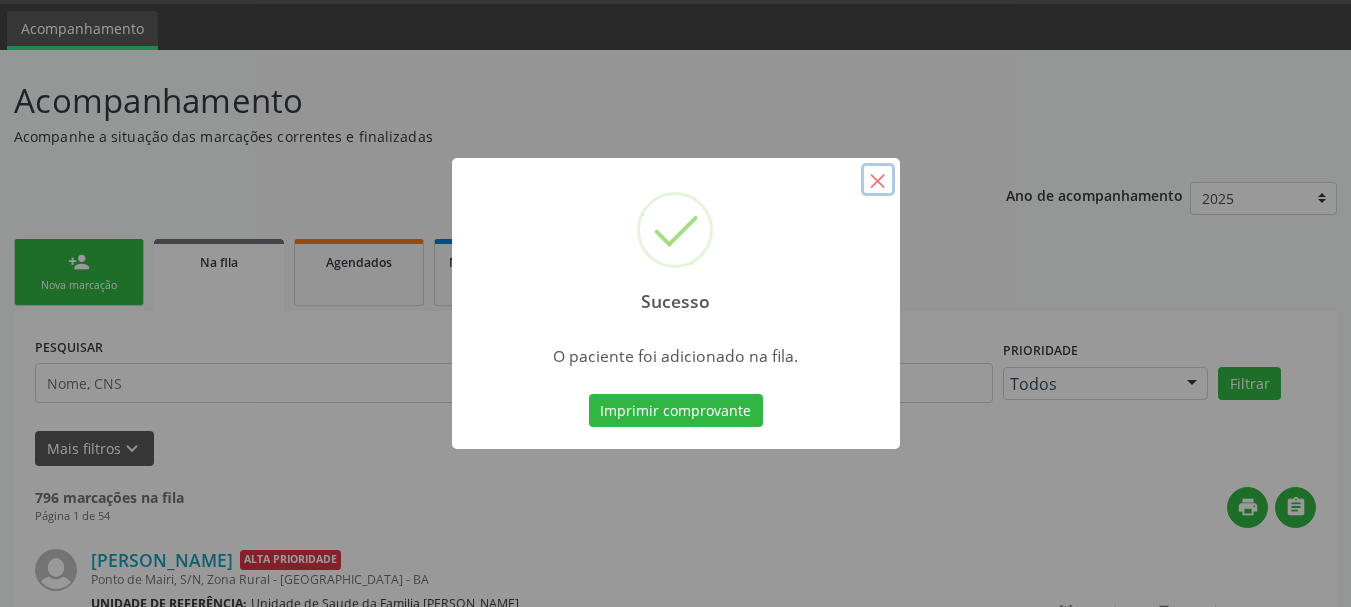 click on "×" at bounding box center (878, 180) 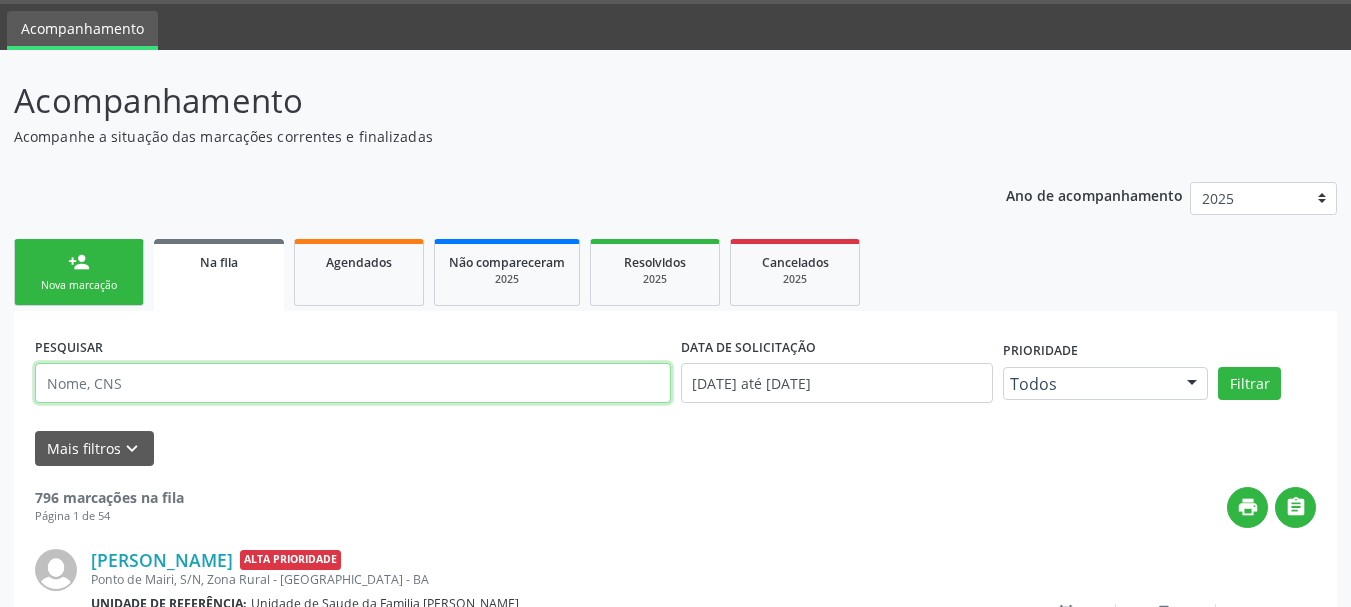 click at bounding box center [353, 383] 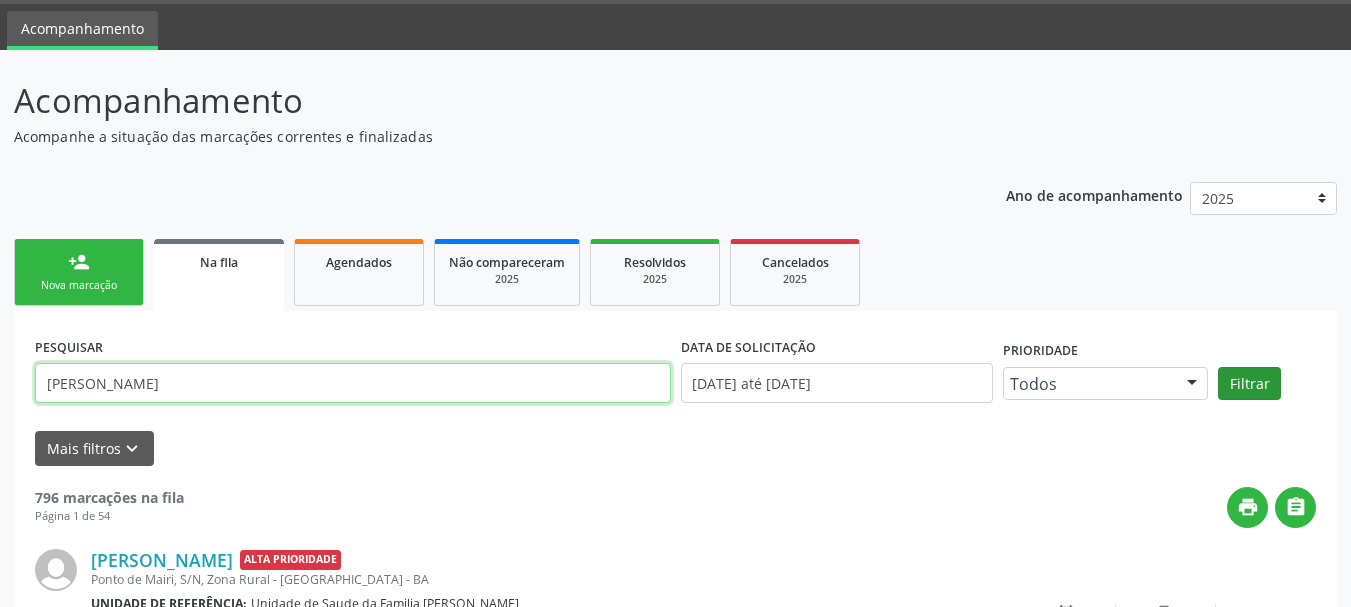 type on "[PERSON_NAME]" 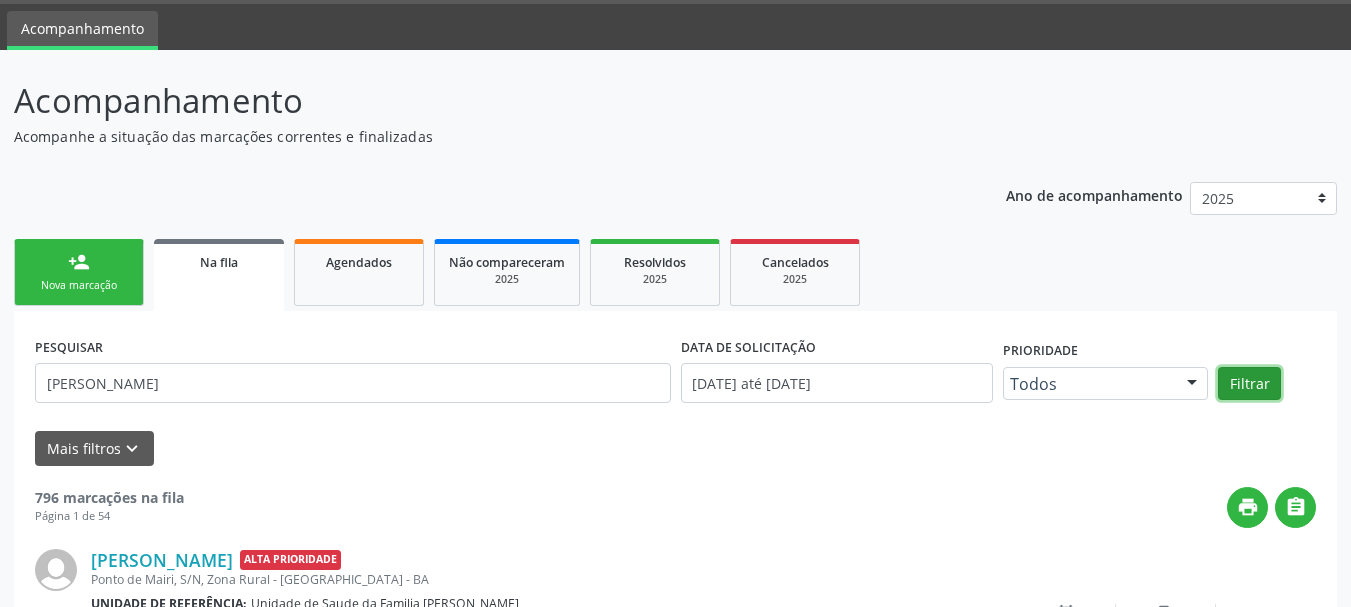 click on "Filtrar" at bounding box center (1249, 384) 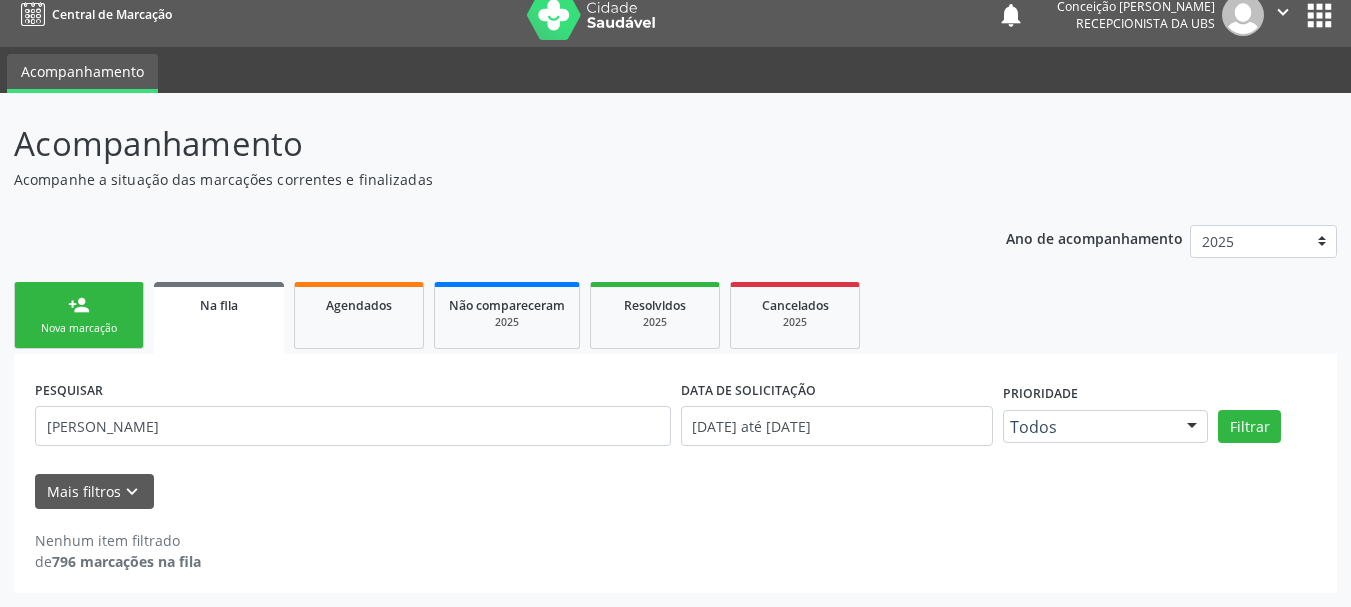 scroll, scrollTop: 17, scrollLeft: 0, axis: vertical 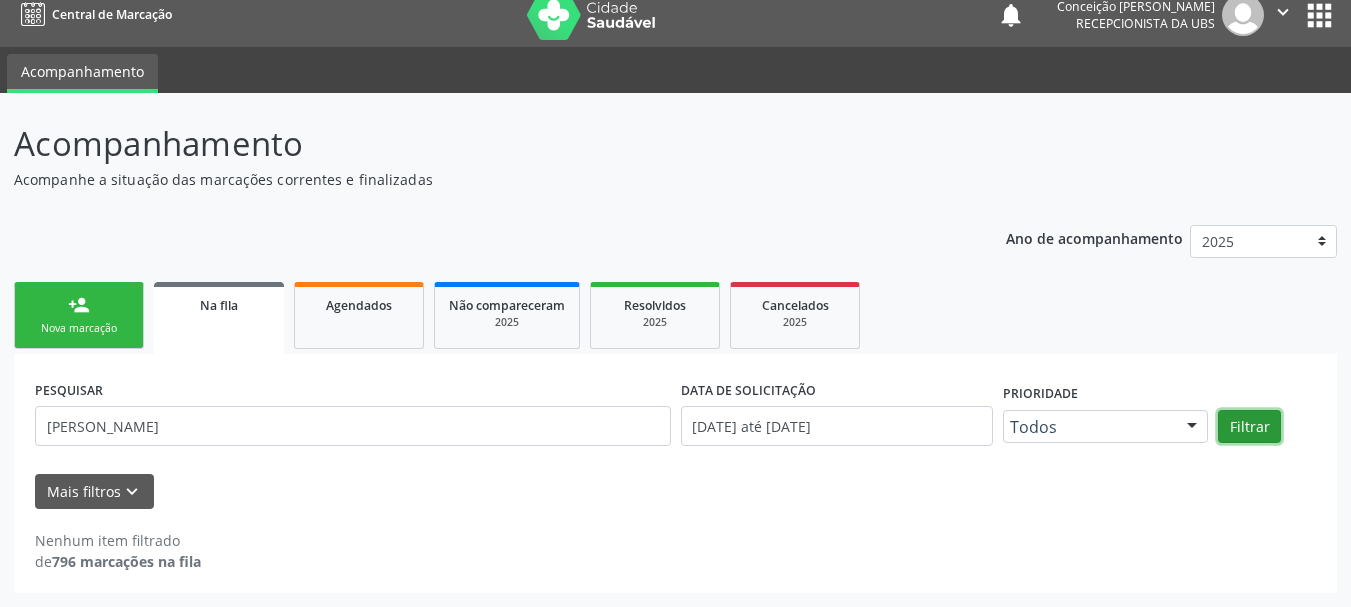 click on "Filtrar" at bounding box center (1249, 427) 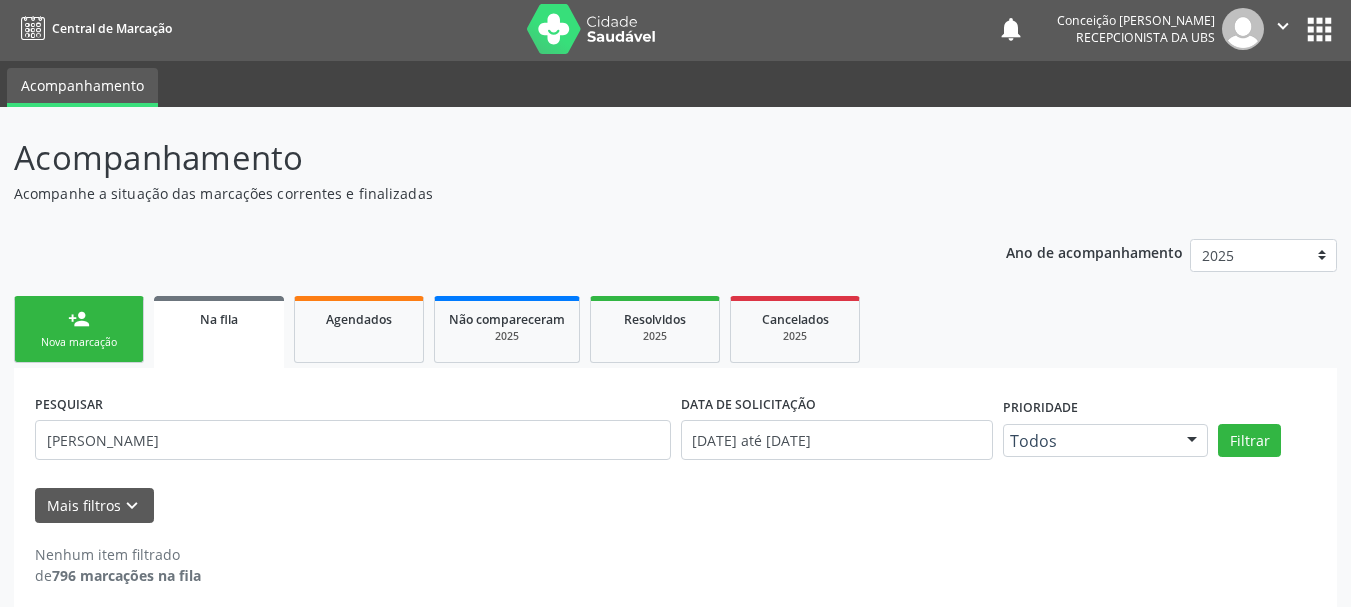 scroll, scrollTop: 0, scrollLeft: 0, axis: both 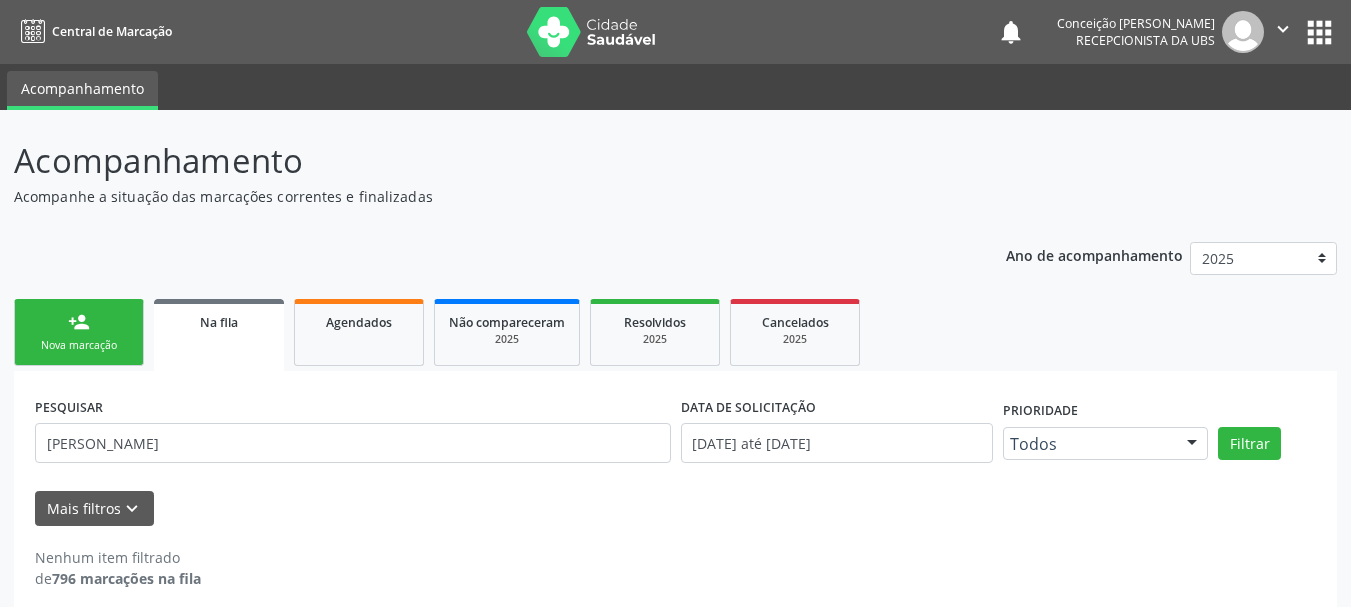 click on "person_add
Nova marcação" at bounding box center (79, 332) 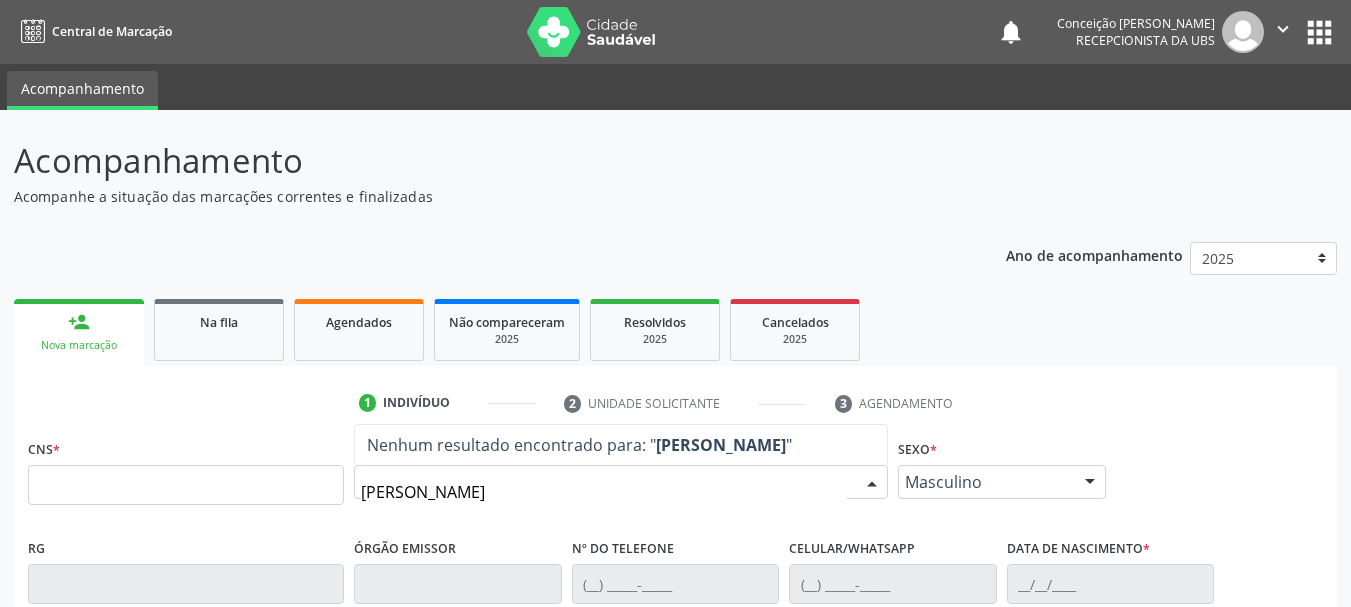 click on "[PERSON_NAME]" at bounding box center (604, 492) 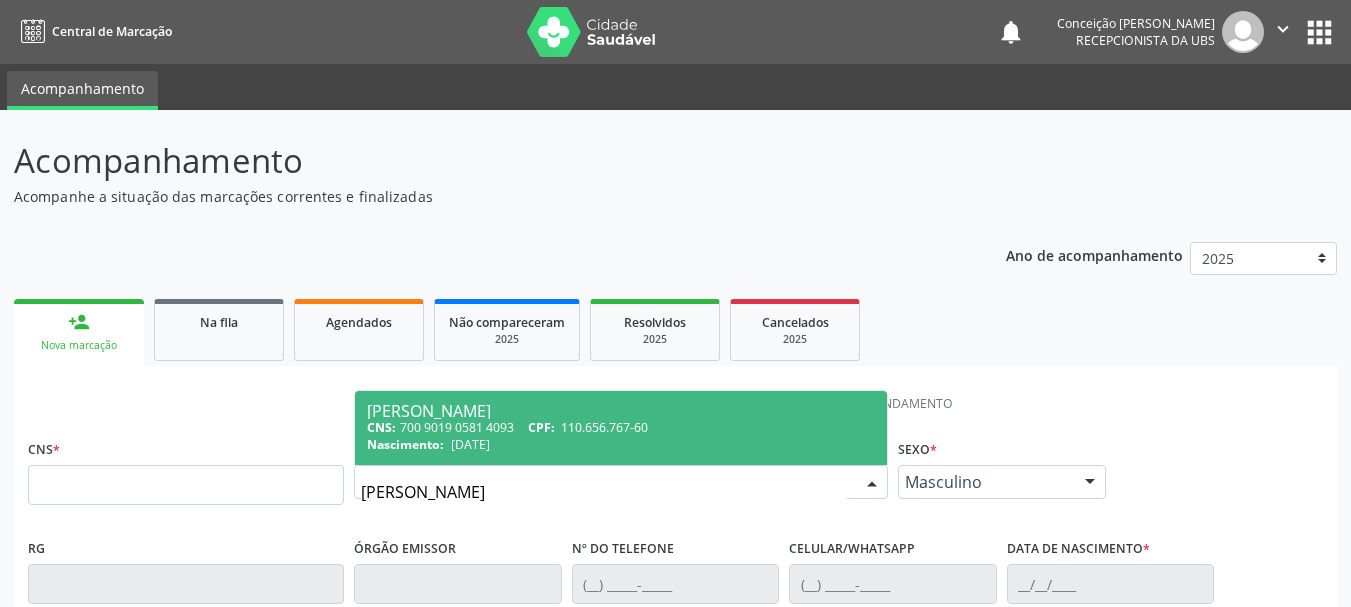click on "[PERSON_NAME]" at bounding box center (621, 411) 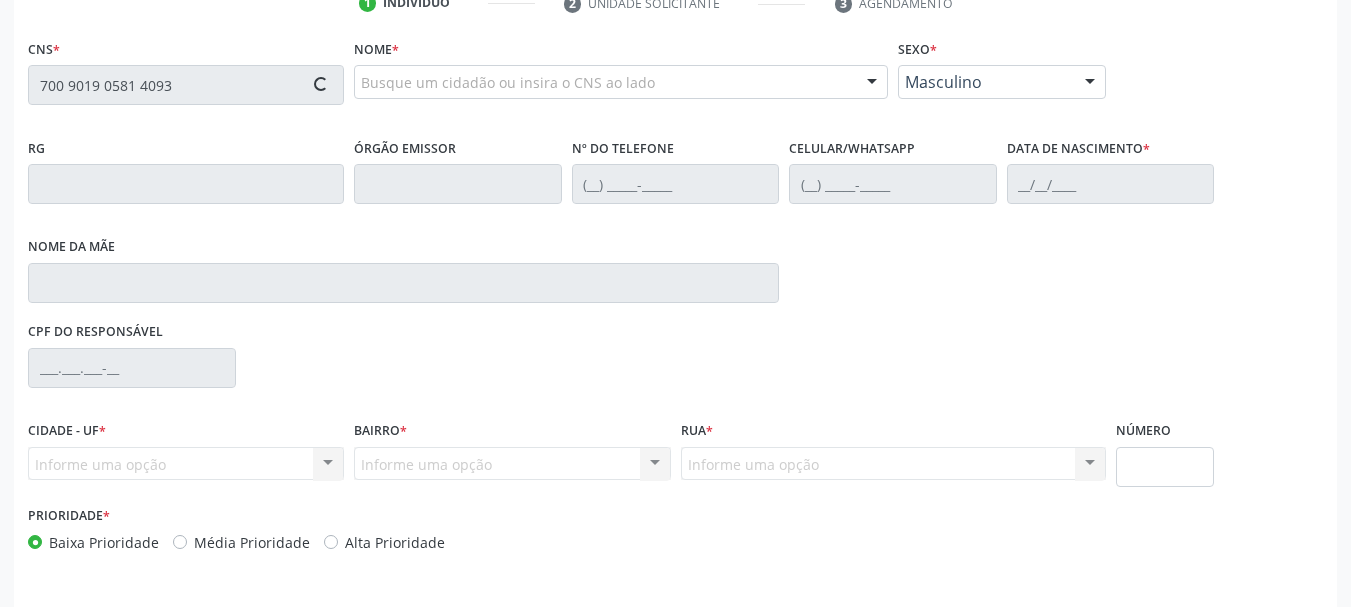 type on "700 9019 0581 4093" 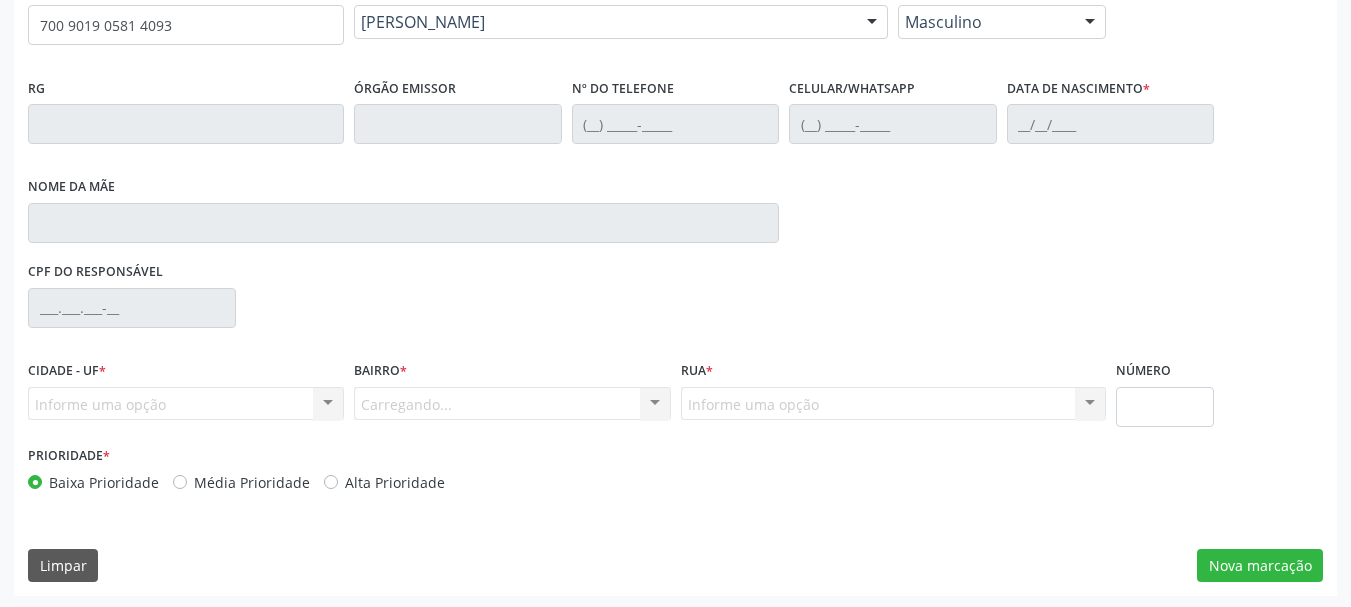 scroll, scrollTop: 463, scrollLeft: 0, axis: vertical 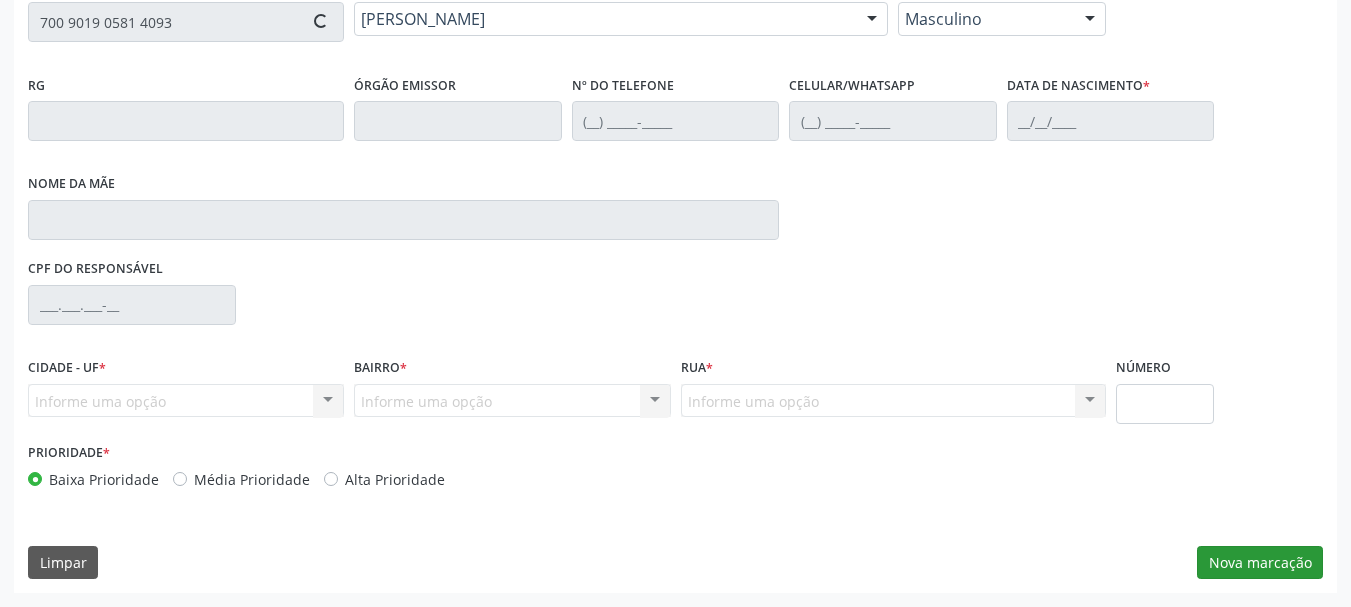 type on "[PHONE_NUMBER]" 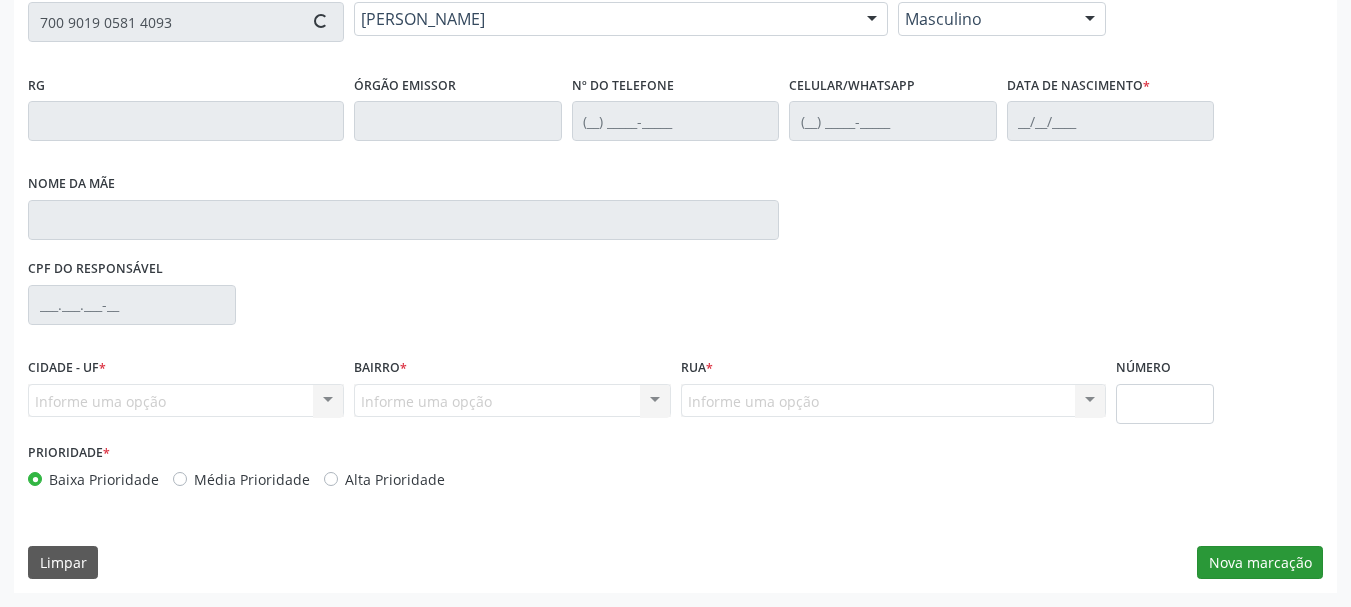 type on "[DATE]" 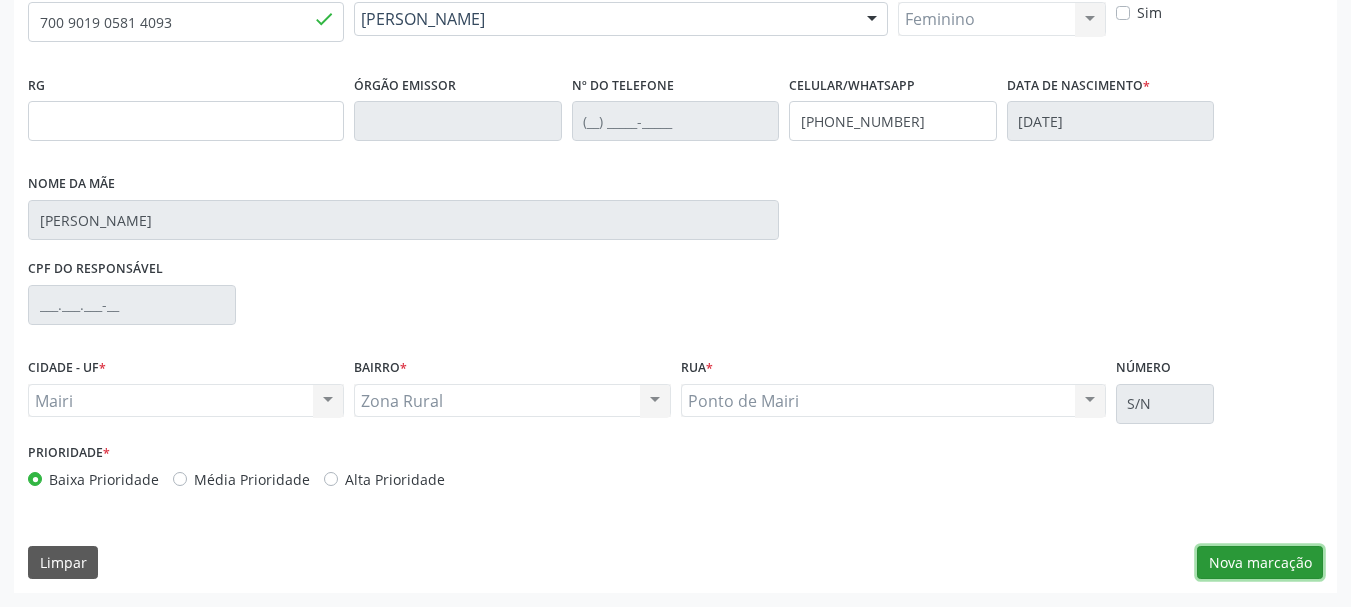 click on "Nova marcação" at bounding box center (1260, 563) 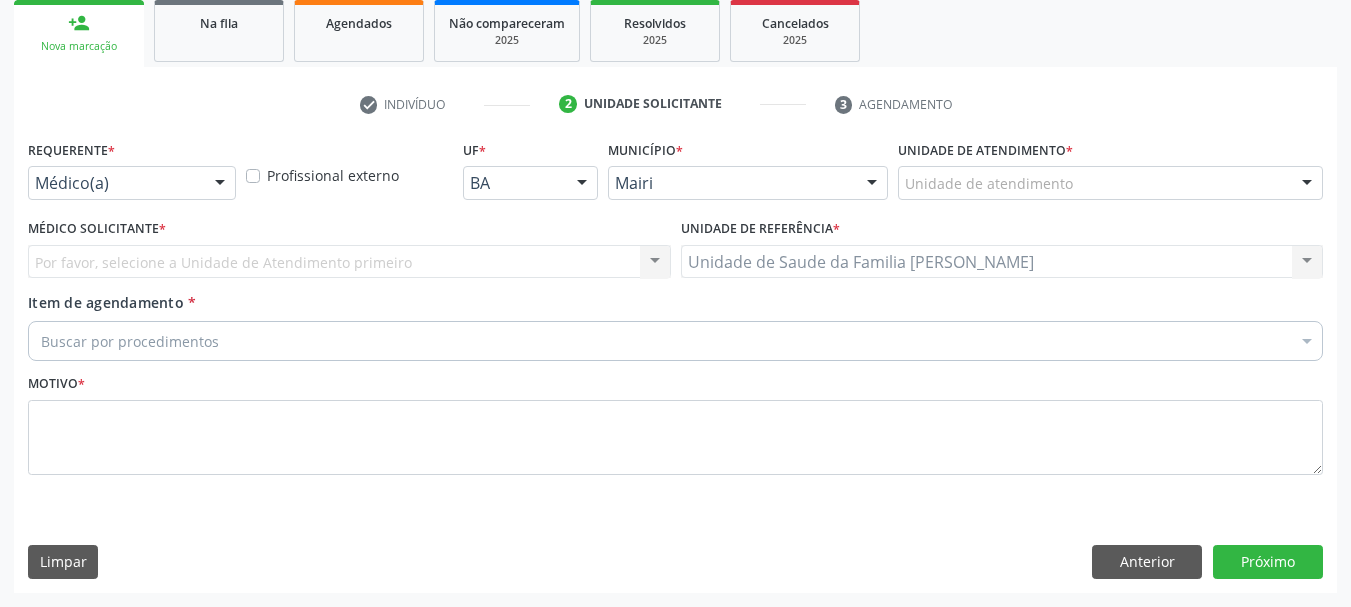 scroll, scrollTop: 299, scrollLeft: 0, axis: vertical 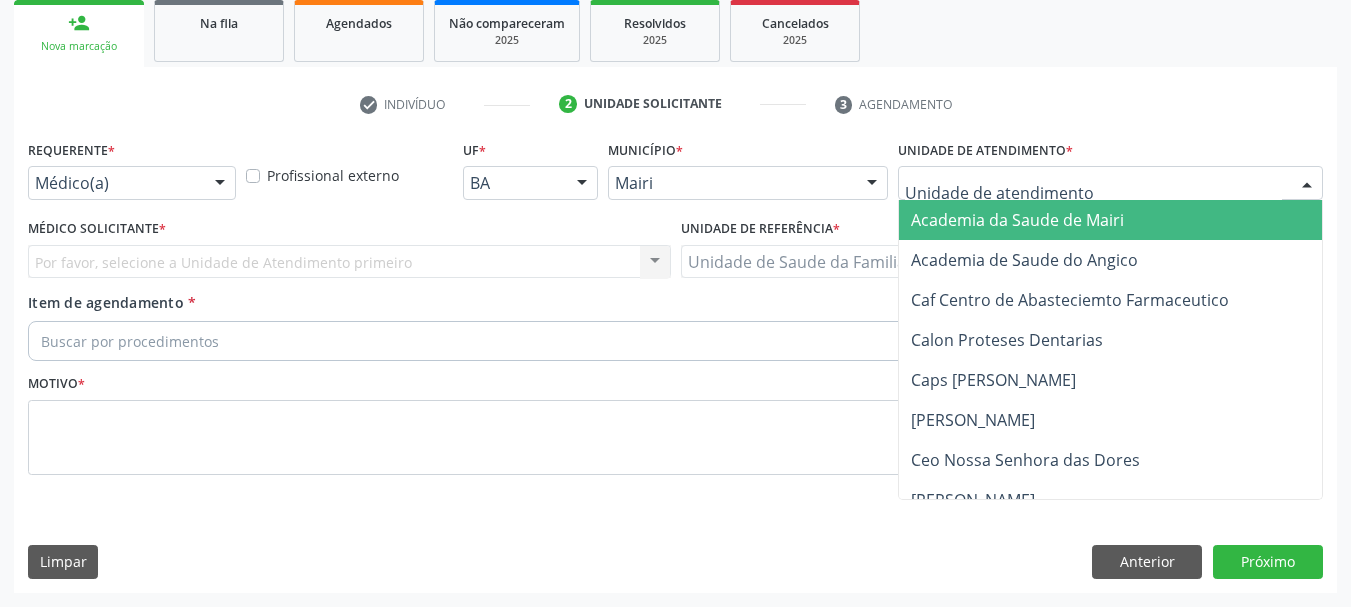 click at bounding box center [1110, 183] 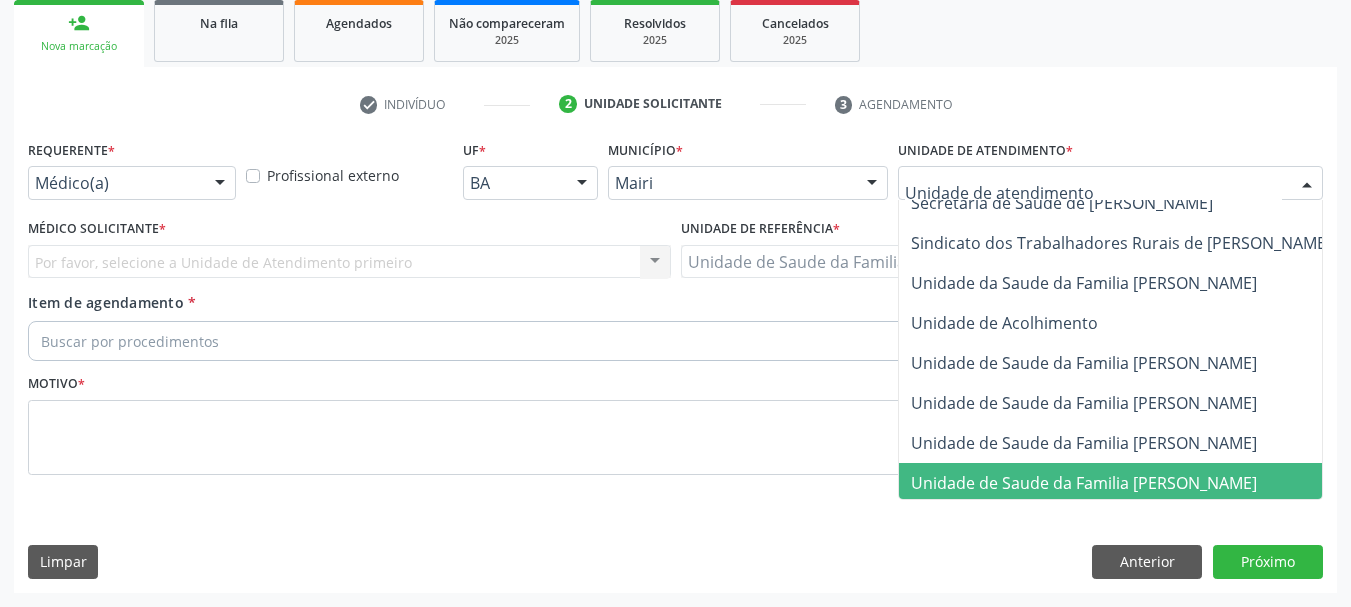 scroll, scrollTop: 1436, scrollLeft: 0, axis: vertical 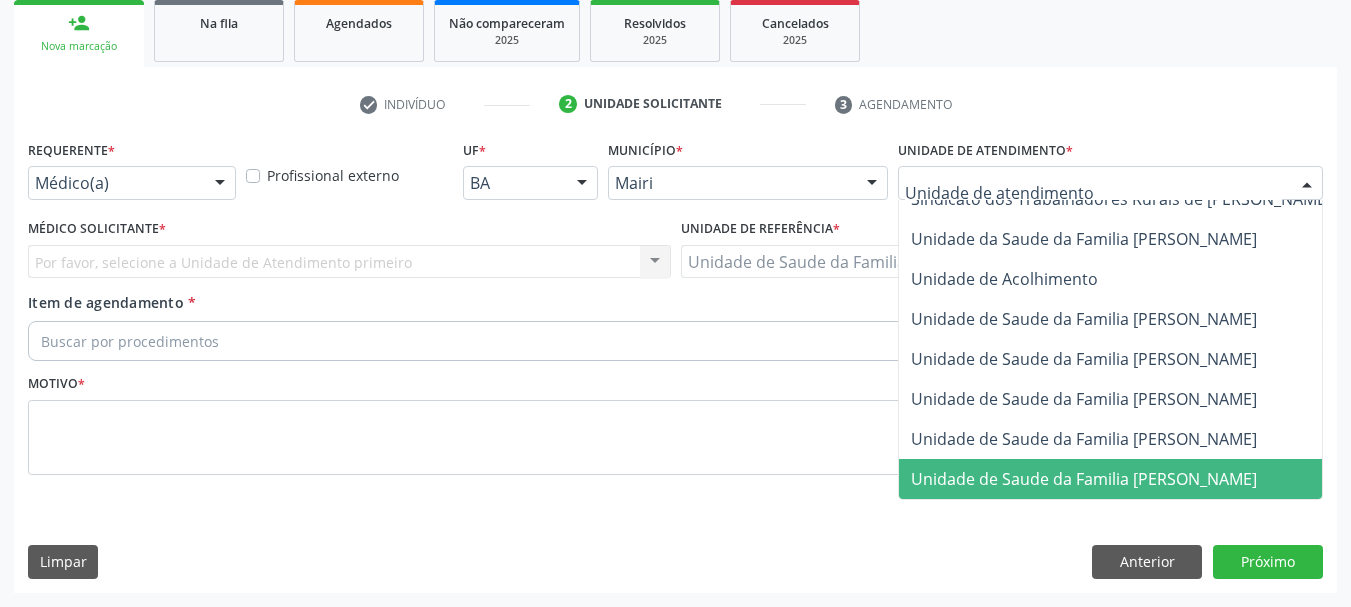 click on "Unidade de Saude da Familia [PERSON_NAME]" at bounding box center (1084, 479) 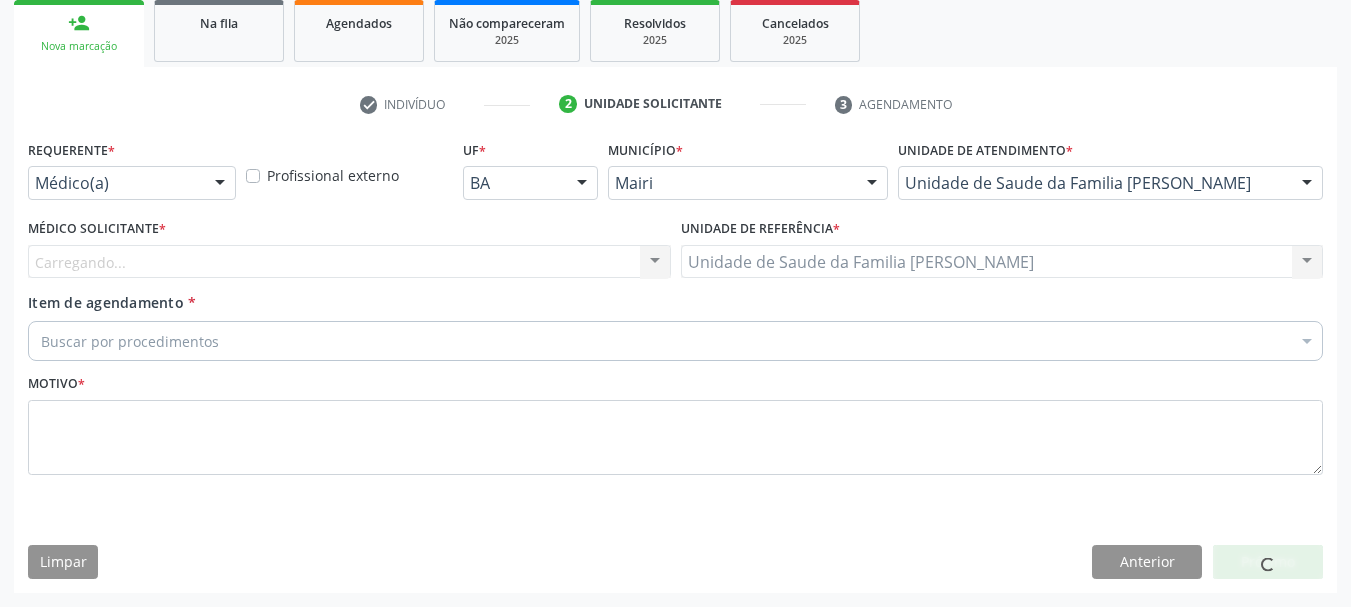 click on "Carregando...
Nenhum resultado encontrado para: "   "
Não há nenhuma opção para ser exibida." at bounding box center (349, 262) 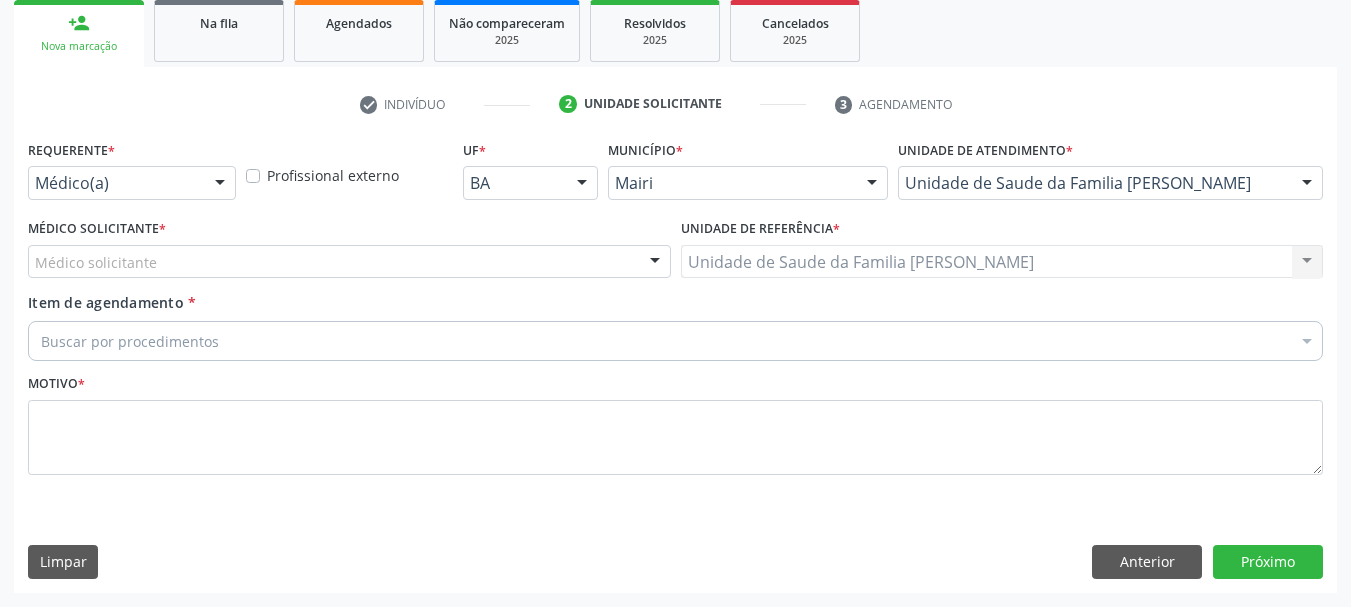 click at bounding box center [655, 263] 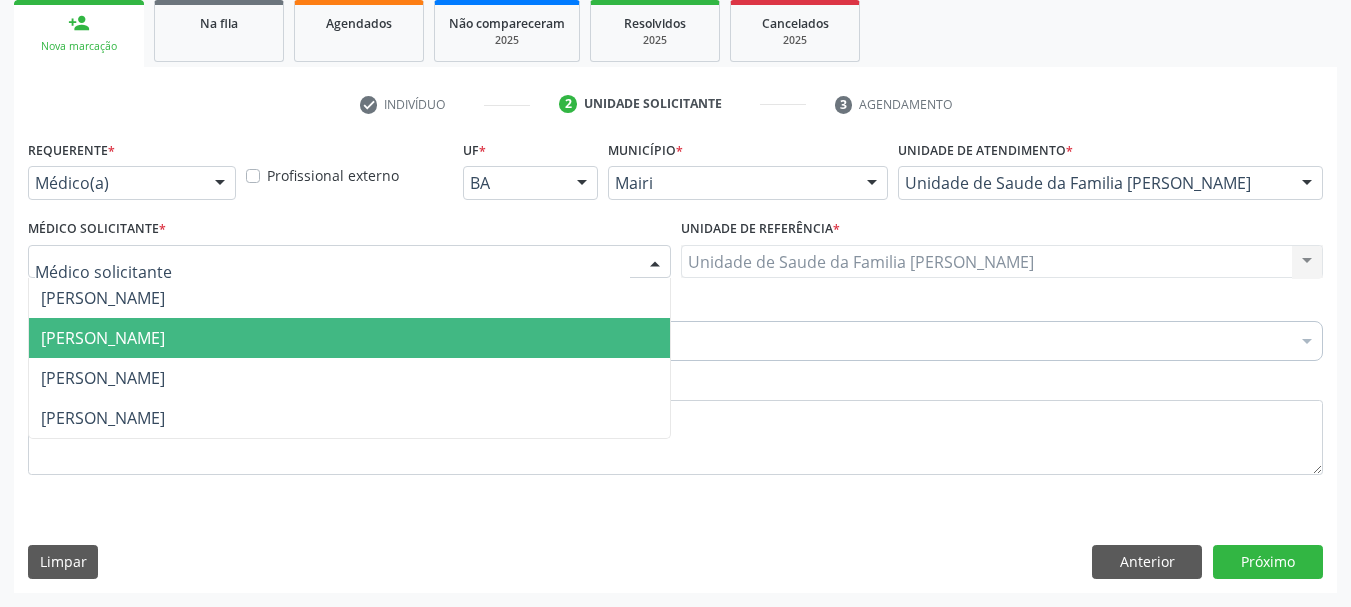 click on "[PERSON_NAME]" at bounding box center [349, 338] 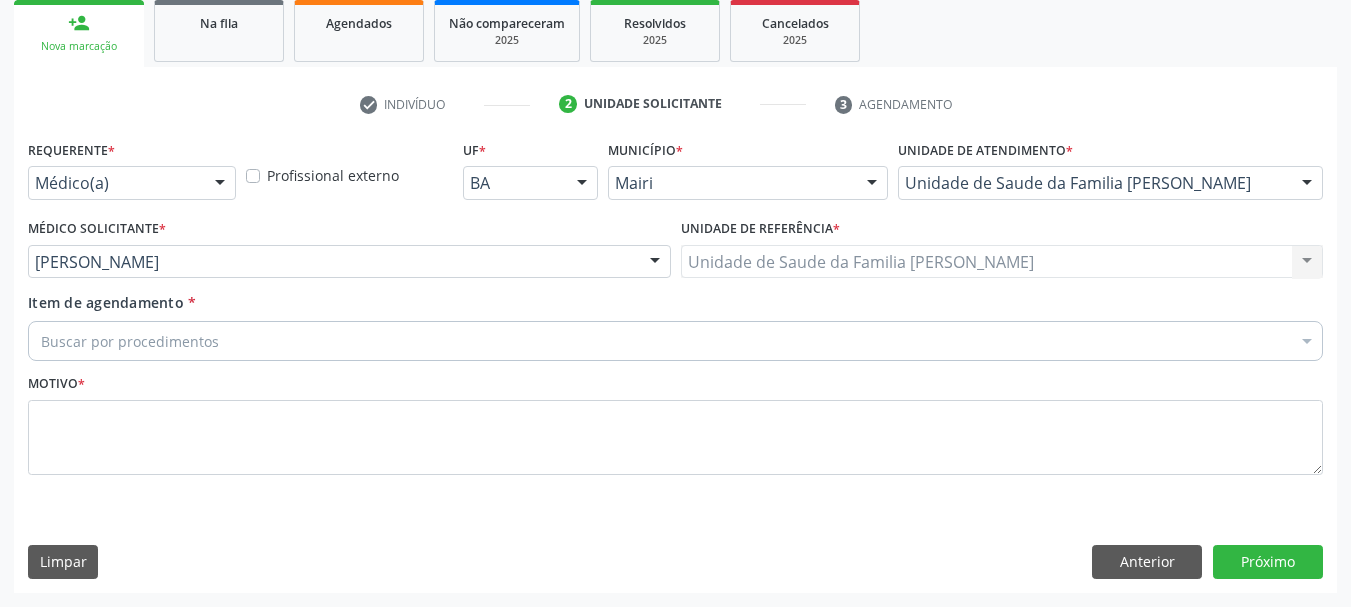 click on "Buscar por procedimentos" at bounding box center (675, 341) 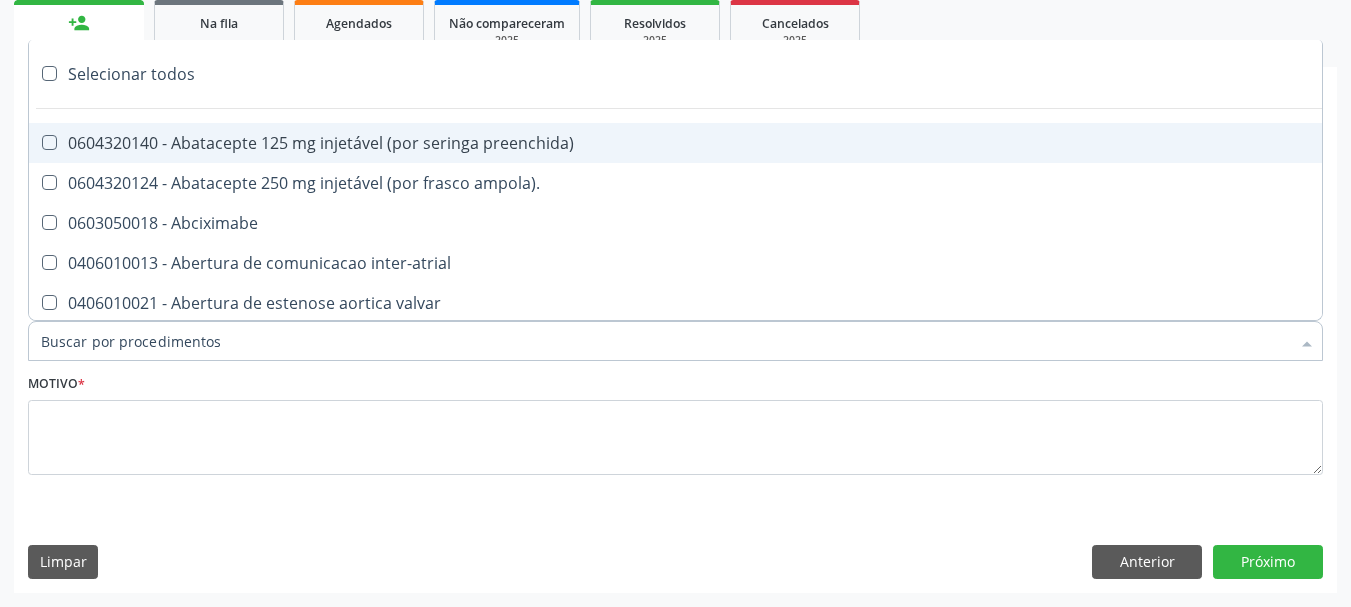 type on "#" 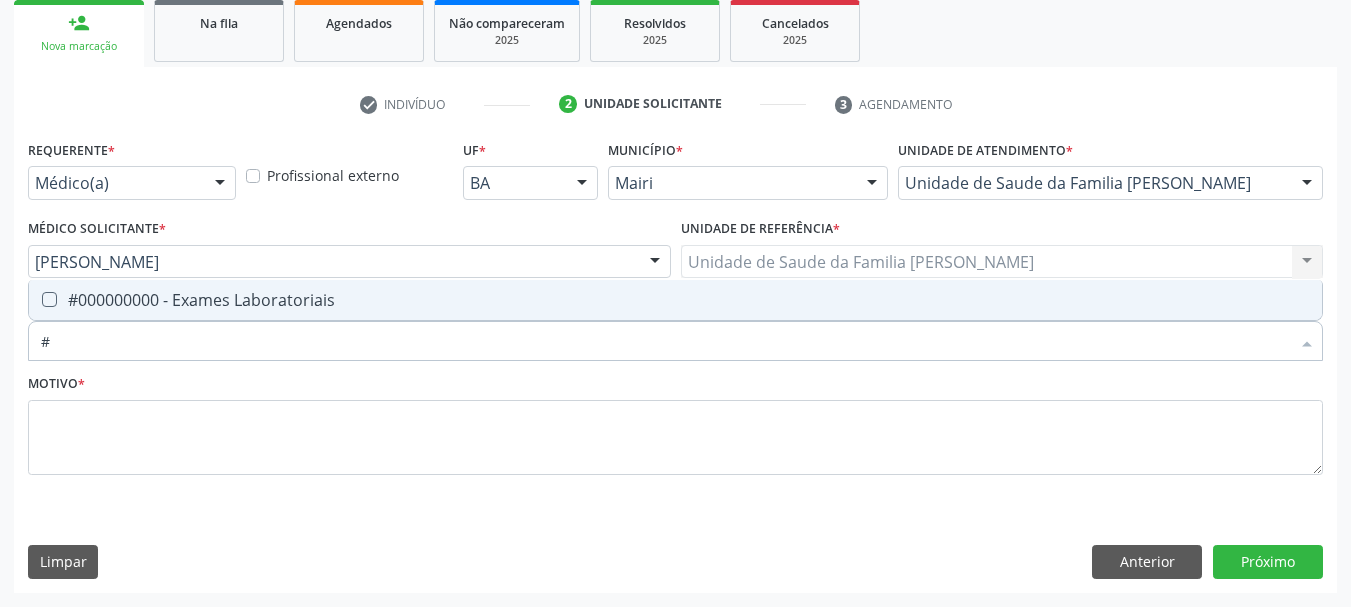 click on "#000000000 - Exames Laboratoriais" at bounding box center [675, 300] 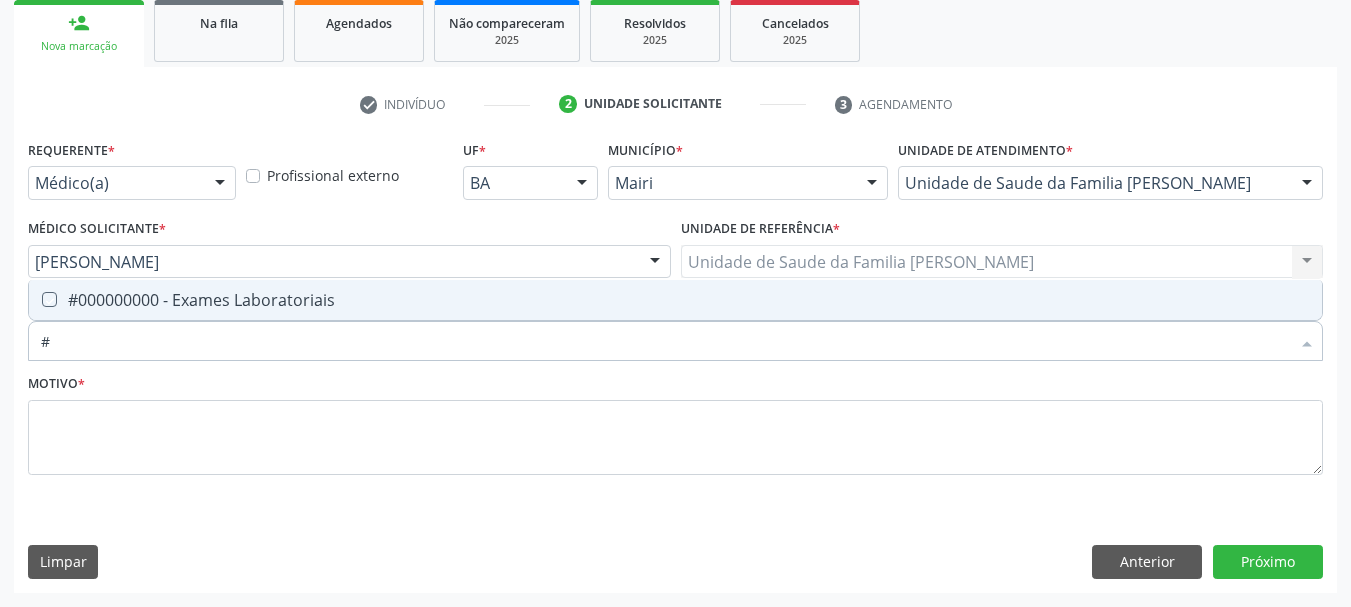 checkbox on "true" 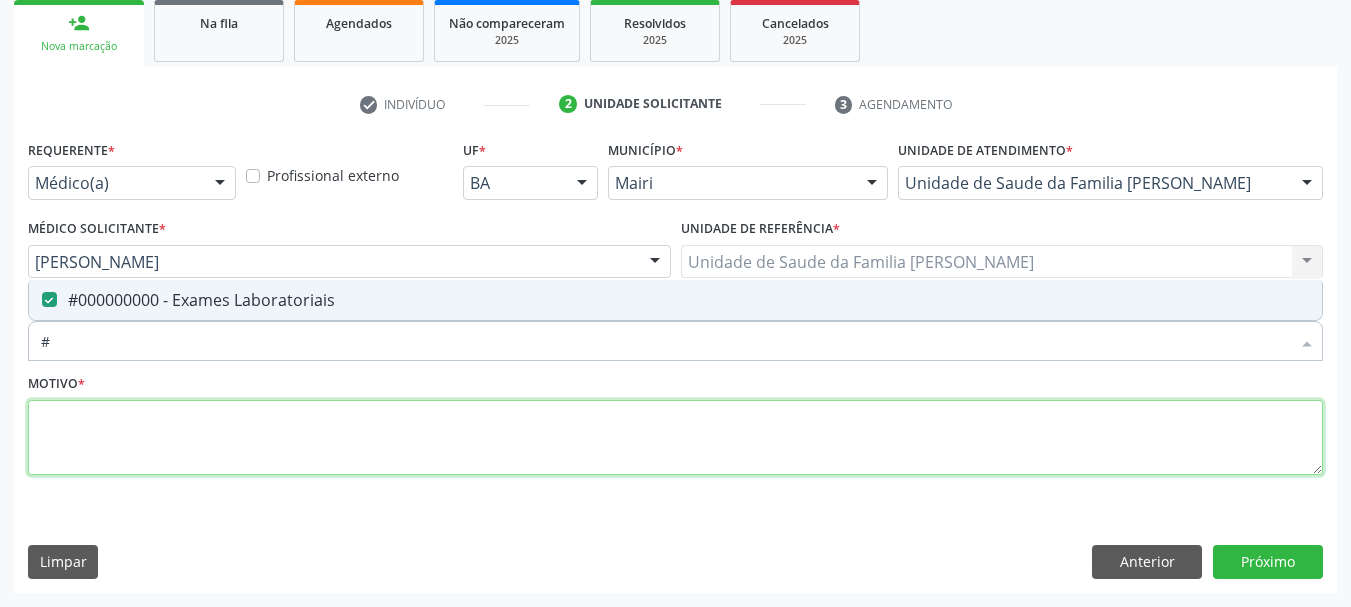 click at bounding box center (675, 438) 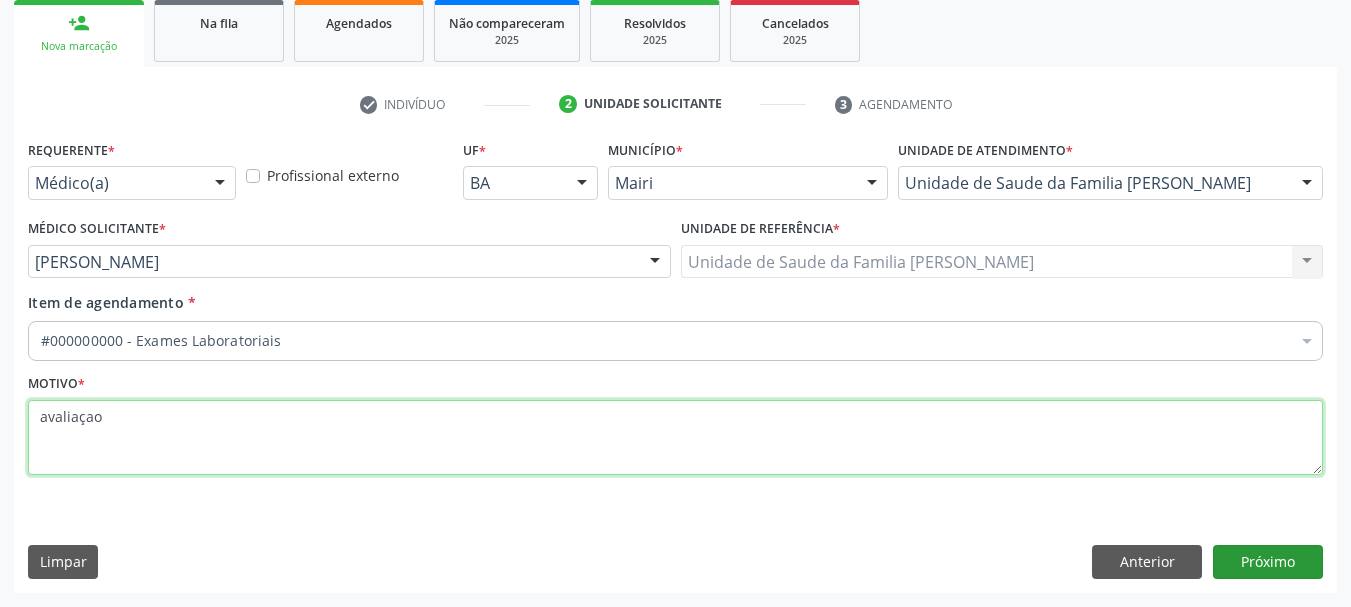 type on "avaliaçao" 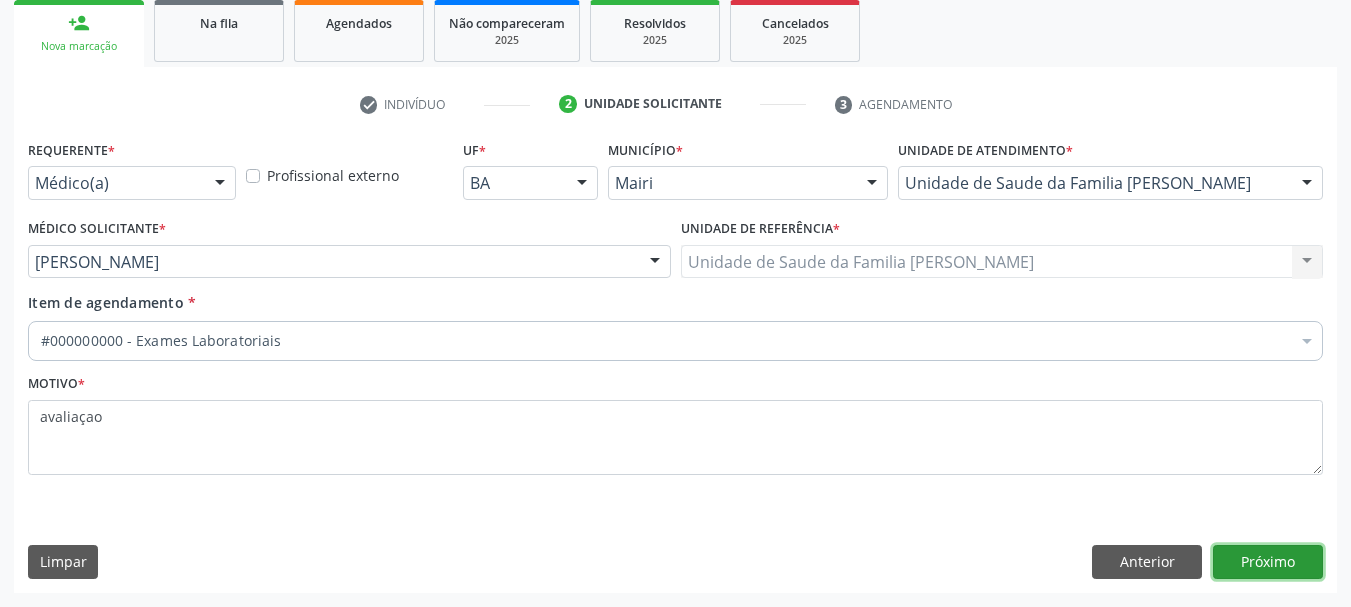 click on "Próximo" at bounding box center [1268, 562] 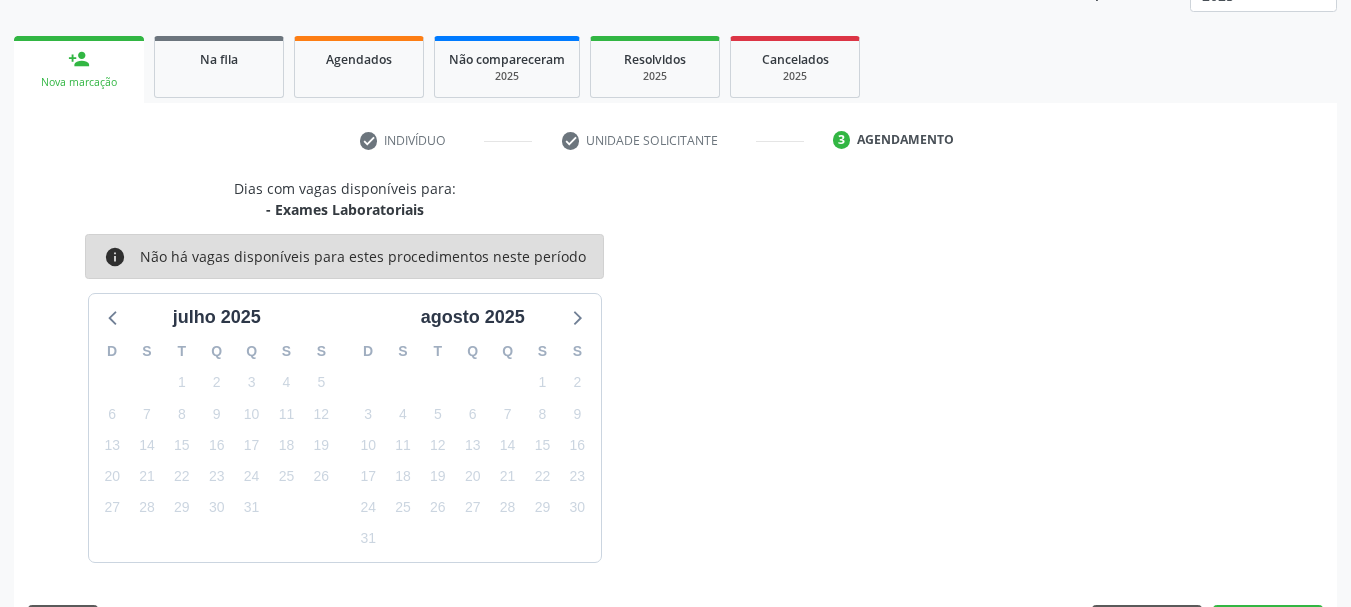 scroll, scrollTop: 299, scrollLeft: 0, axis: vertical 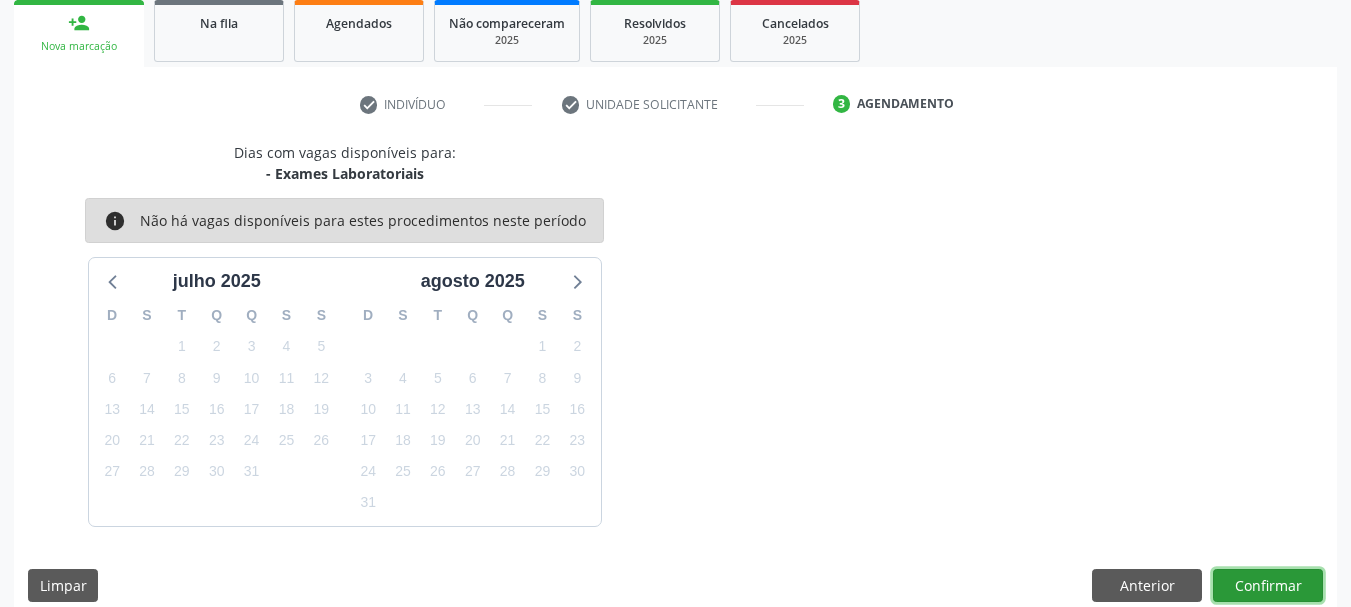 click on "Confirmar" at bounding box center [1268, 586] 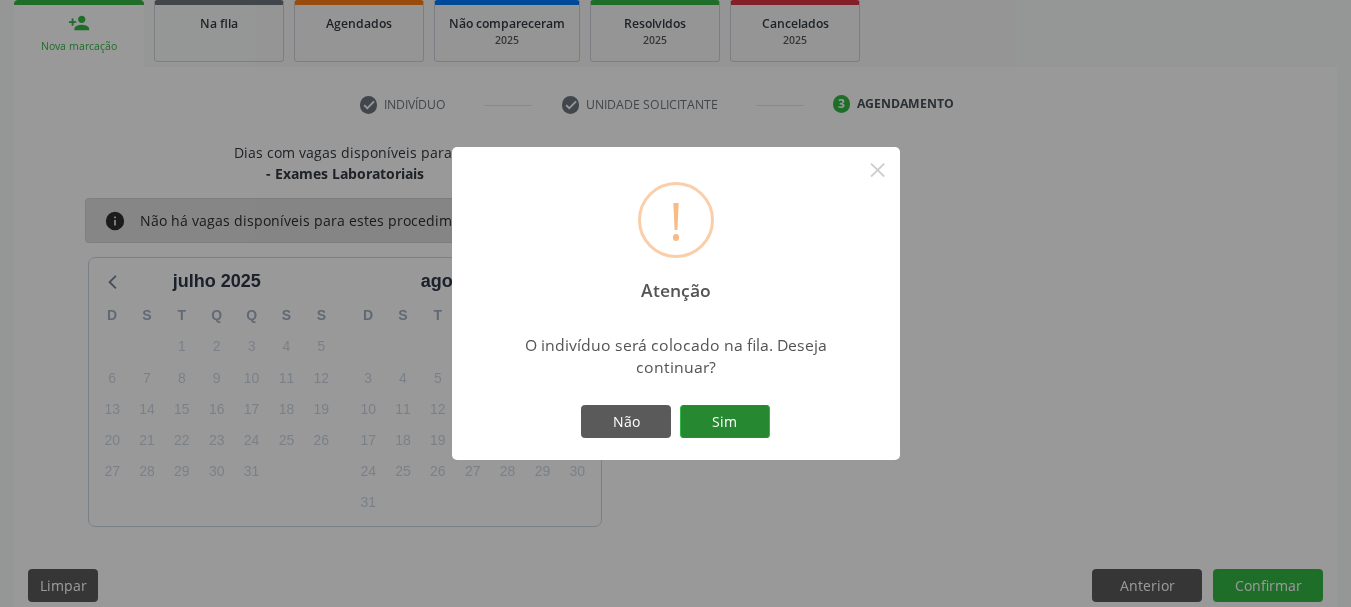 click on "Sim" at bounding box center [725, 422] 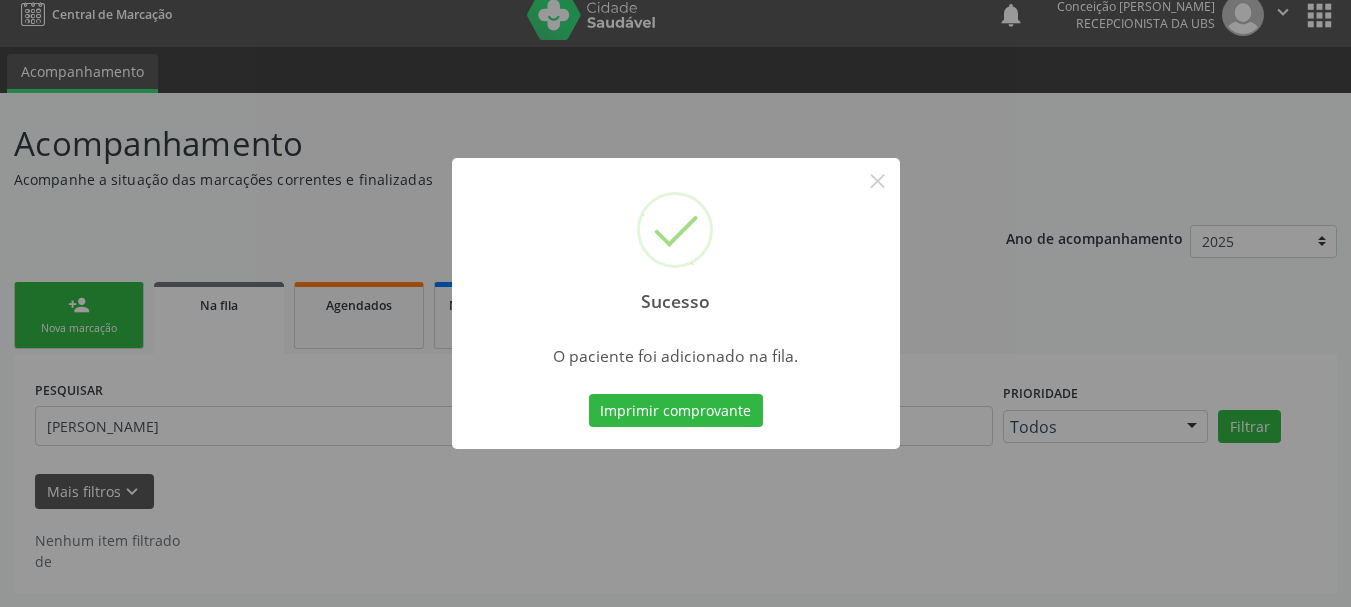 scroll, scrollTop: 17, scrollLeft: 0, axis: vertical 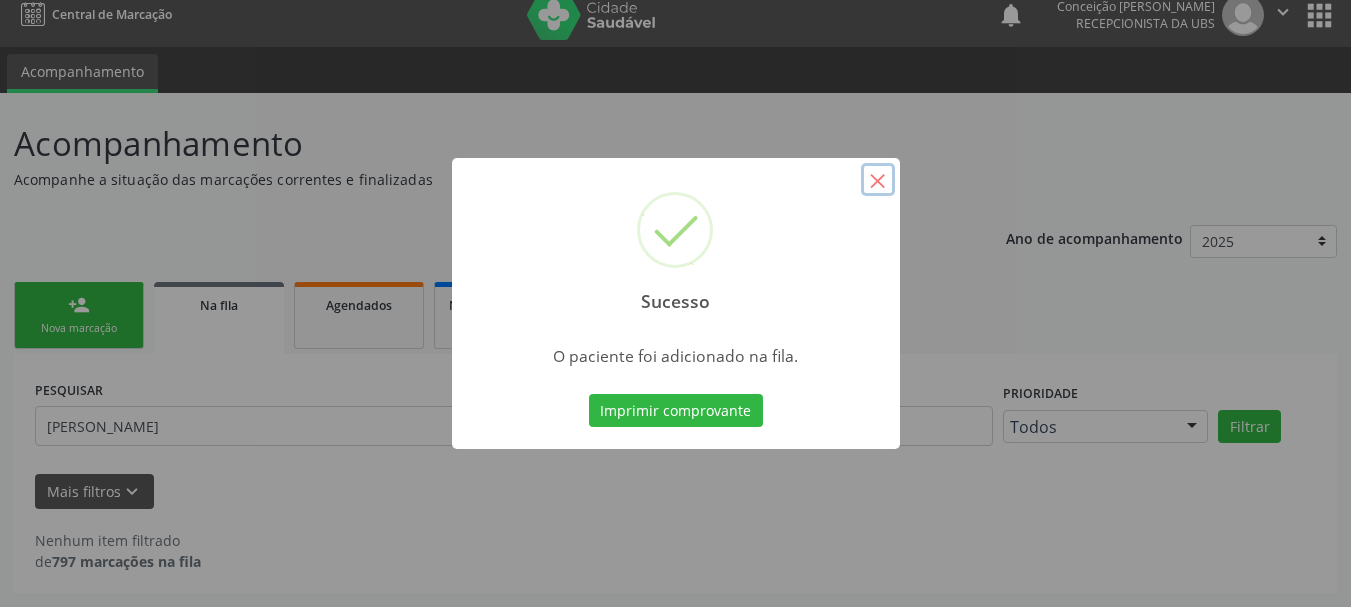 click on "×" at bounding box center (878, 180) 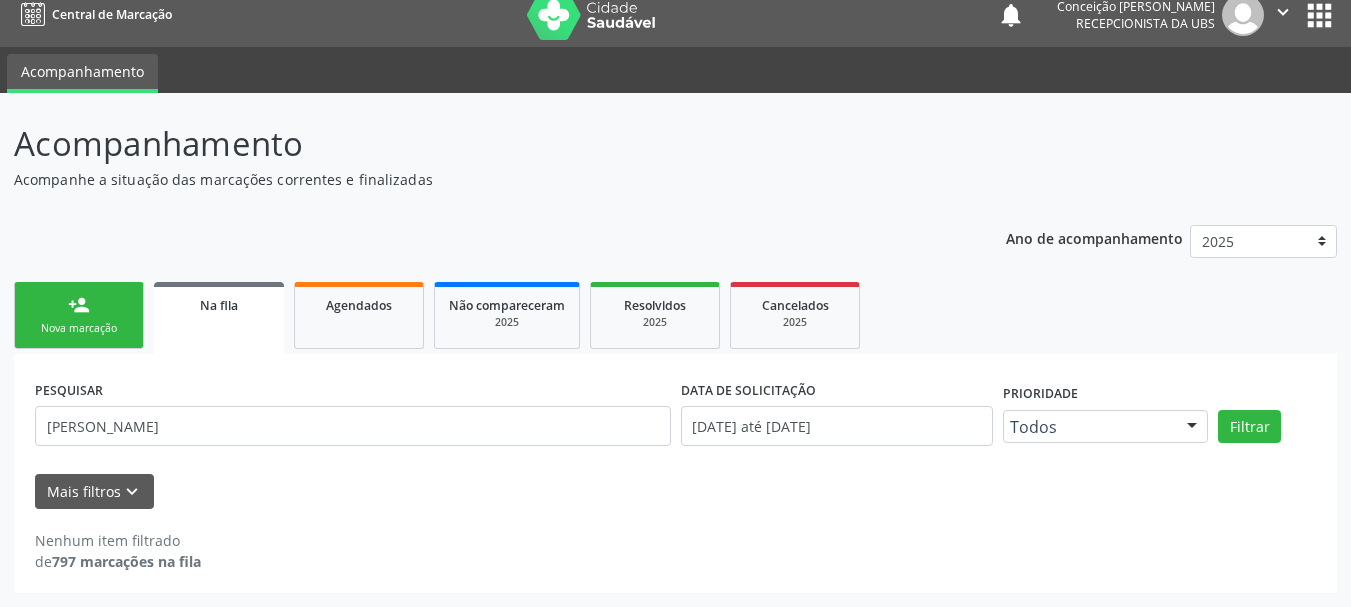 click on "Na fila" at bounding box center [219, 318] 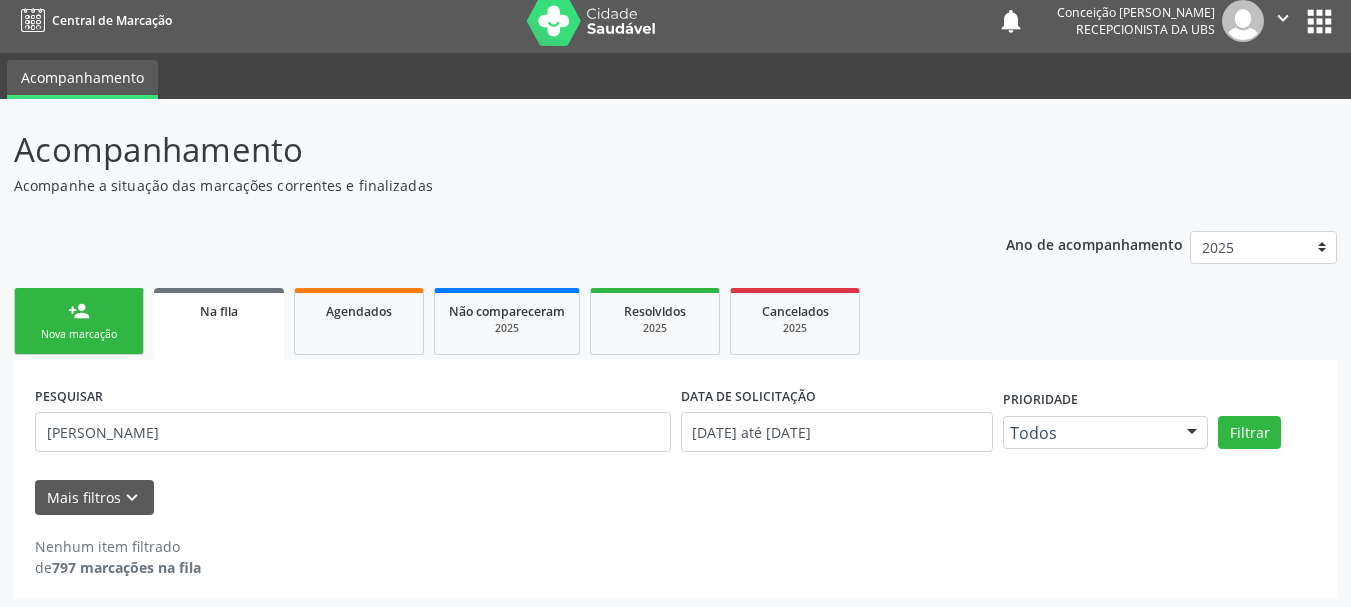 scroll, scrollTop: 17, scrollLeft: 0, axis: vertical 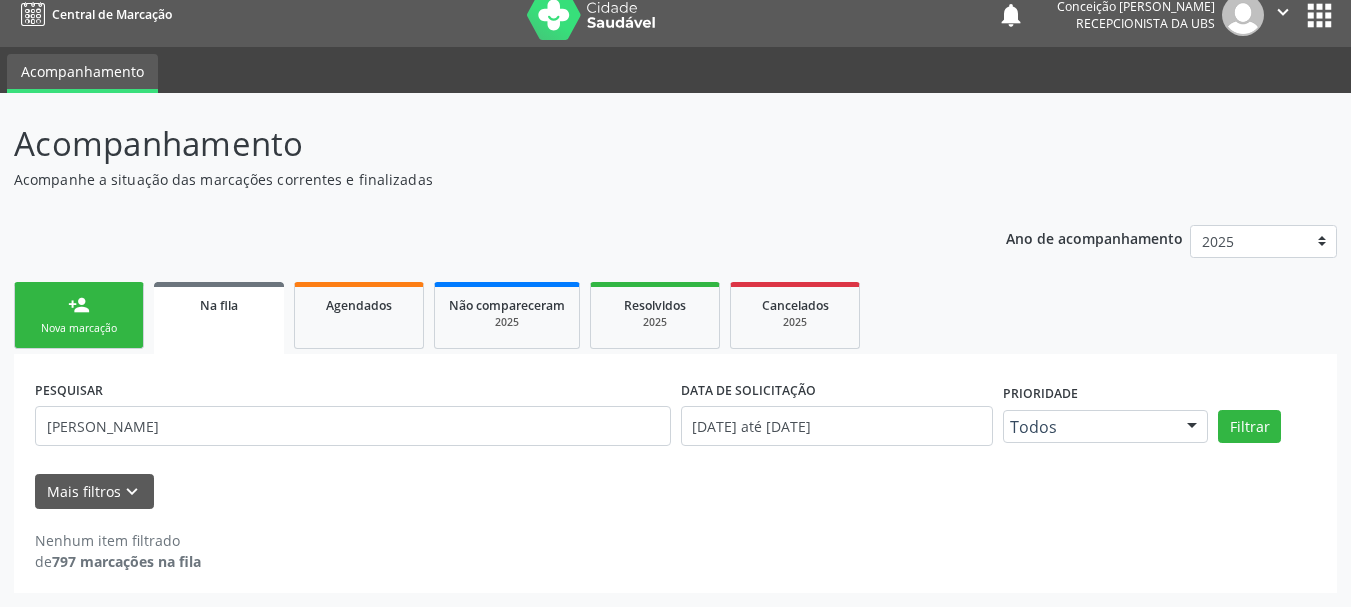 click on "Nova marcação" at bounding box center (79, 328) 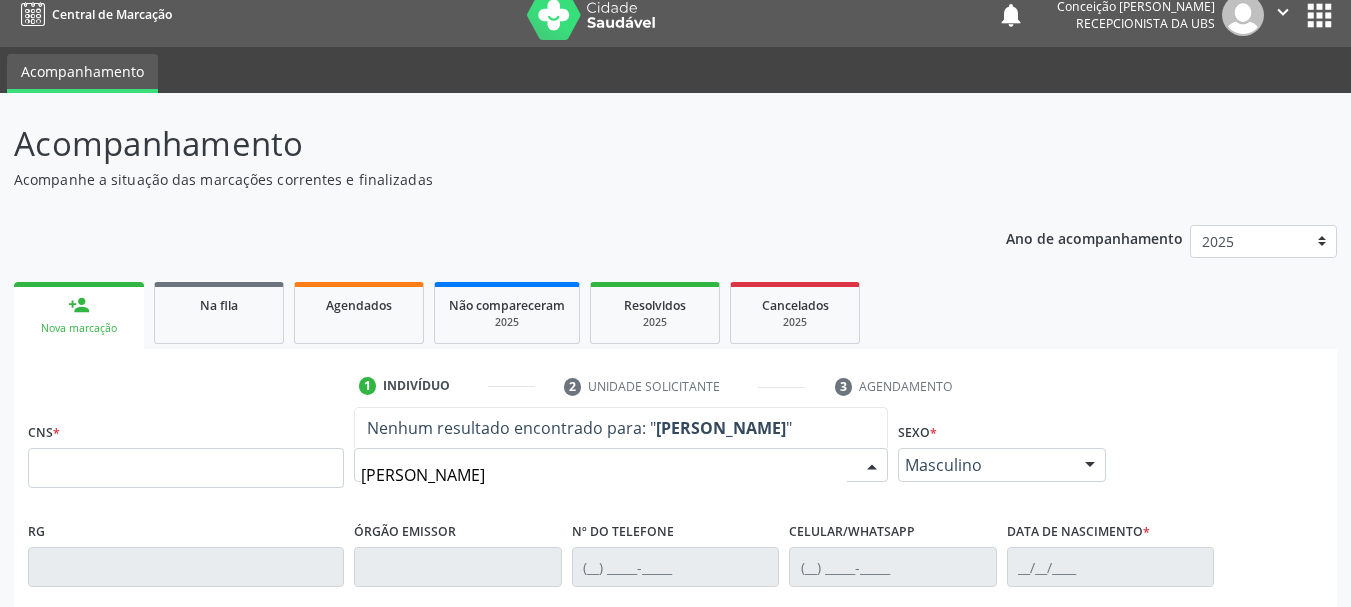 type on "[PERSON_NAME]" 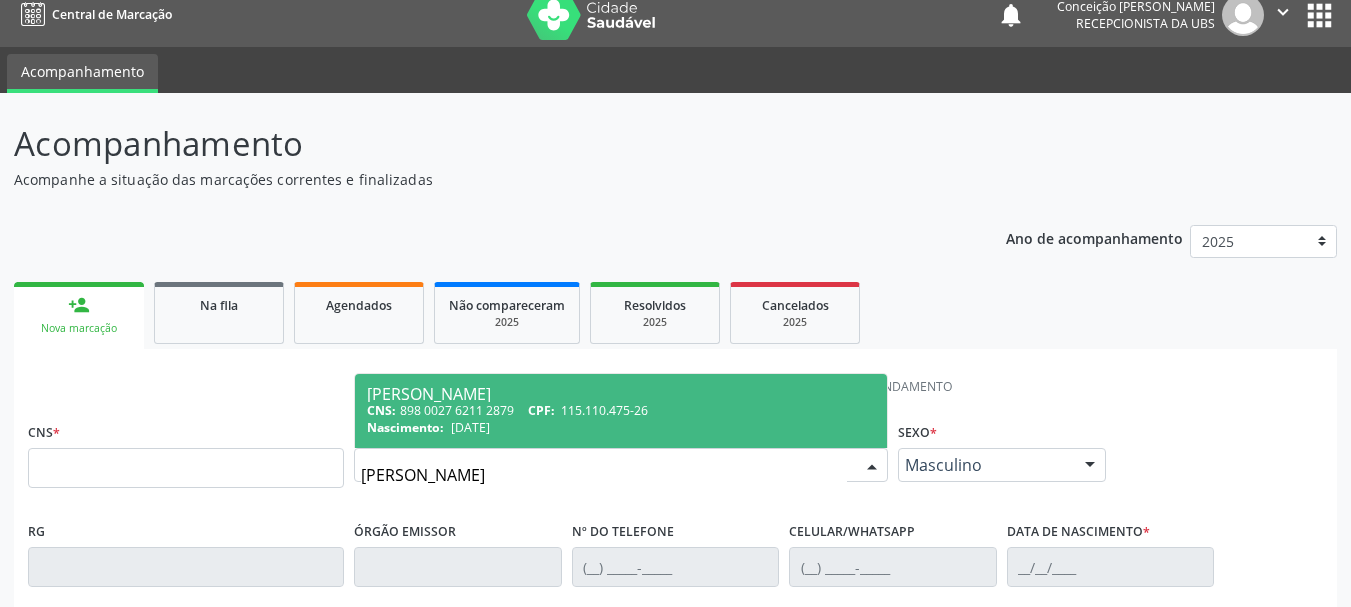 click on "CNS:
898 0027 6211 2879
CPF:
115.110.475-26" at bounding box center (621, 410) 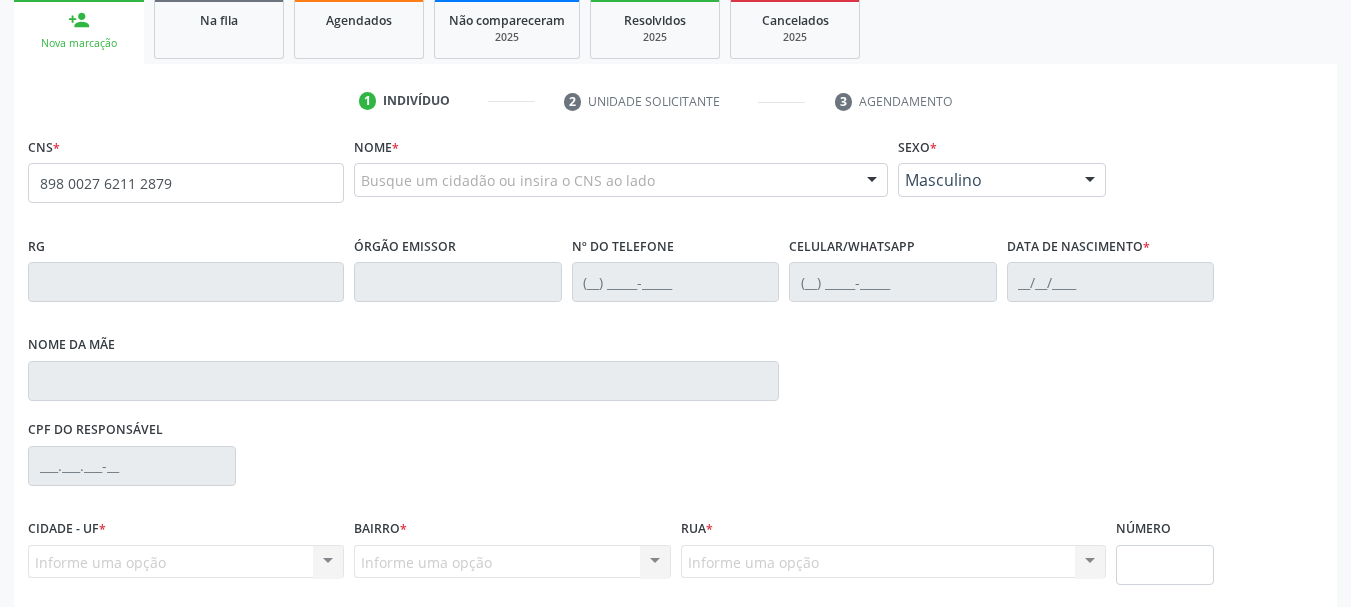 scroll, scrollTop: 463, scrollLeft: 0, axis: vertical 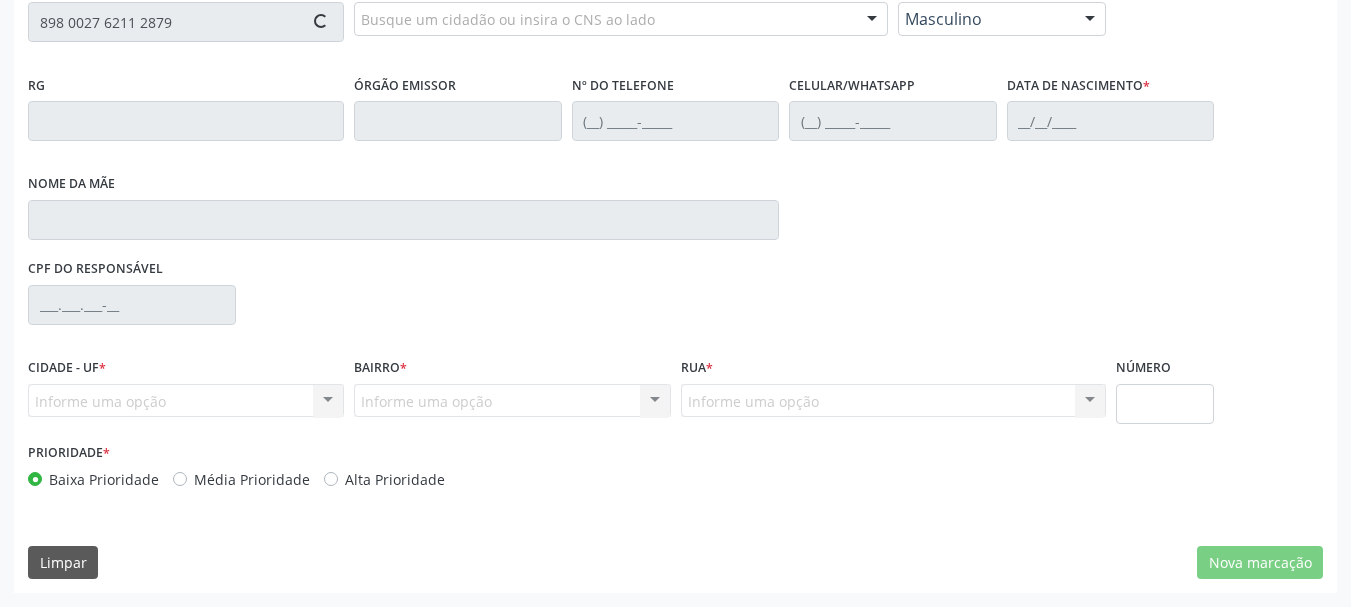 type on "898 0027 6211 2879" 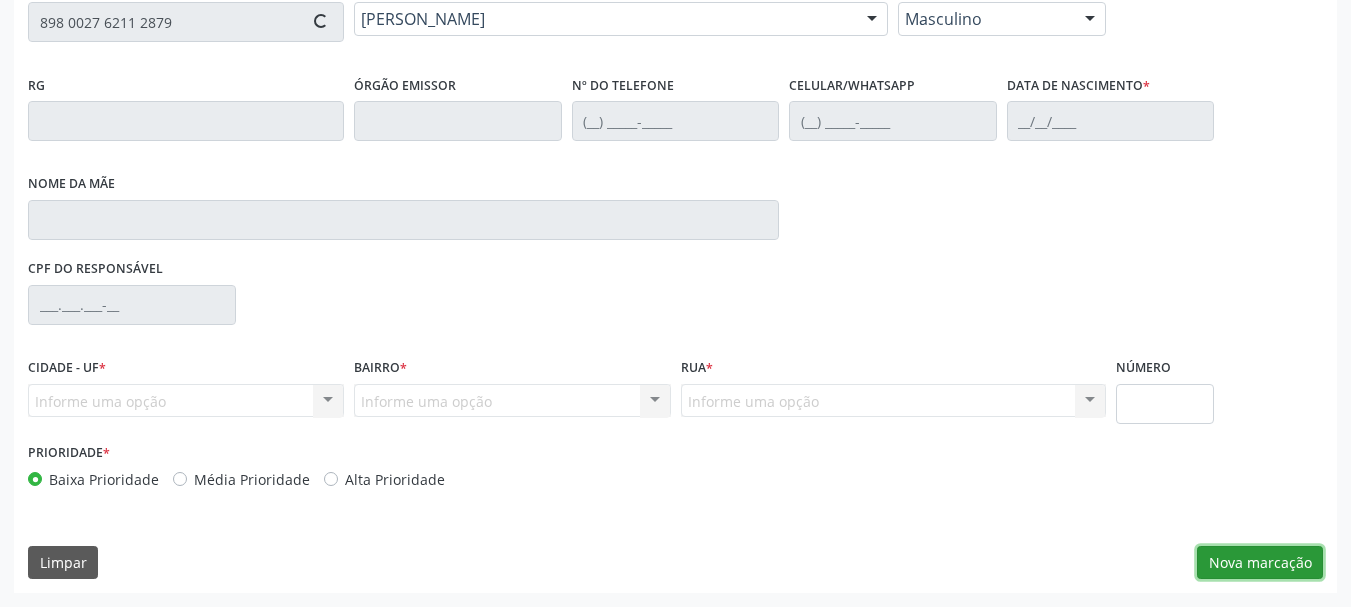 click on "Nova marcação" at bounding box center [1260, 563] 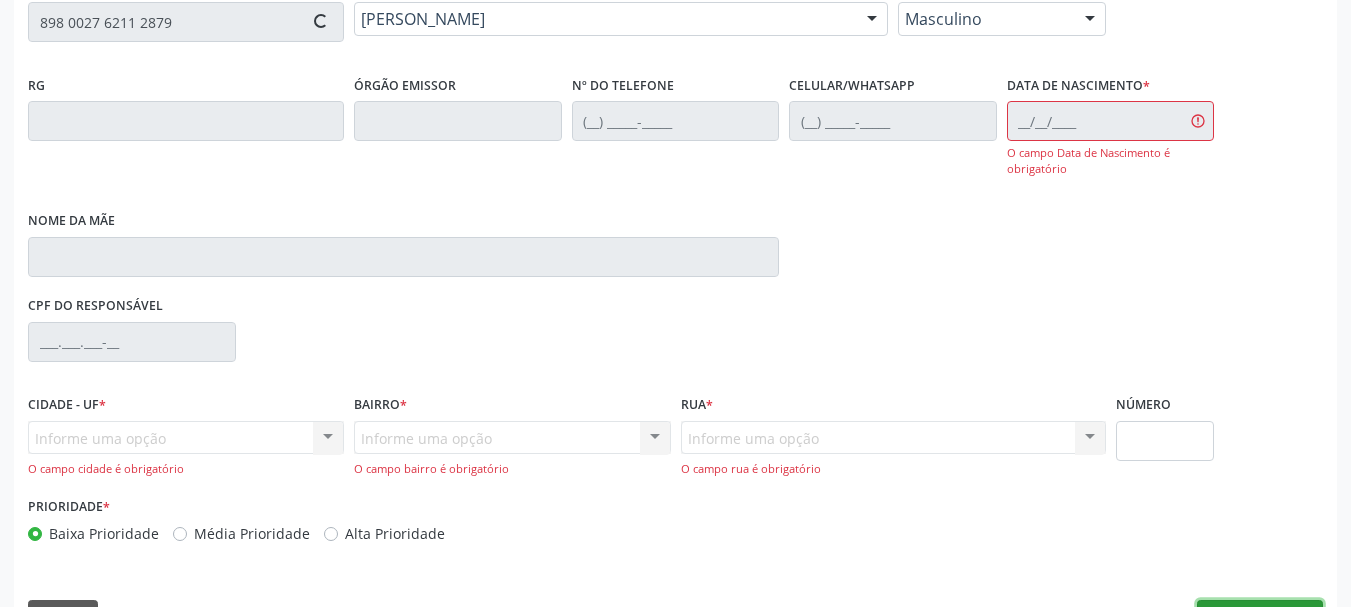 type on "[PHONE_NUMBER]" 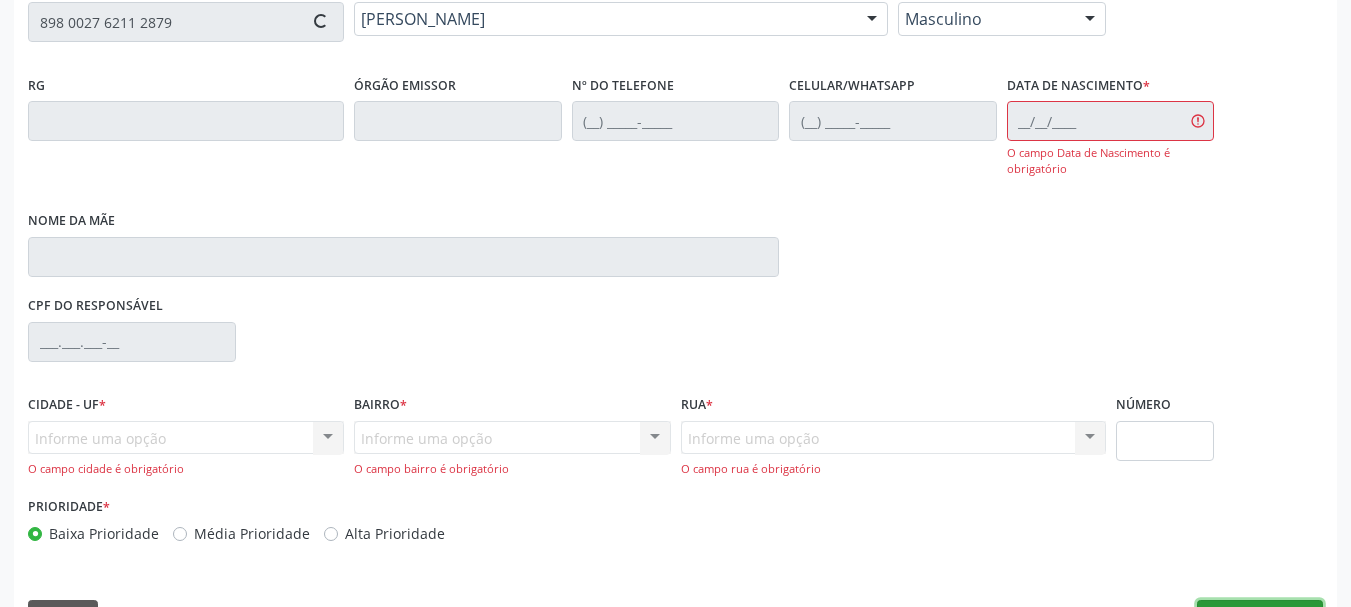 type on "[DATE]" 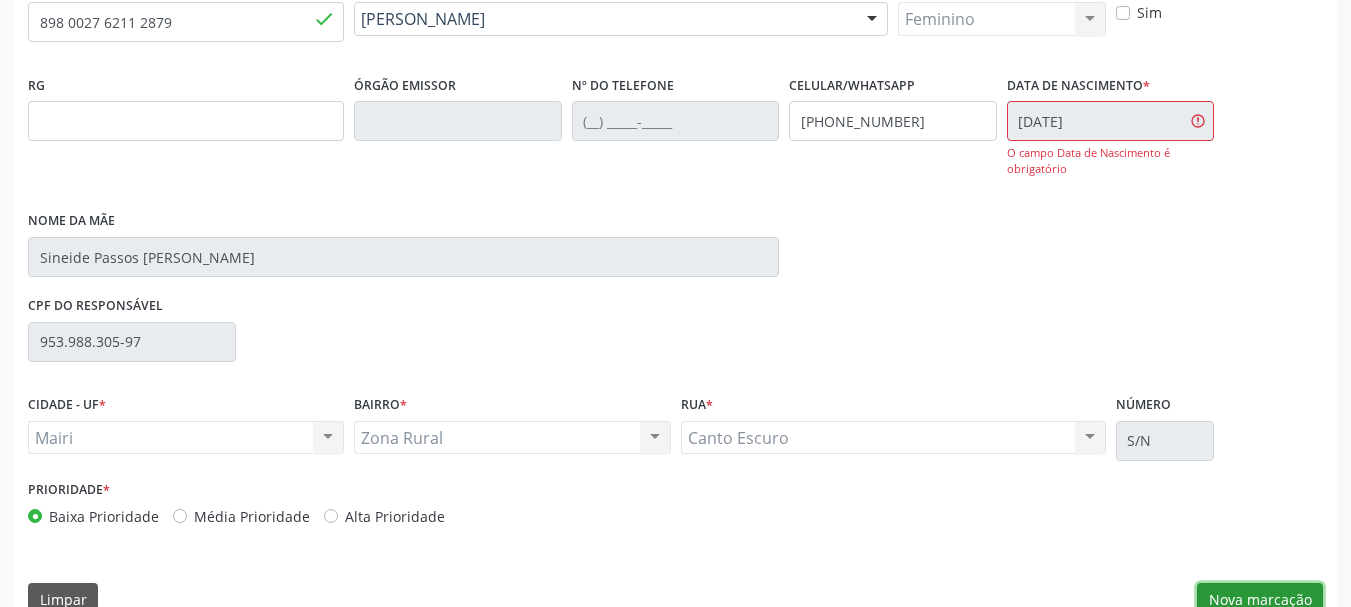 drag, startPoint x: 1317, startPoint y: 596, endPoint x: 1295, endPoint y: 592, distance: 22.36068 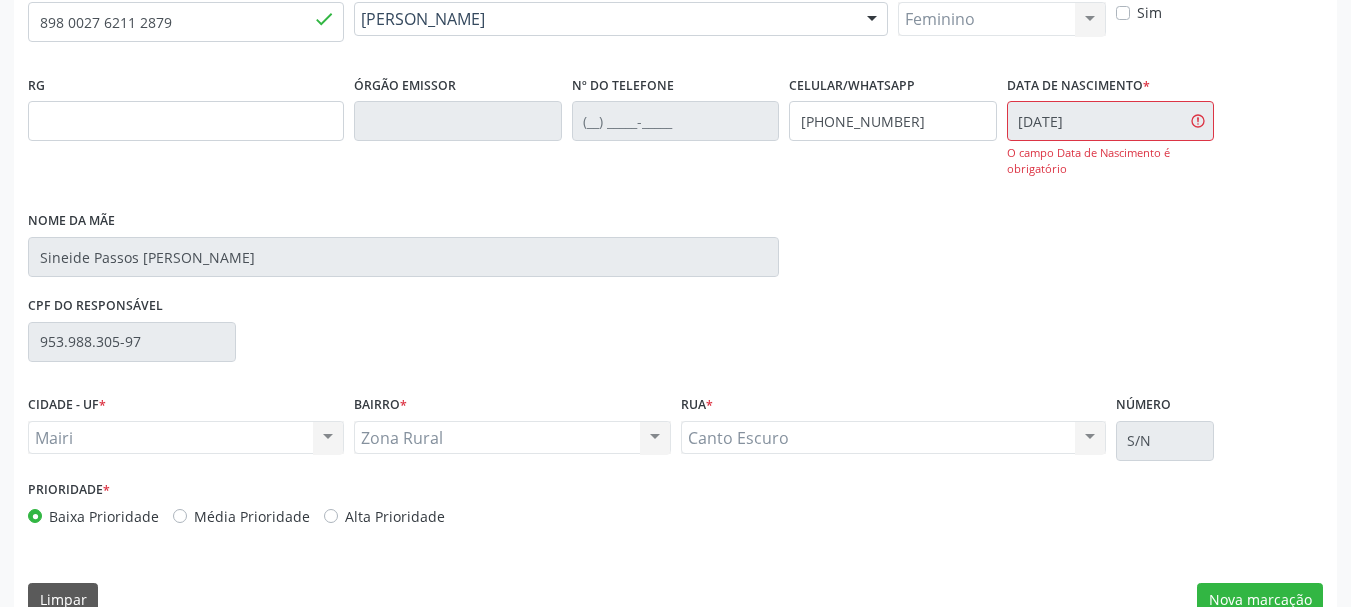 scroll, scrollTop: 299, scrollLeft: 0, axis: vertical 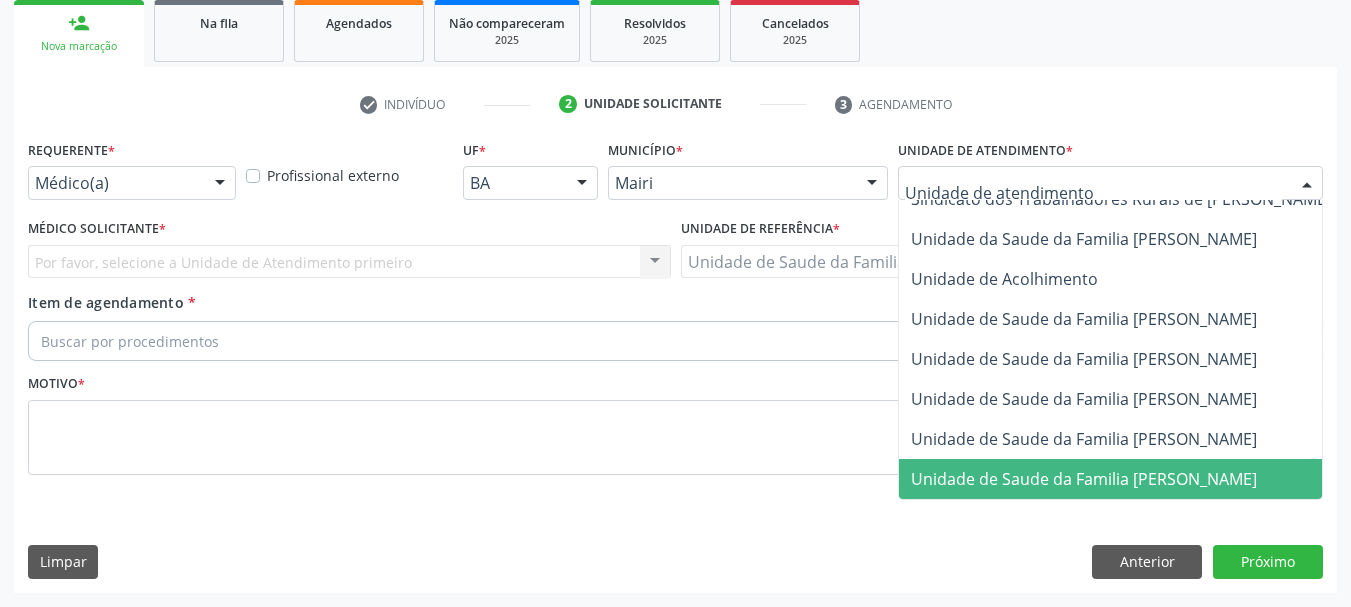 click on "Unidade de Saude da Familia [PERSON_NAME]" at bounding box center (1084, 479) 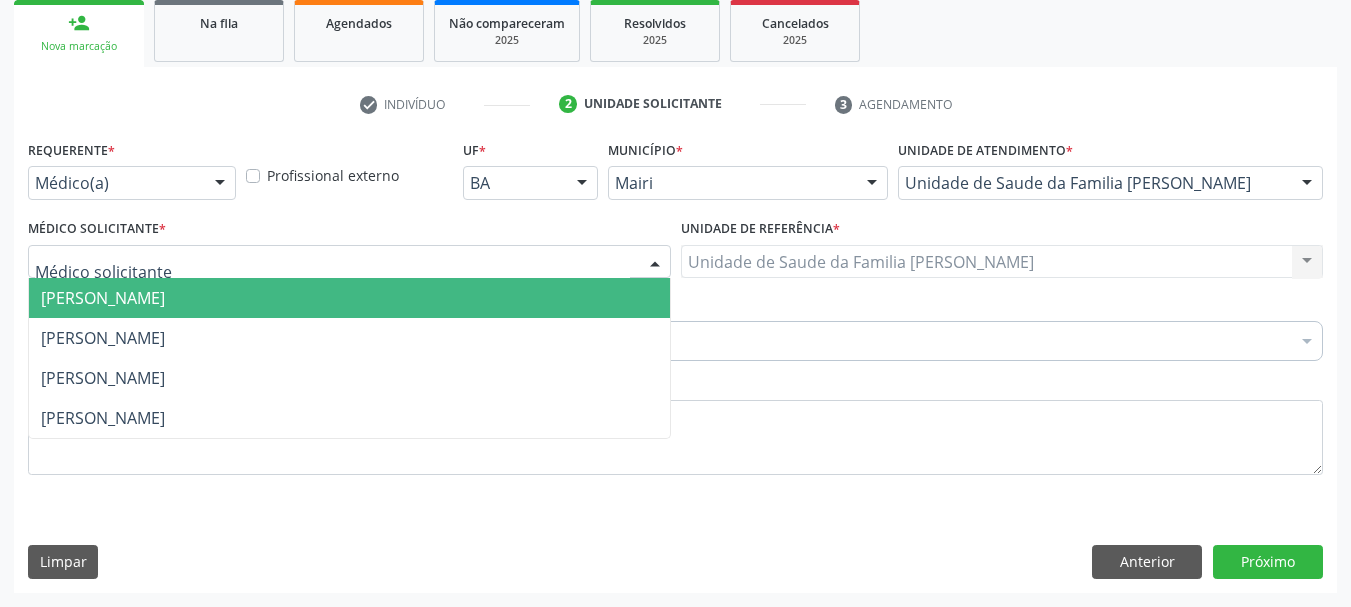 click at bounding box center [349, 262] 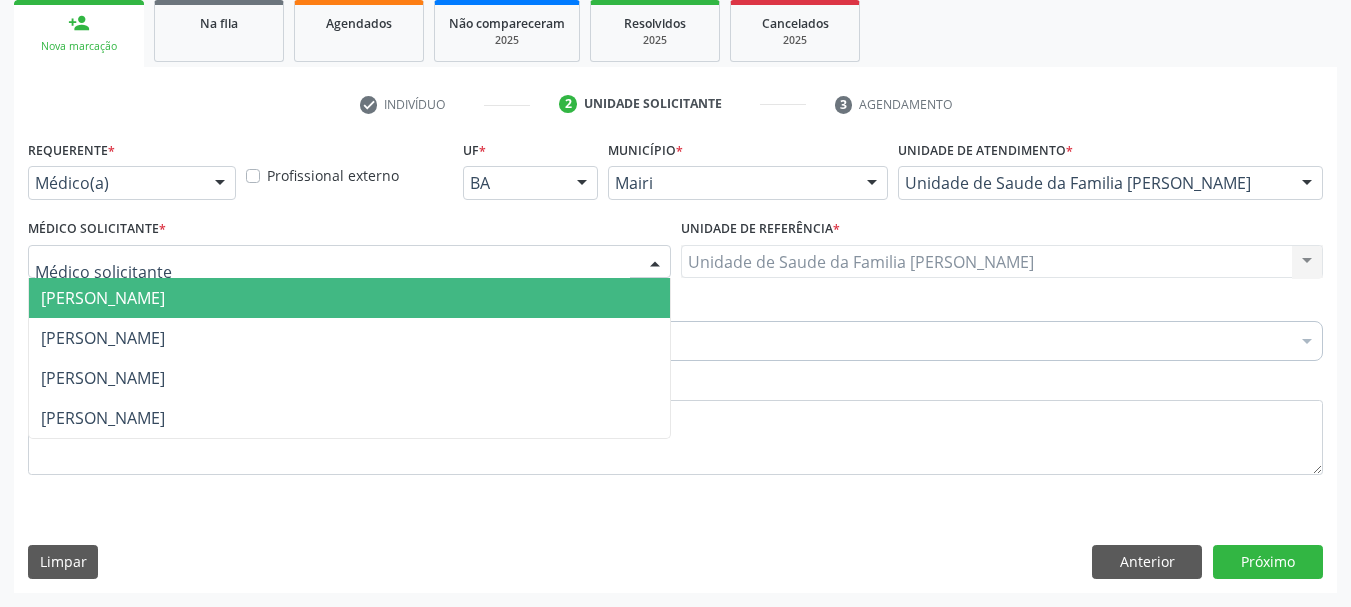 click on "[PERSON_NAME]" at bounding box center (349, 298) 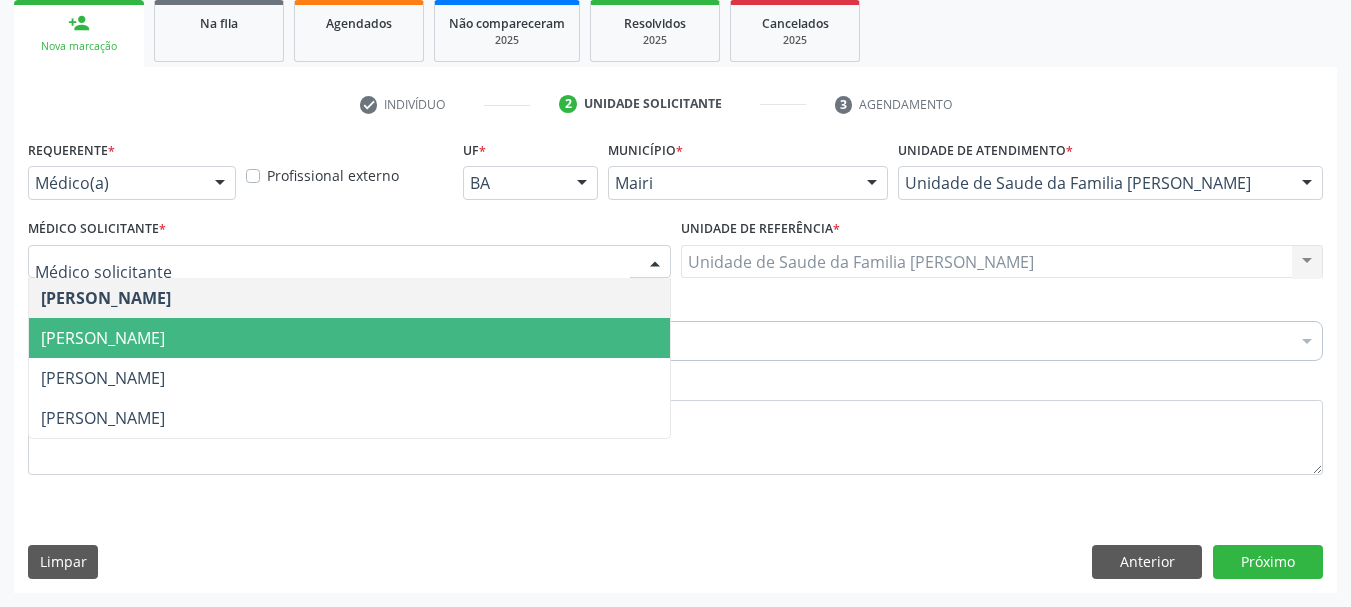 click on "[PERSON_NAME]" at bounding box center (349, 338) 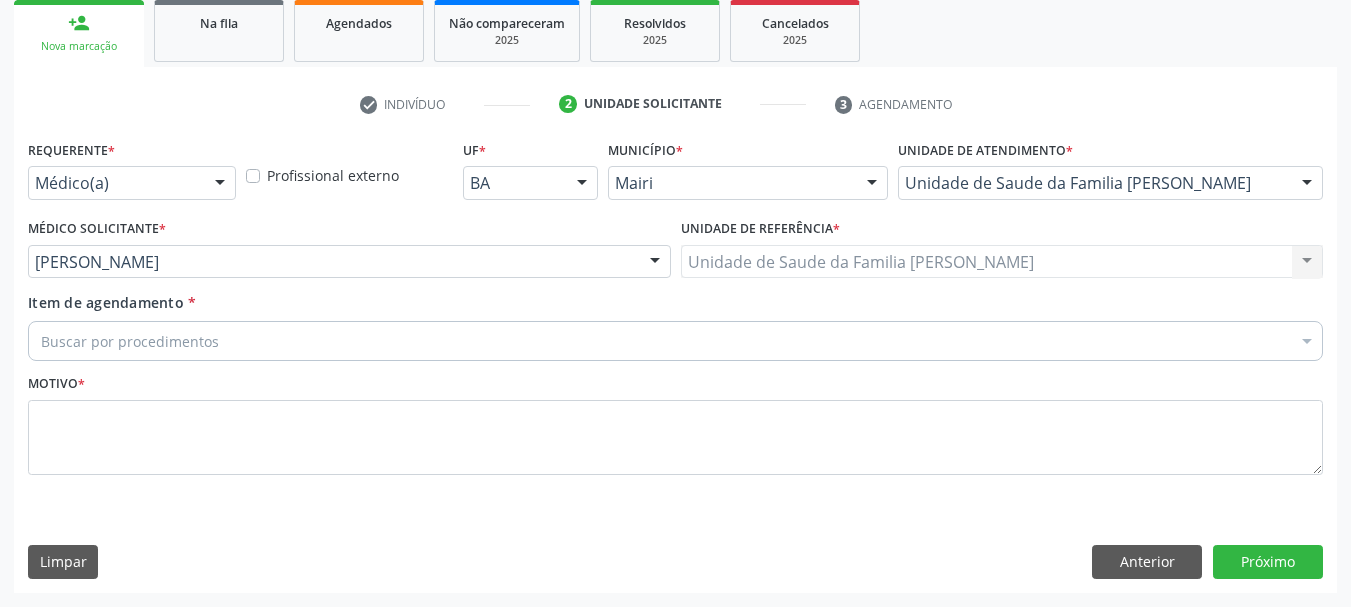click on "Buscar por procedimentos" at bounding box center [675, 341] 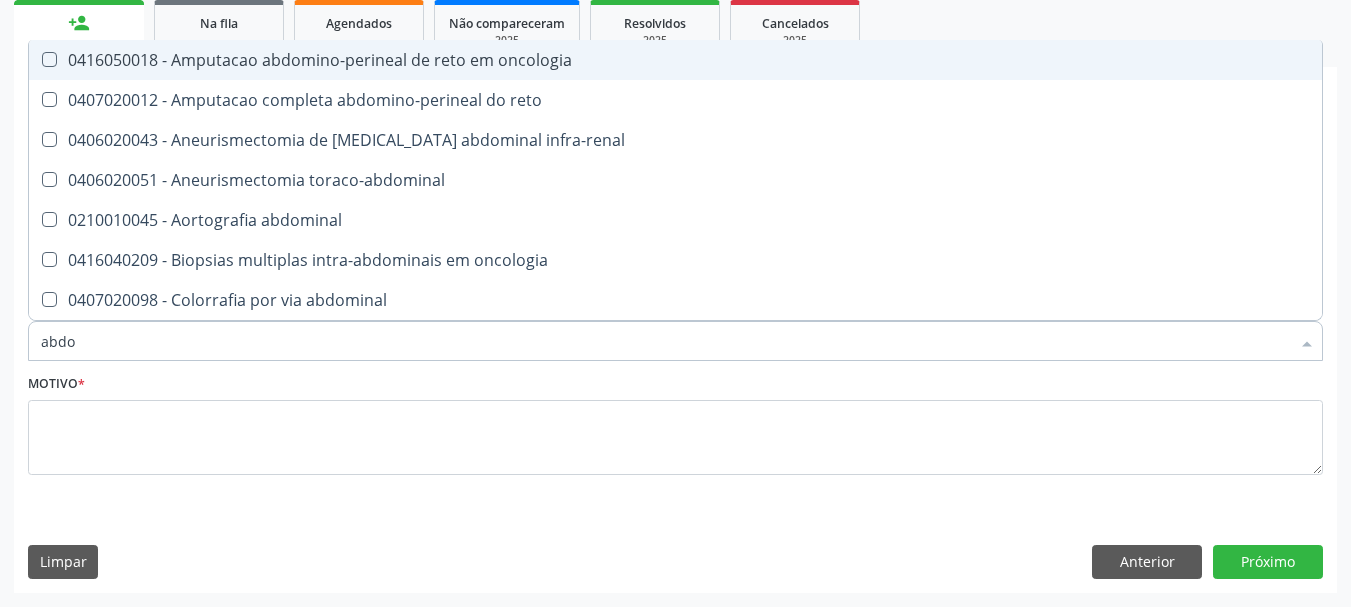 type on "abdom" 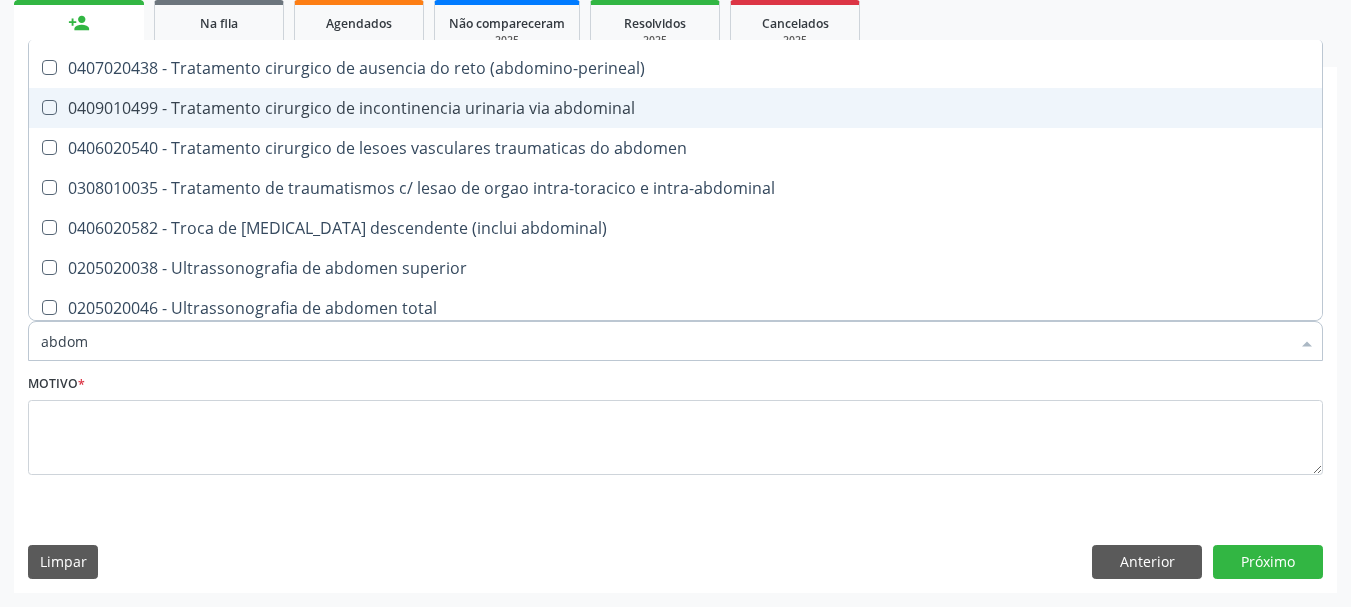 scroll, scrollTop: 1320, scrollLeft: 0, axis: vertical 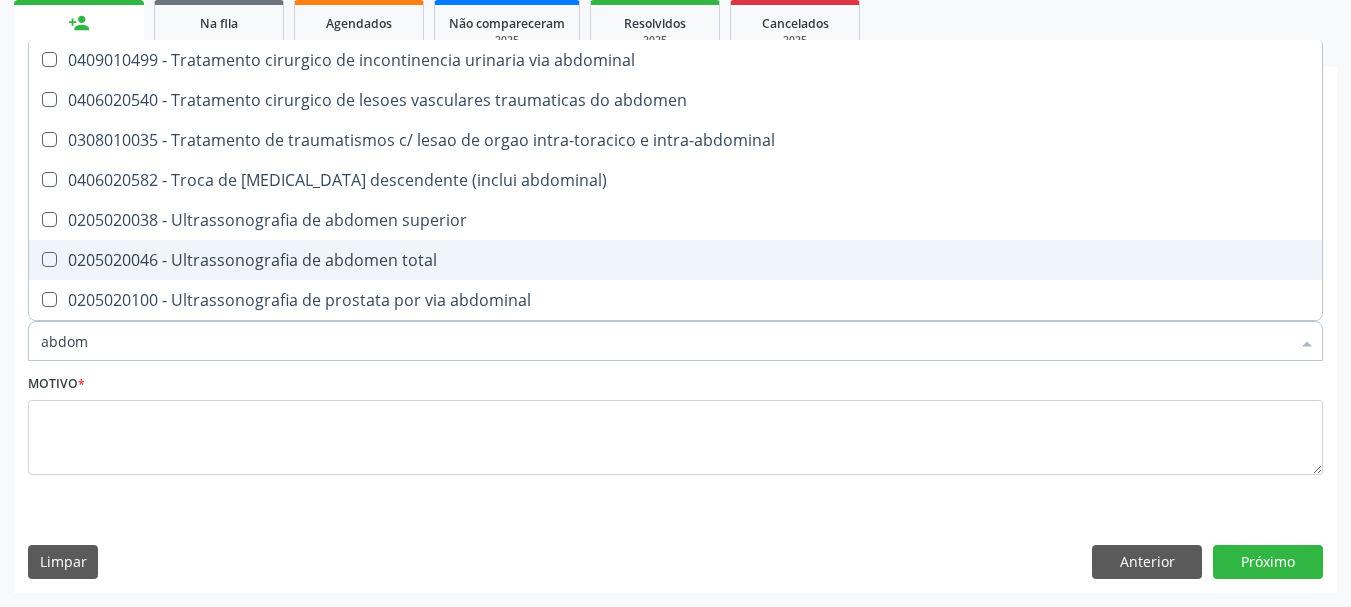 click on "0205020046 - Ultrassonografia de abdomen total" at bounding box center (675, 260) 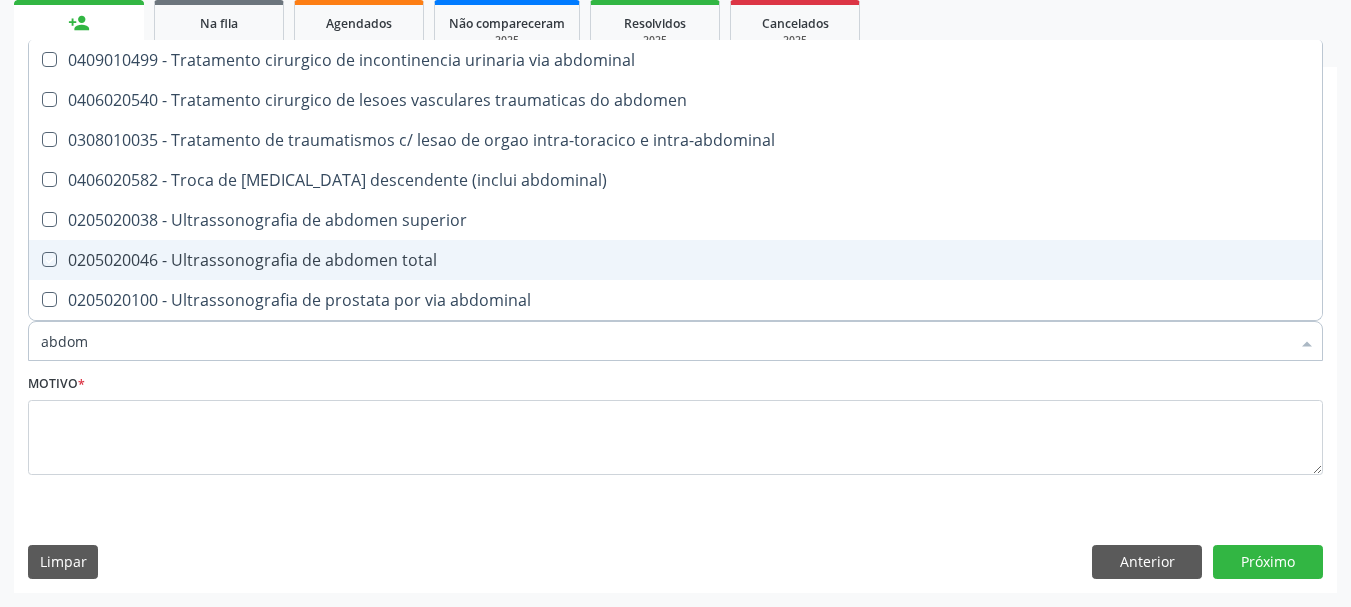 checkbox on "true" 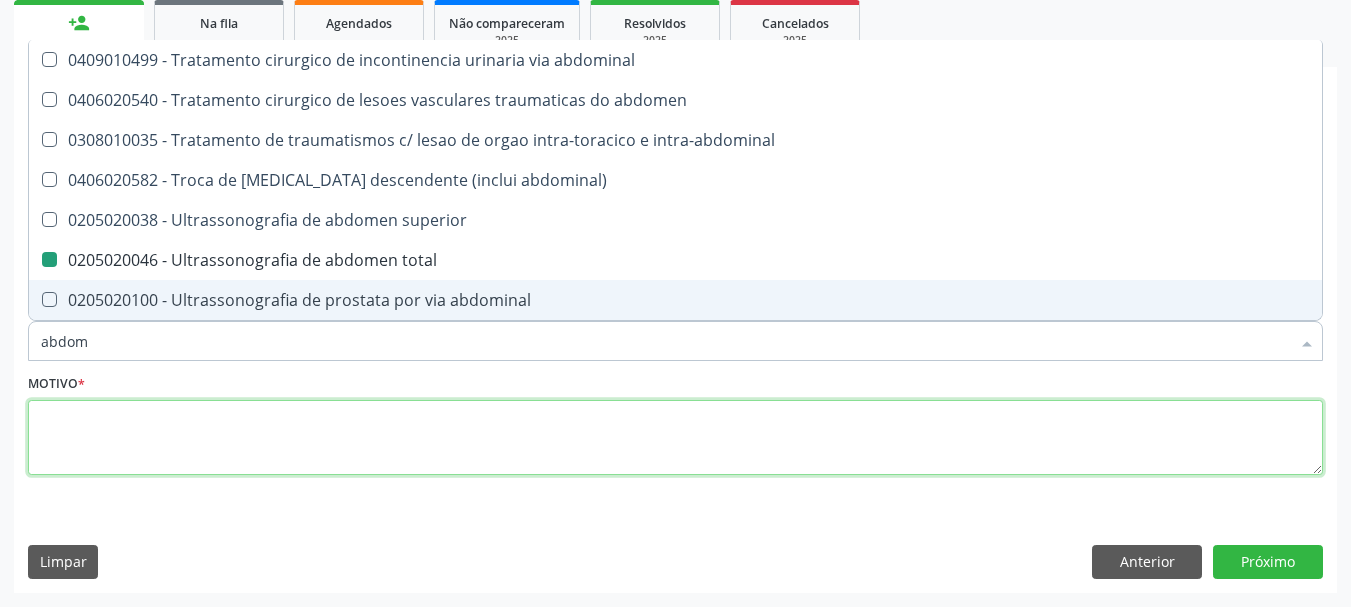 click at bounding box center (675, 438) 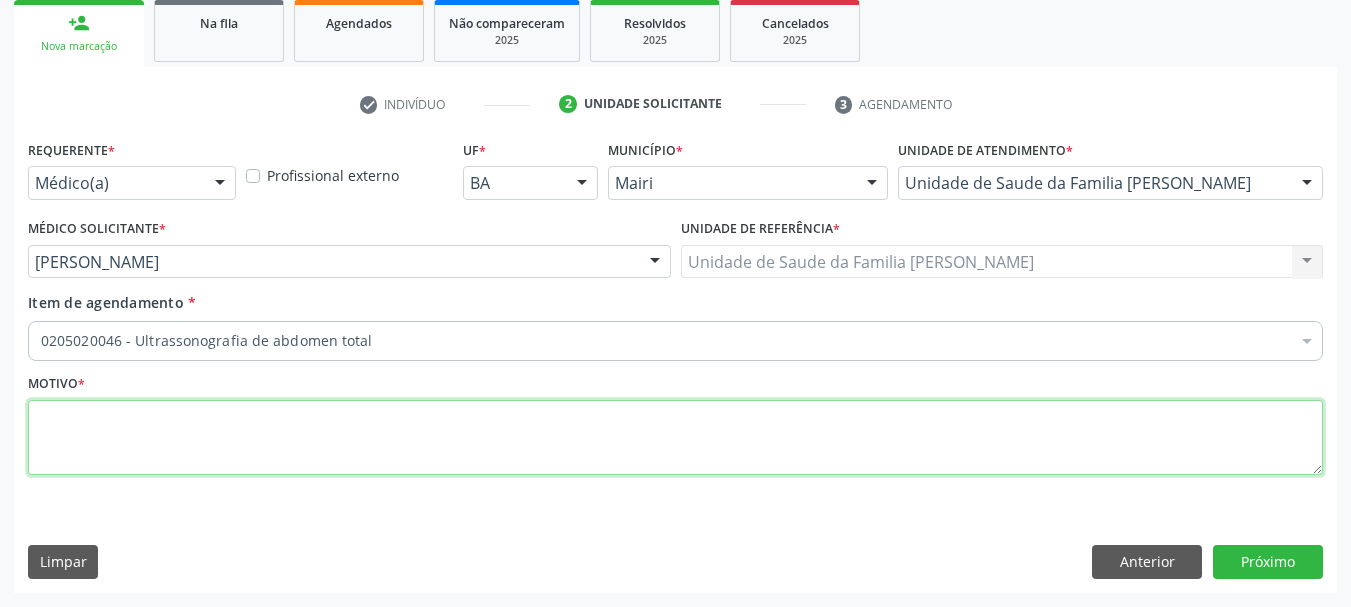 scroll, scrollTop: 0, scrollLeft: 0, axis: both 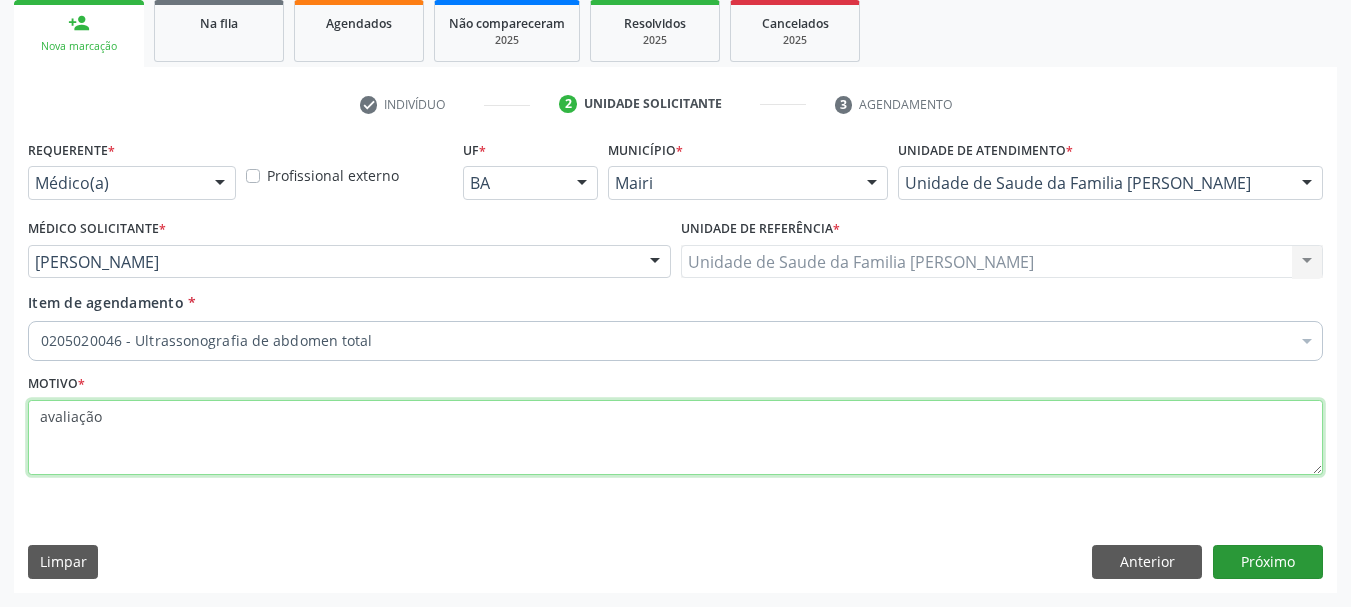 type on "avaliação" 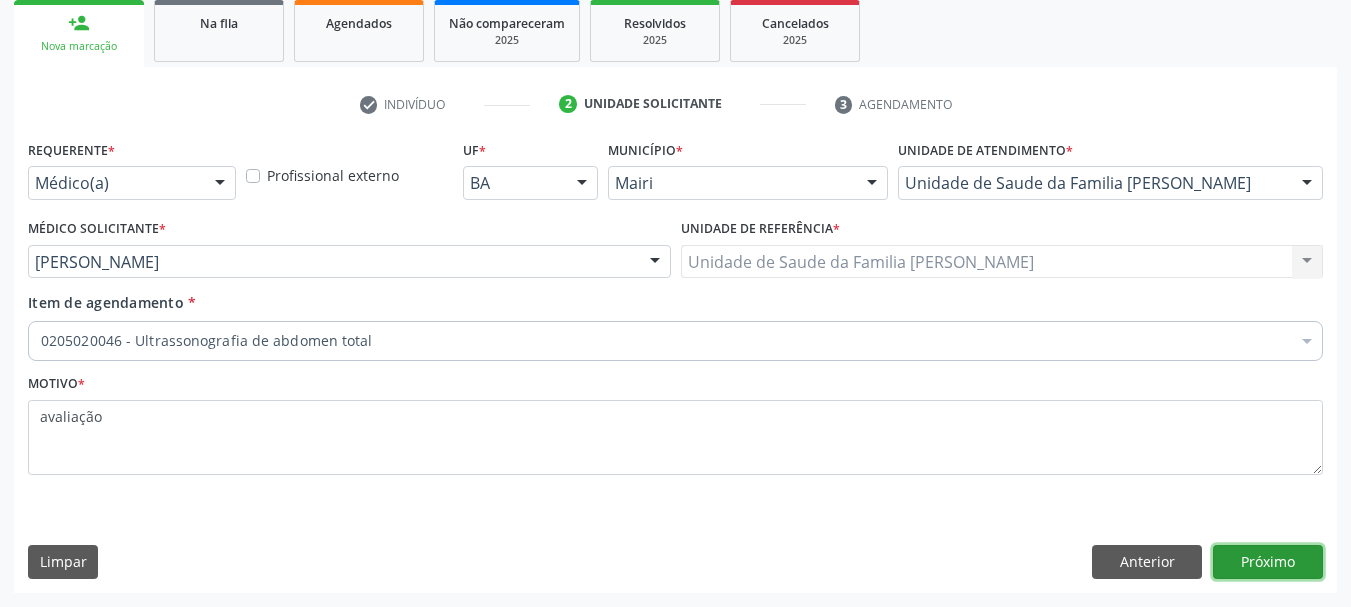 click on "Próximo" at bounding box center (1268, 562) 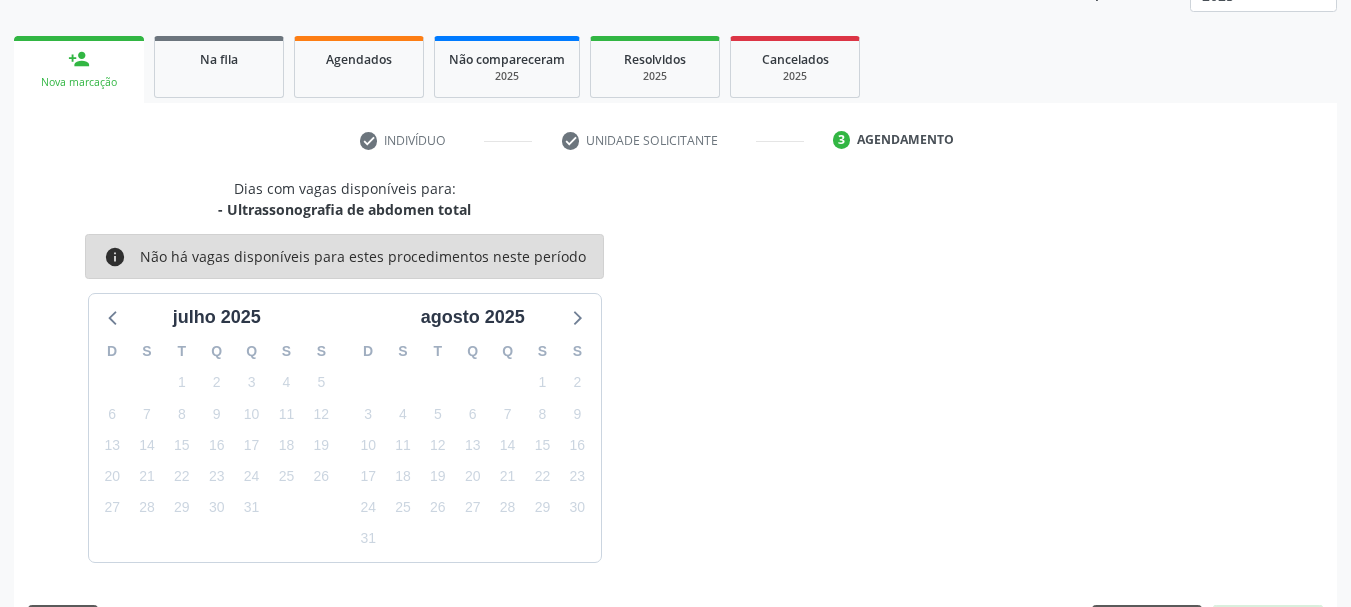 scroll, scrollTop: 299, scrollLeft: 0, axis: vertical 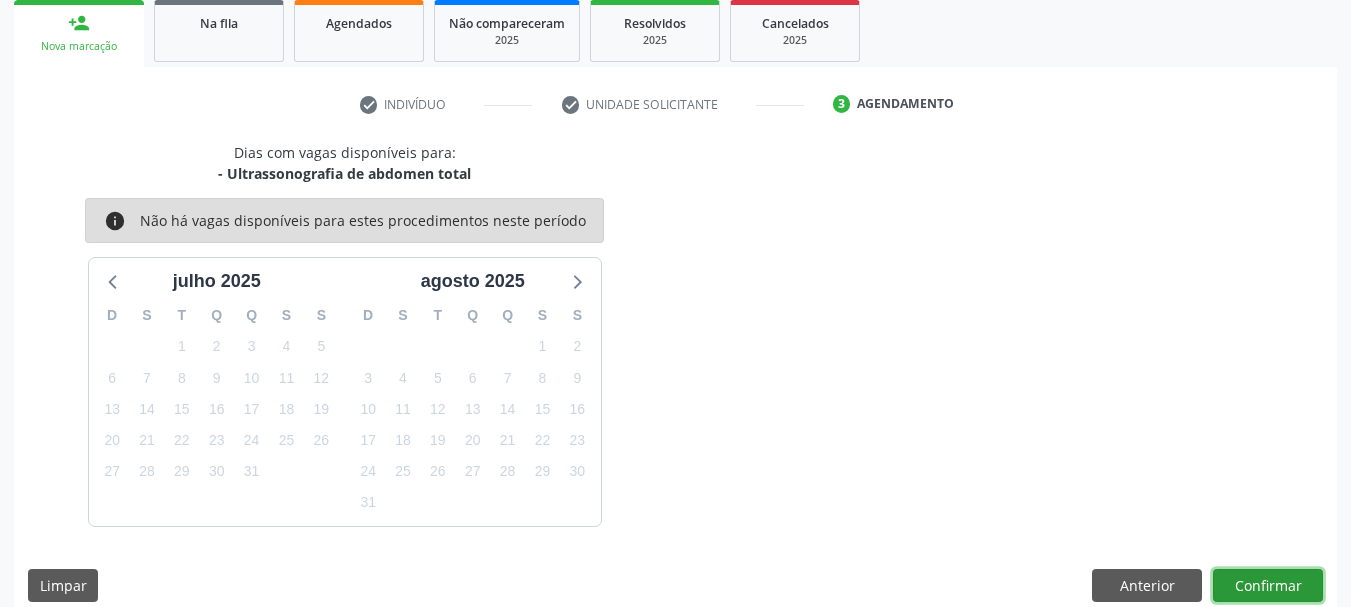 click on "Confirmar" at bounding box center (1268, 586) 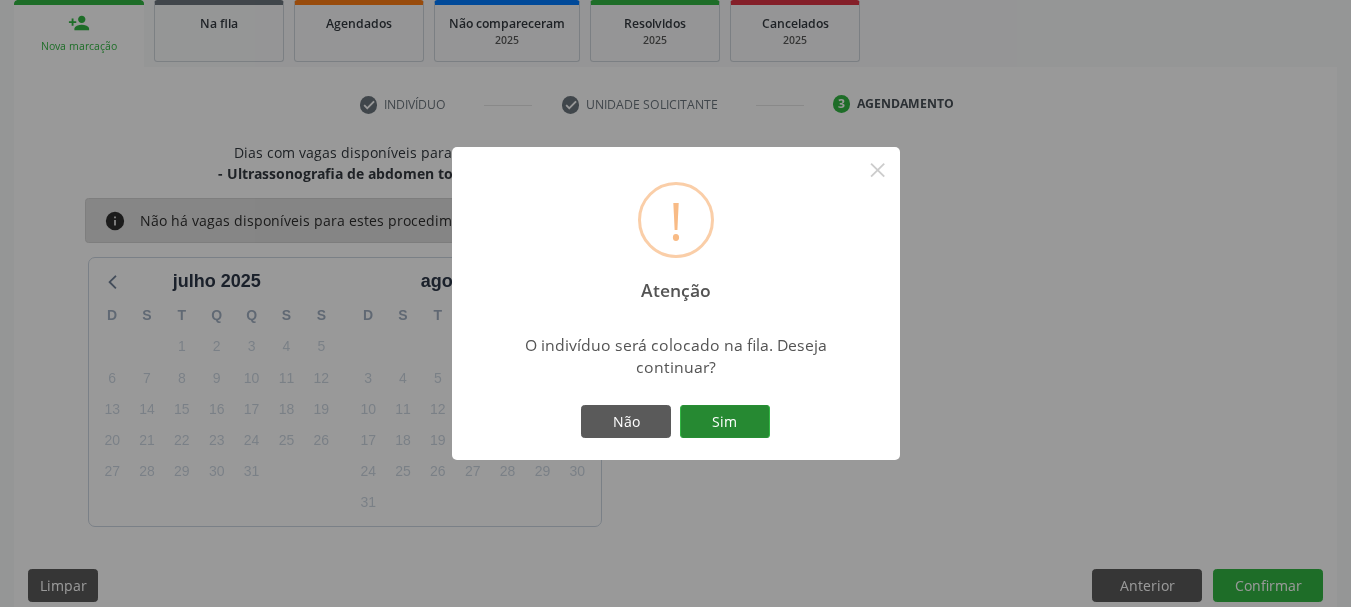 click on "Sim" at bounding box center [725, 422] 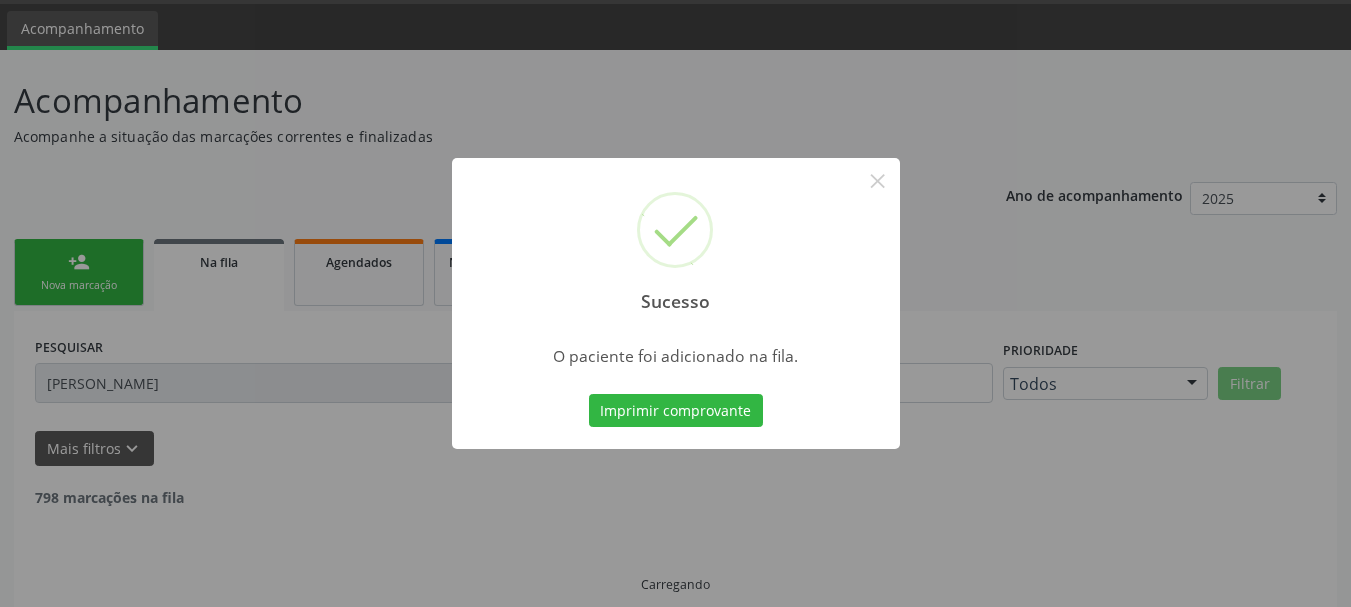 scroll, scrollTop: 17, scrollLeft: 0, axis: vertical 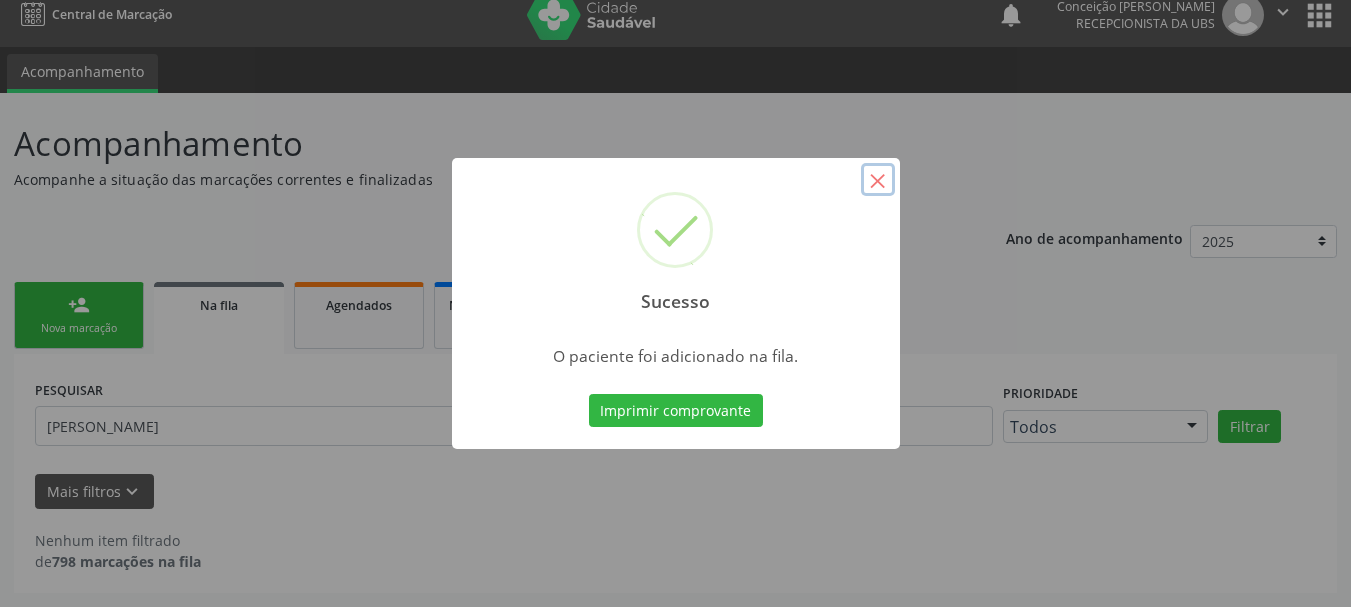 click on "×" at bounding box center [878, 180] 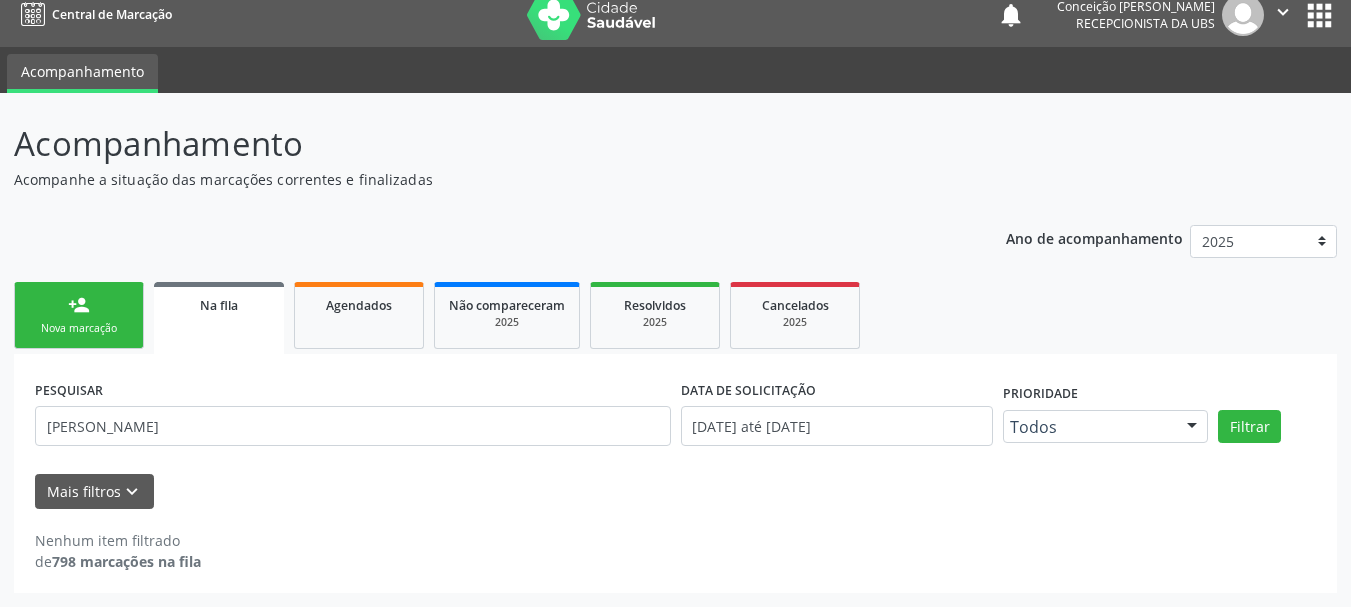 click on "person_add
Nova marcação" at bounding box center (79, 315) 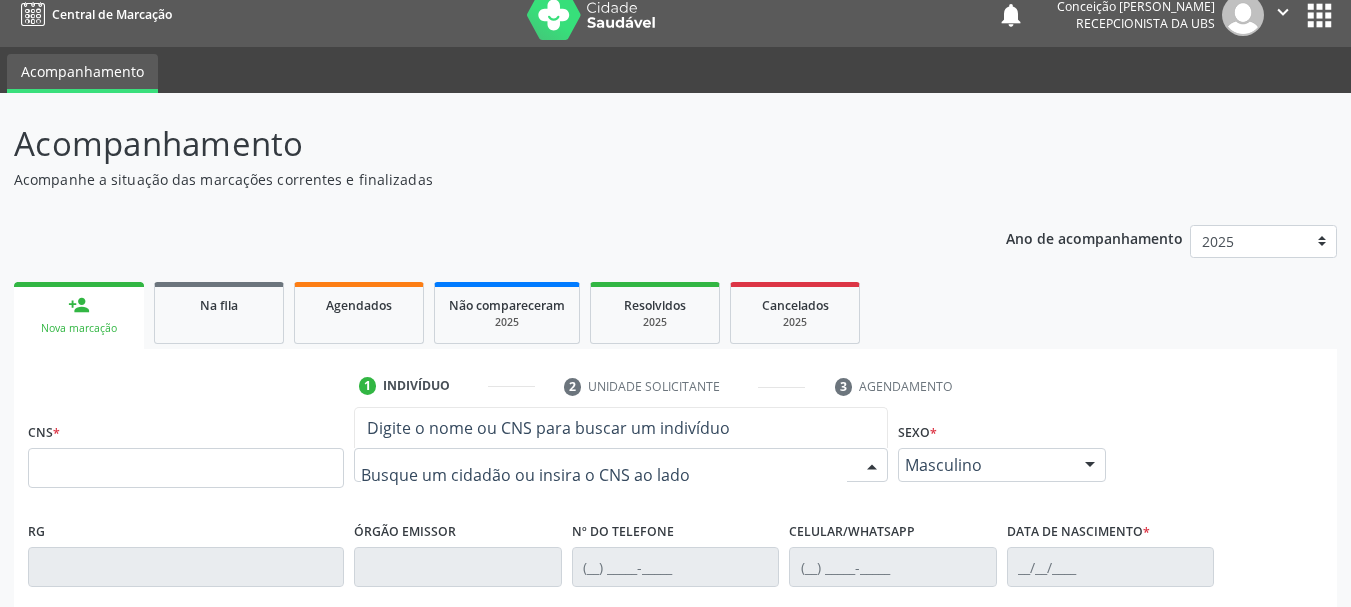 click at bounding box center [604, 475] 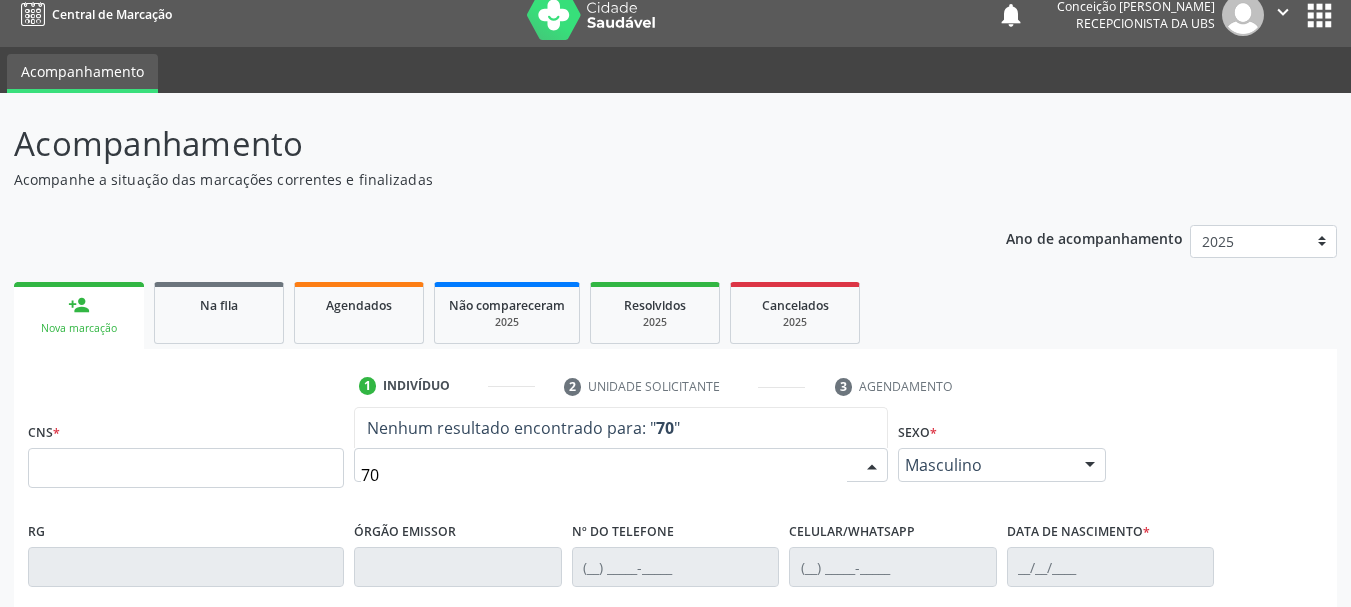 type on "7" 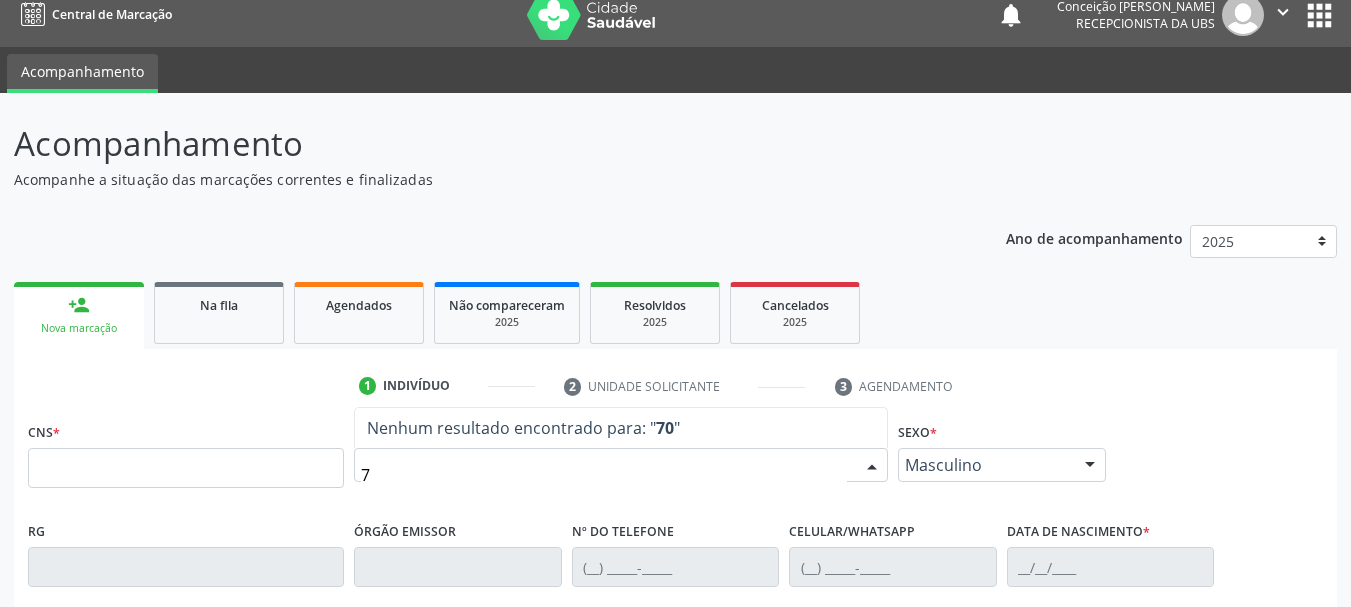 type 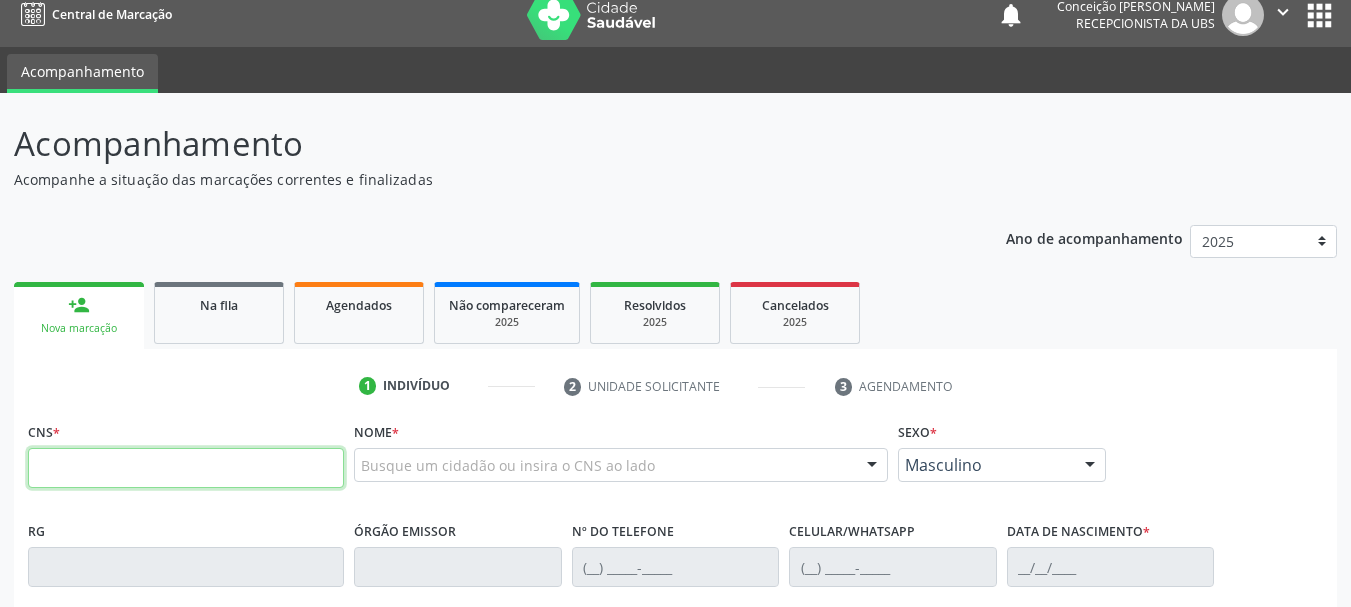 click at bounding box center (186, 468) 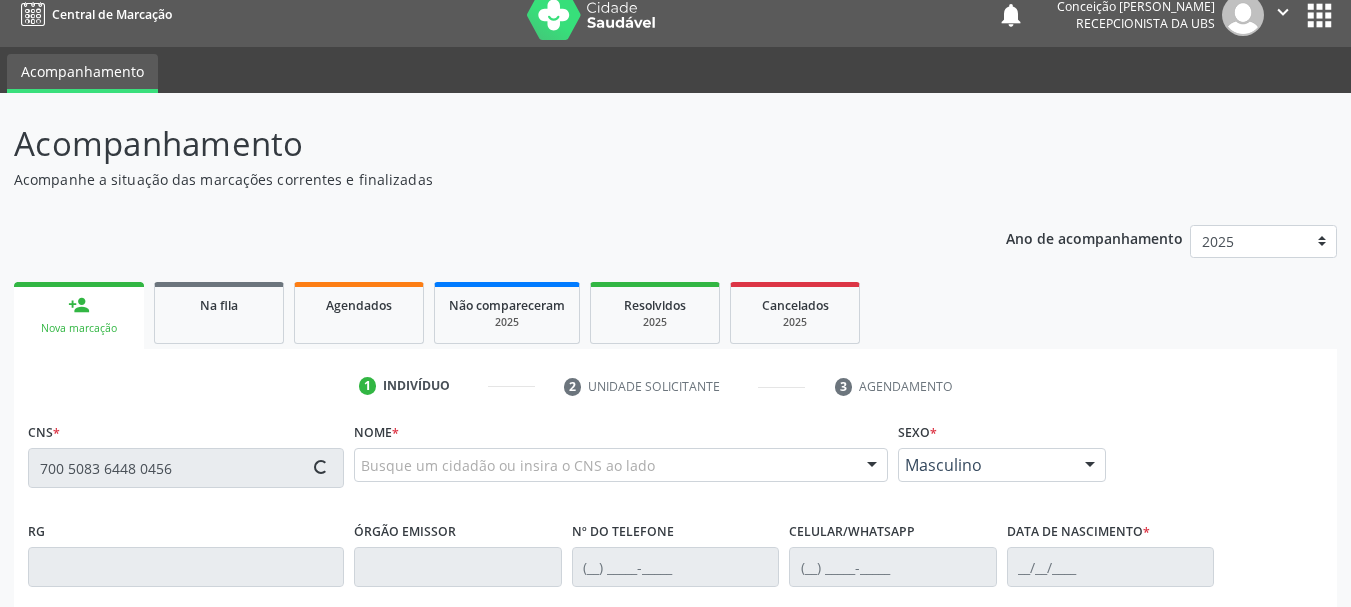 type on "700 5083 6448 0456" 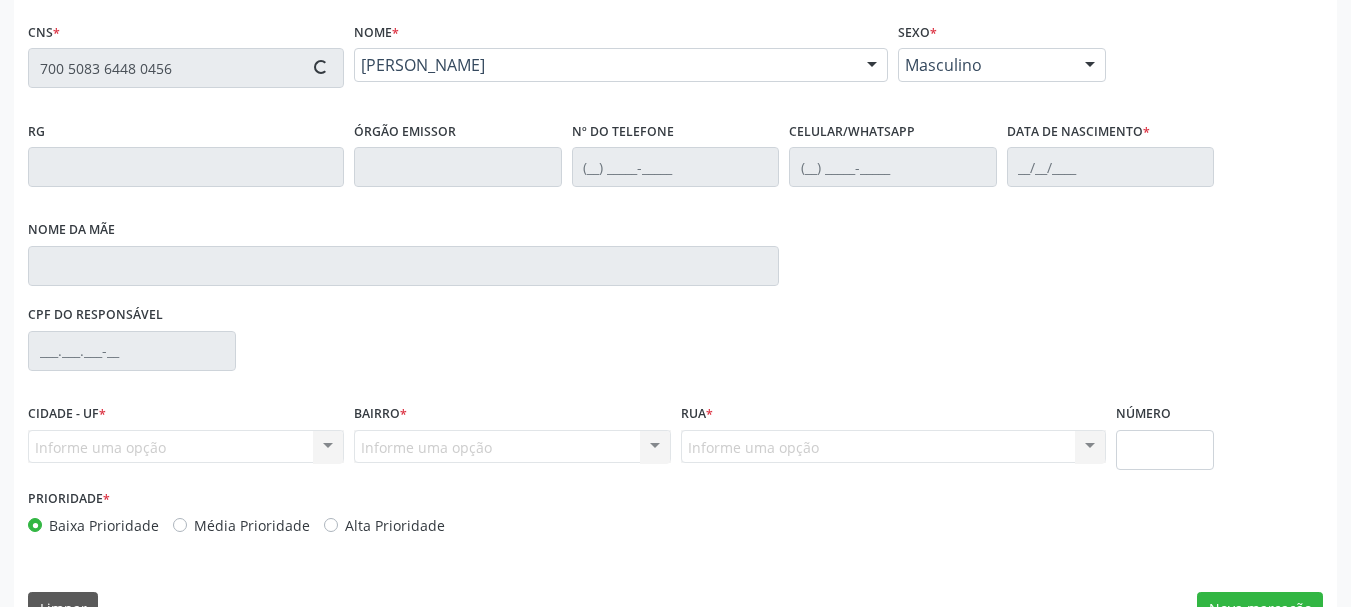 type on "[PHONE_NUMBER]" 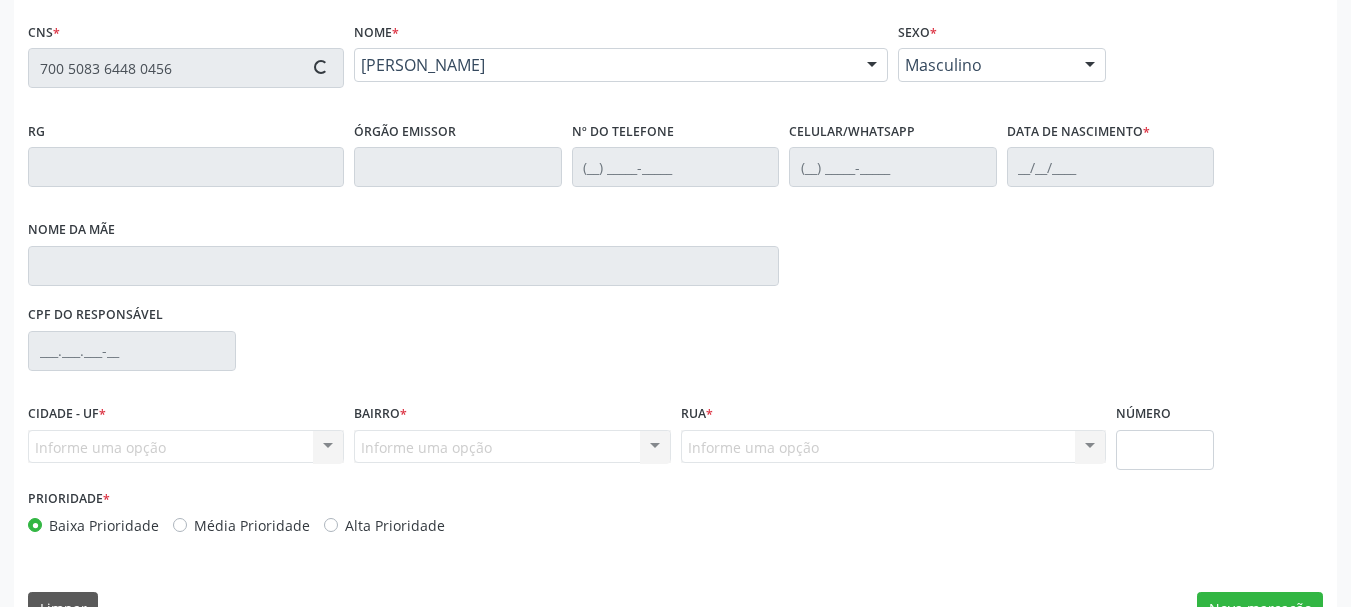 type on "[PHONE_NUMBER]" 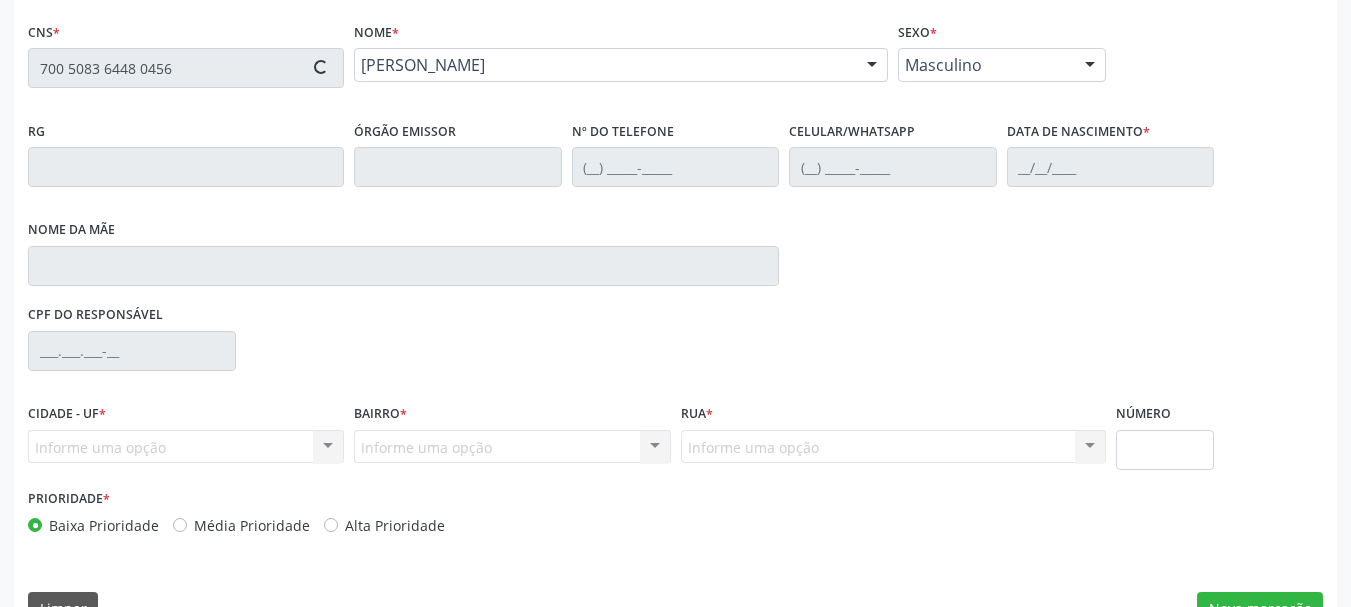 type on "[DATE]" 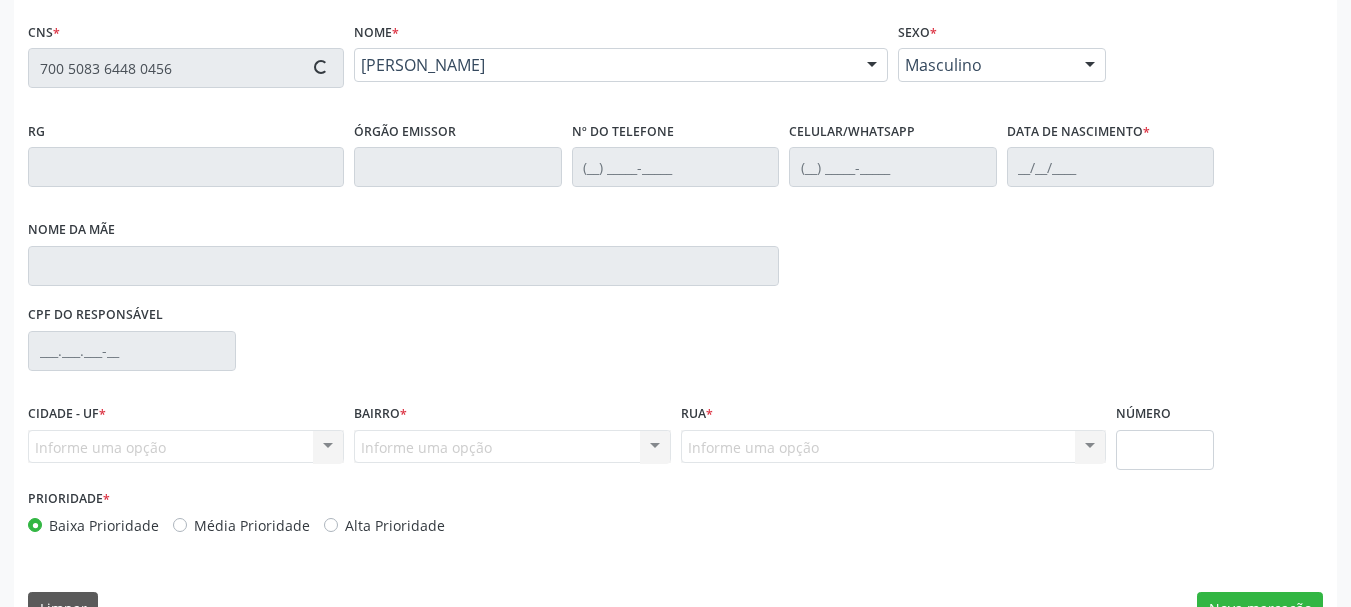 type on "[PERSON_NAME]" 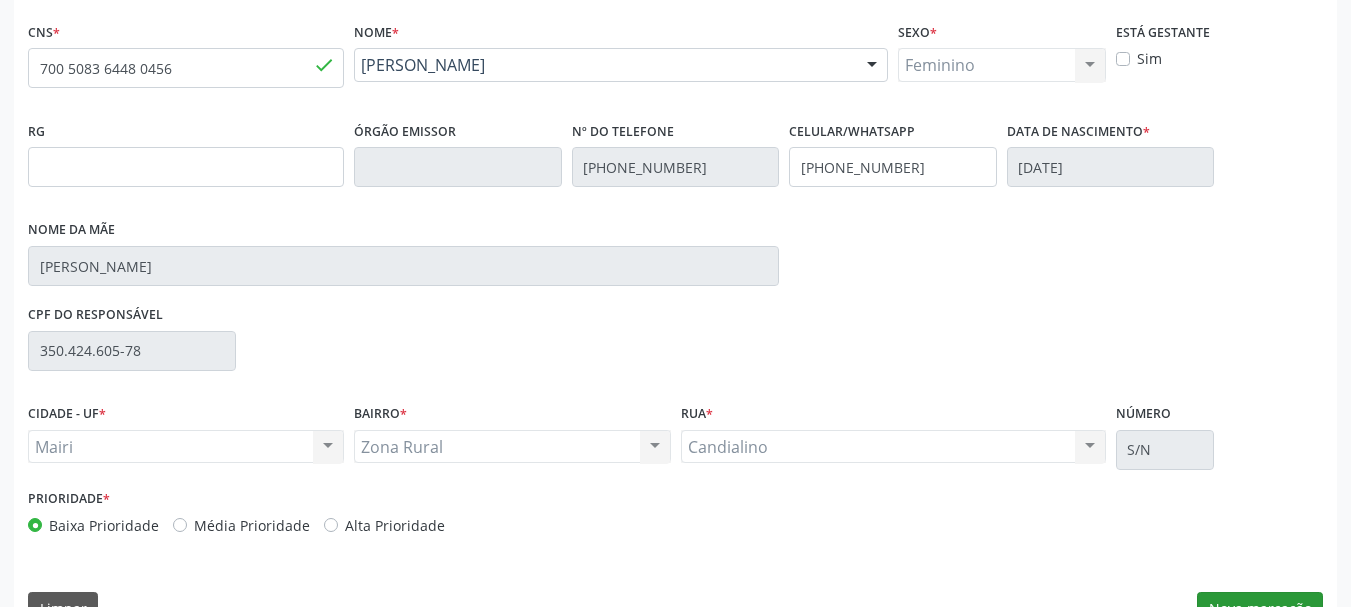 scroll, scrollTop: 463, scrollLeft: 0, axis: vertical 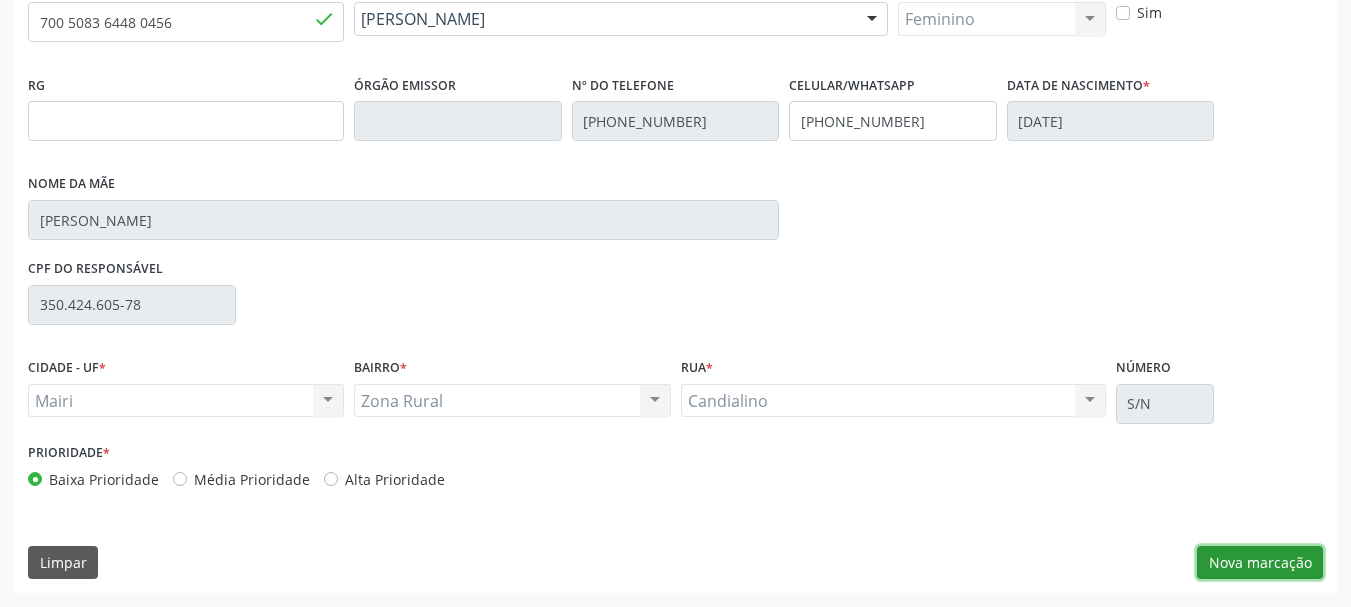 click on "Nova marcação" at bounding box center [1260, 563] 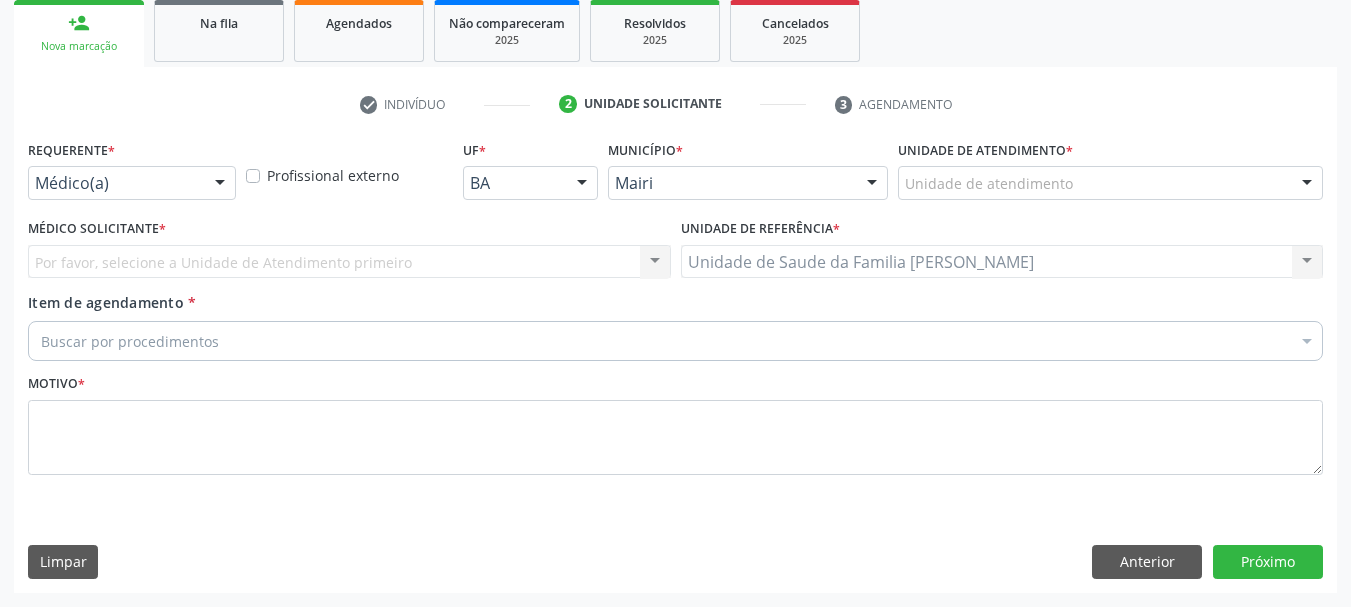 scroll, scrollTop: 299, scrollLeft: 0, axis: vertical 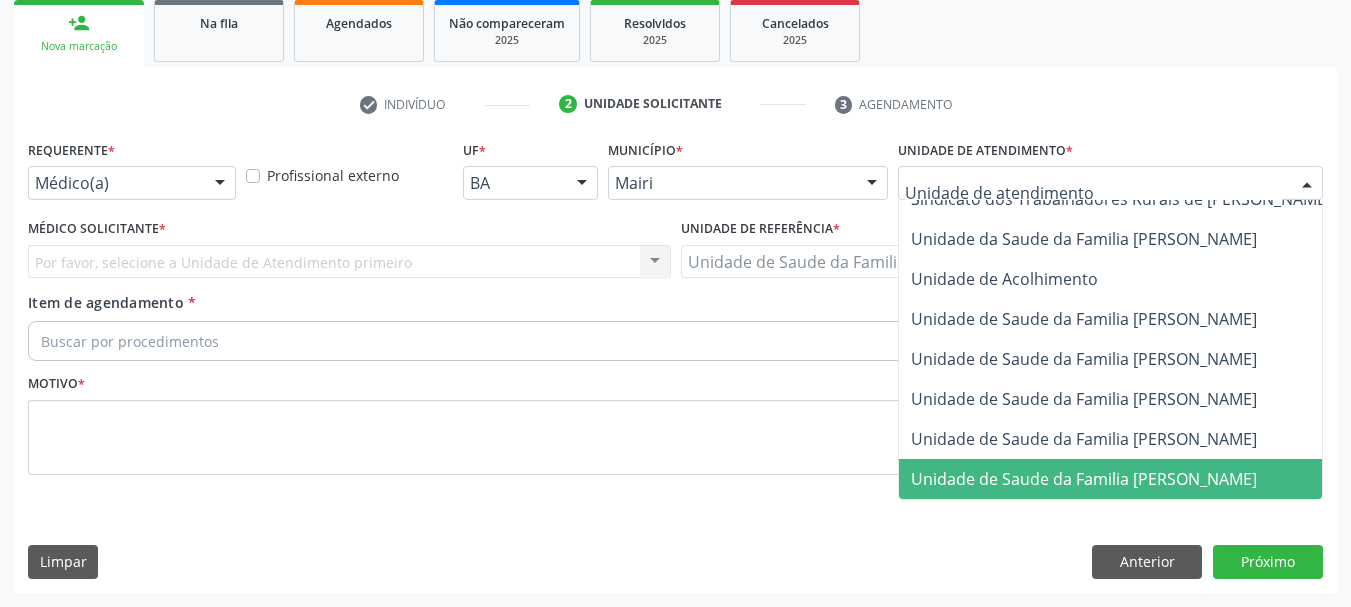 click on "Unidade de Saude da Familia [PERSON_NAME]" at bounding box center (1084, 479) 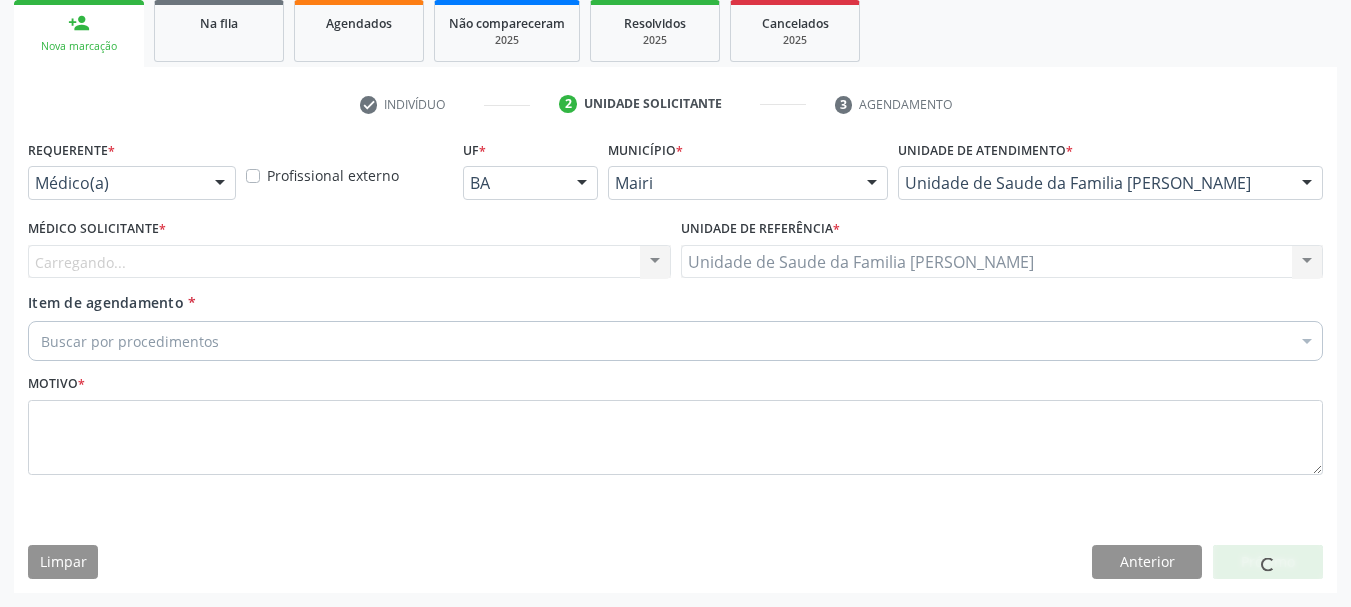 click on "Carregando...
Nenhum resultado encontrado para: "   "
Não há nenhuma opção para ser exibida." at bounding box center [349, 262] 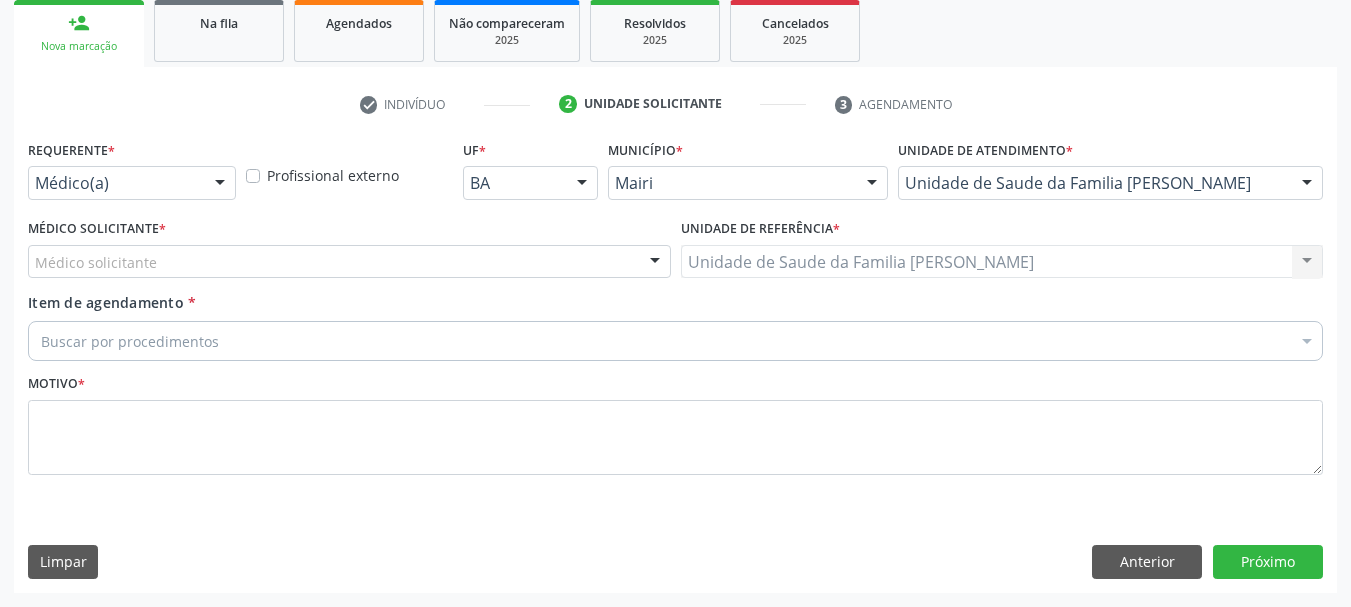 click at bounding box center (655, 263) 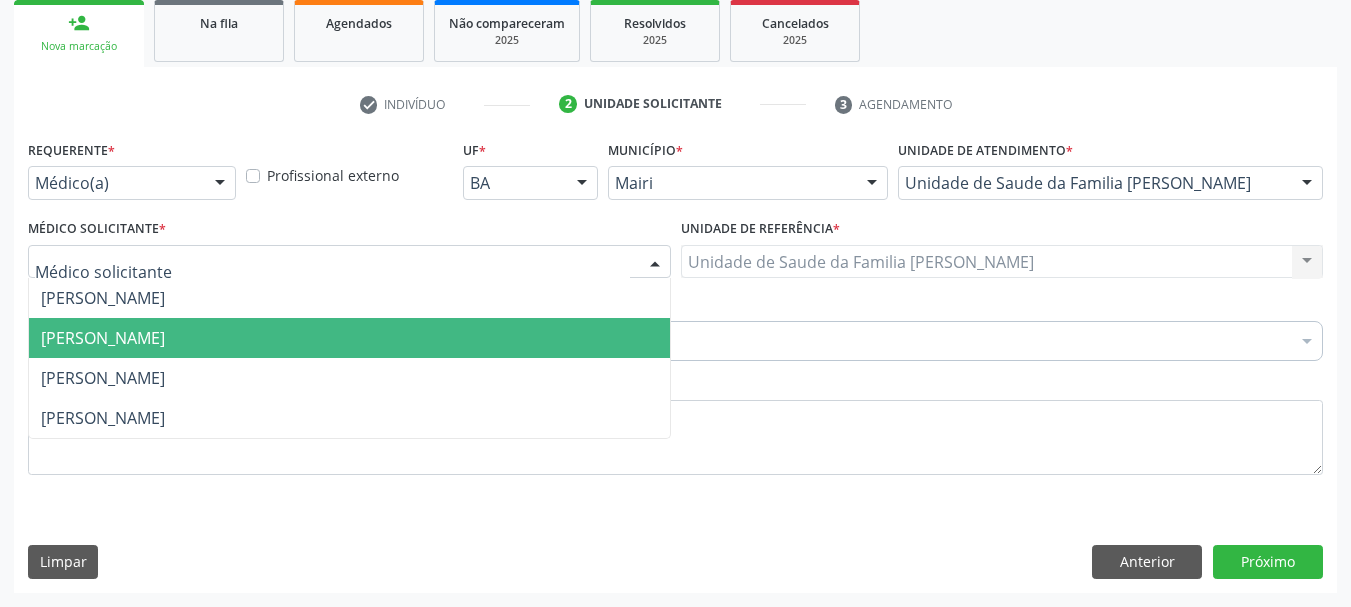 click on "[PERSON_NAME]" at bounding box center [349, 338] 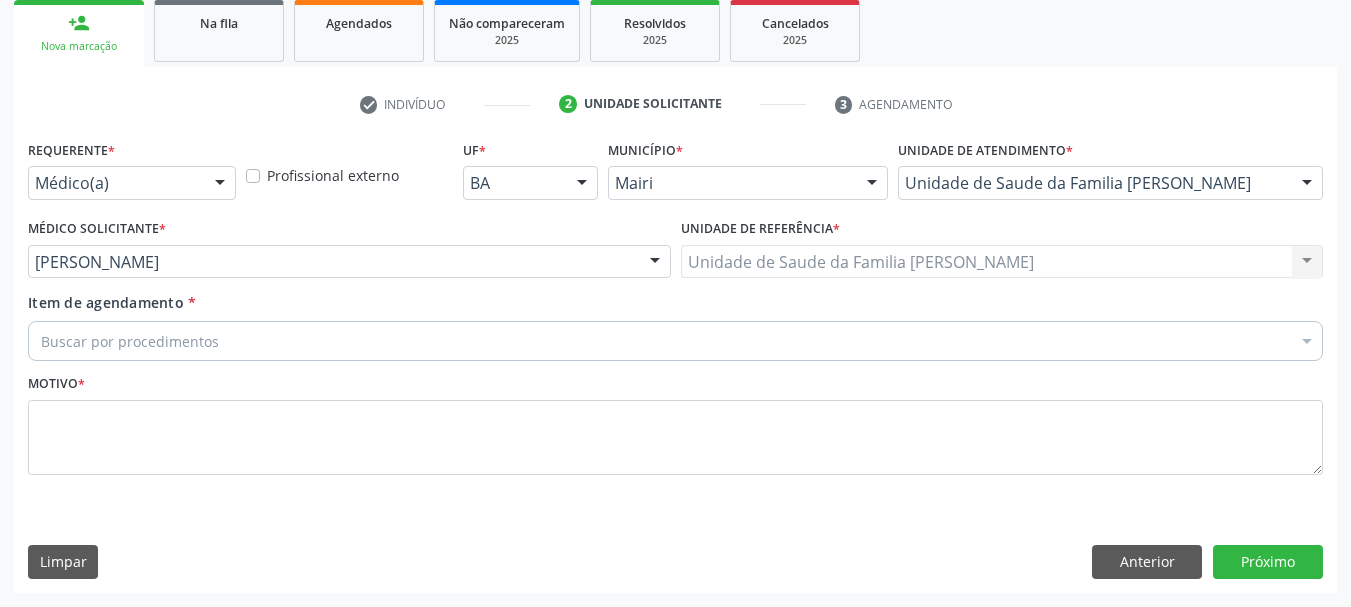 click on "Buscar por procedimentos" at bounding box center [675, 341] 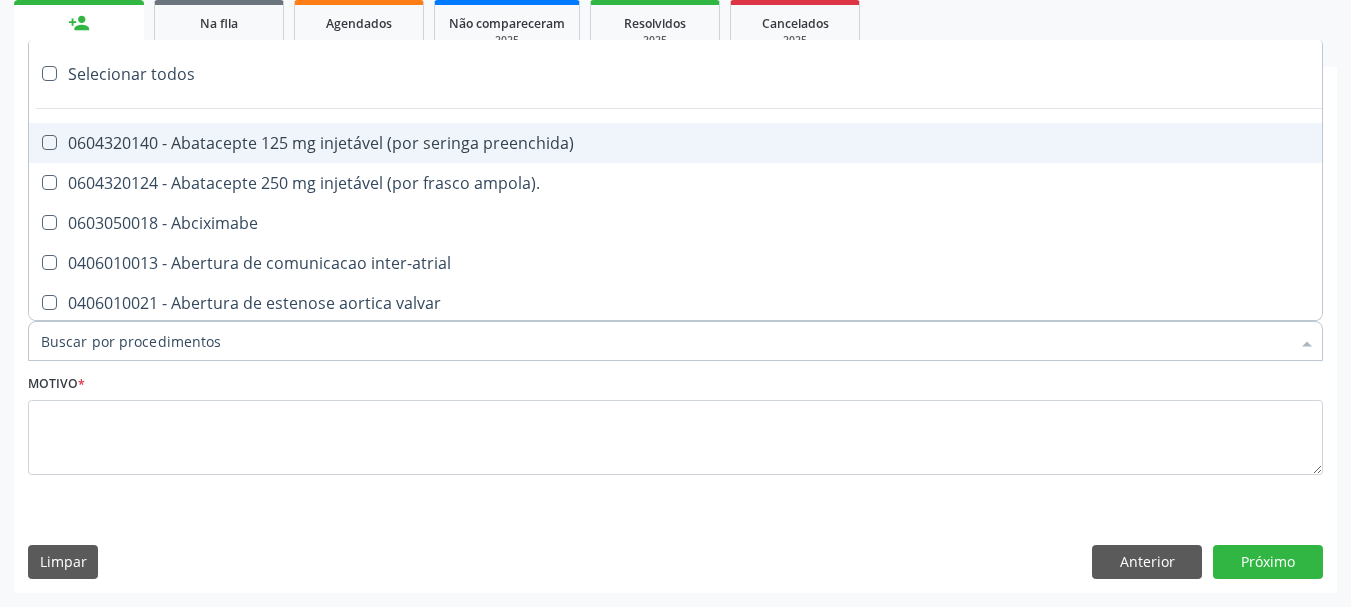 type on "#" 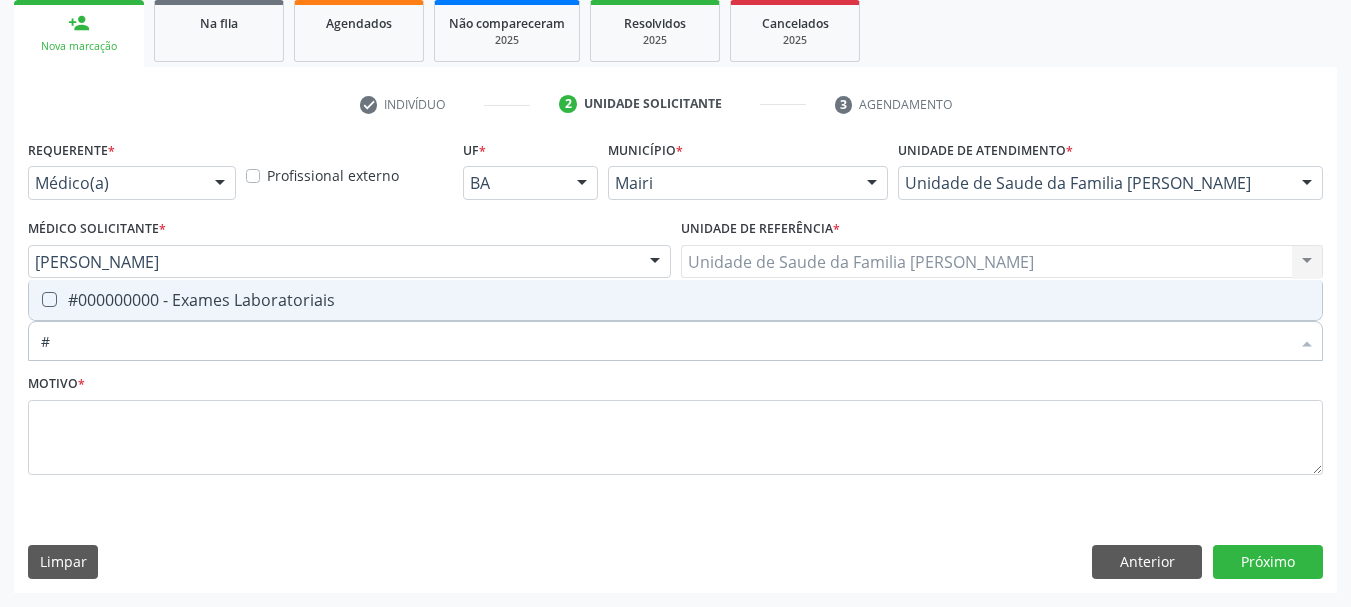 click on "#000000000 - Exames Laboratoriais" at bounding box center (675, 300) 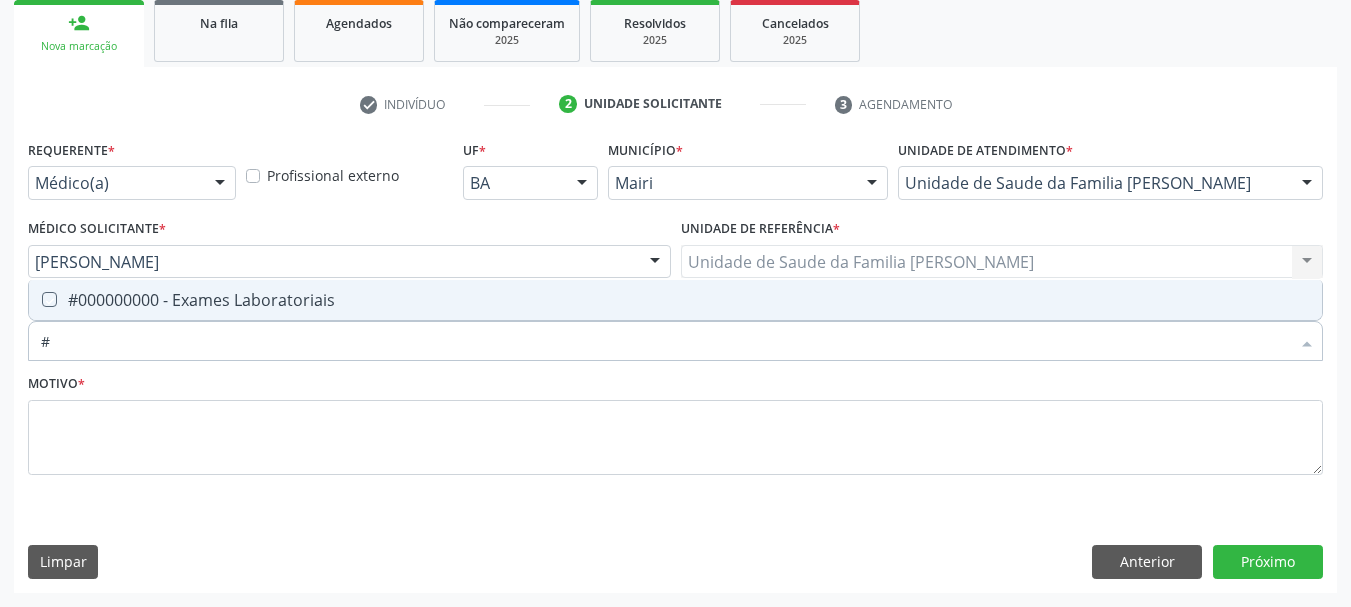 checkbox on "true" 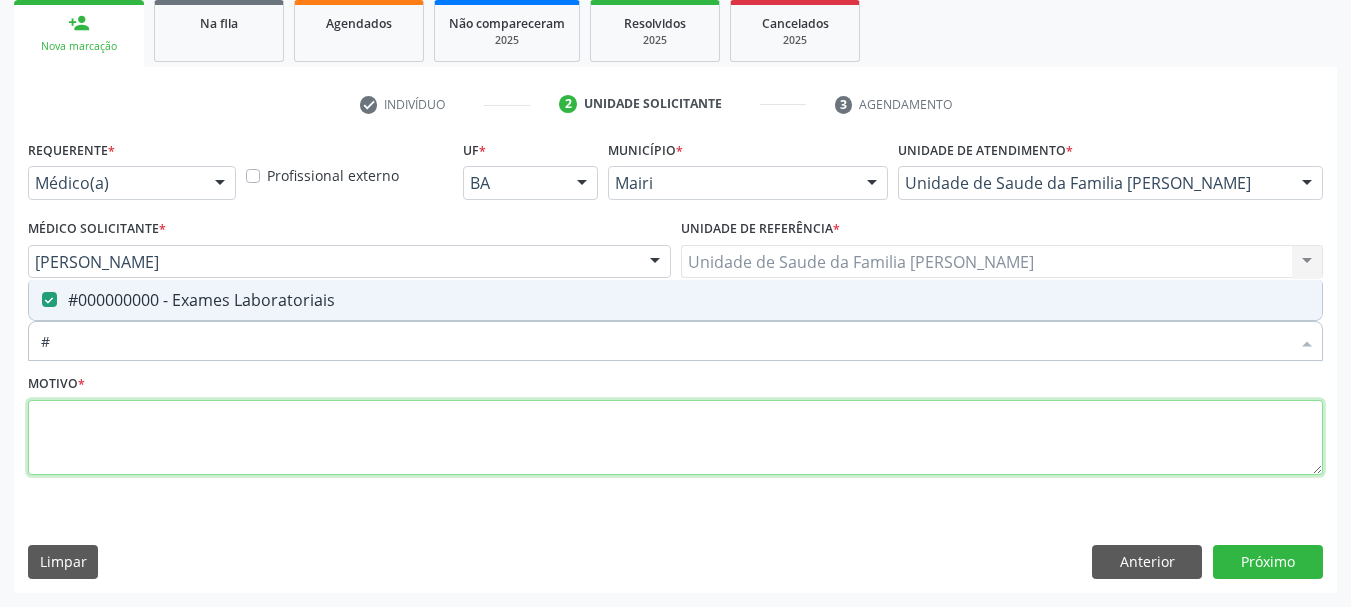 click at bounding box center [675, 438] 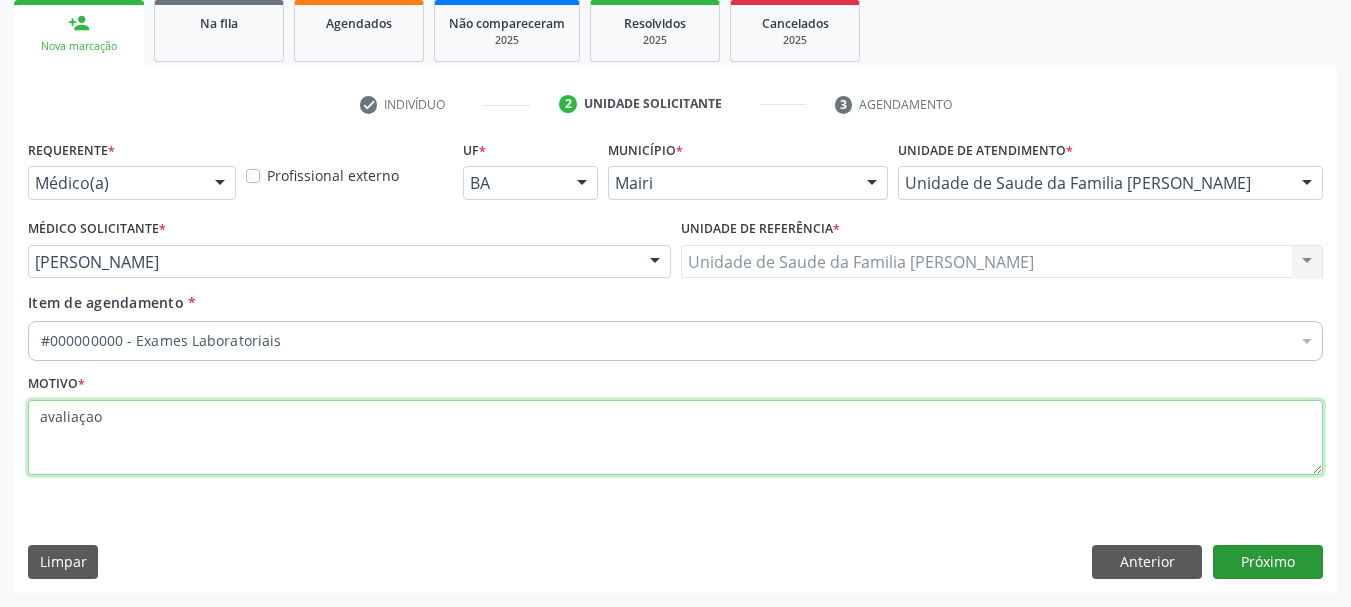 type on "avaliaçao" 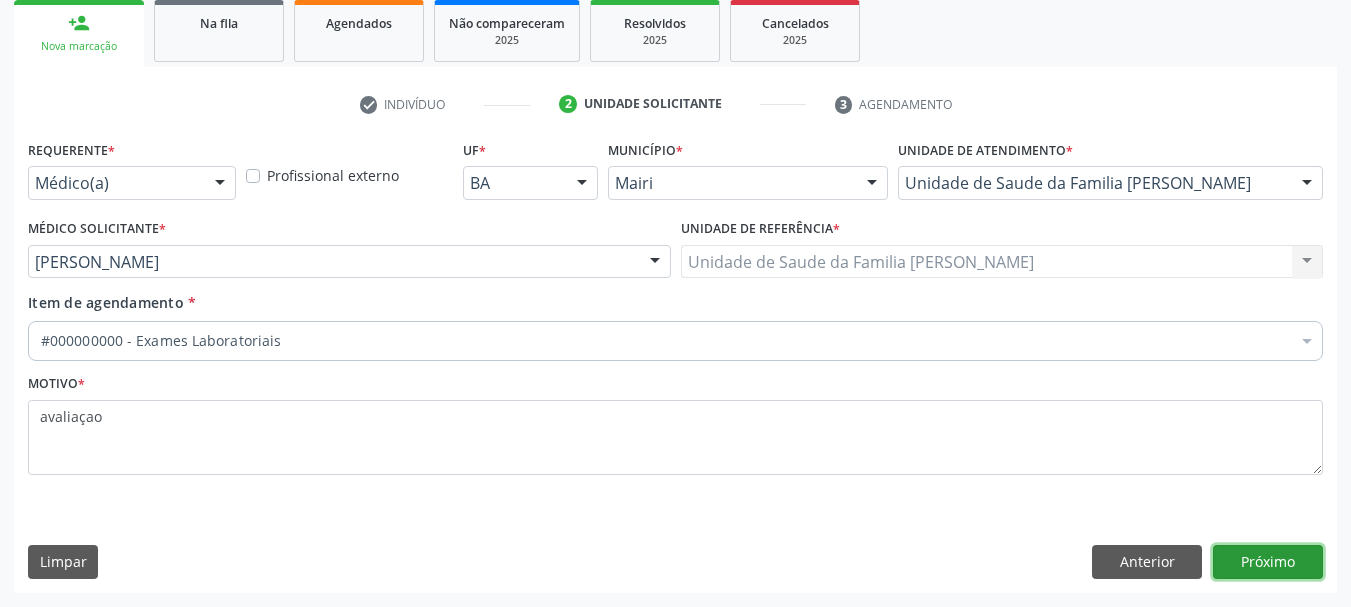 click on "Próximo" at bounding box center (1268, 562) 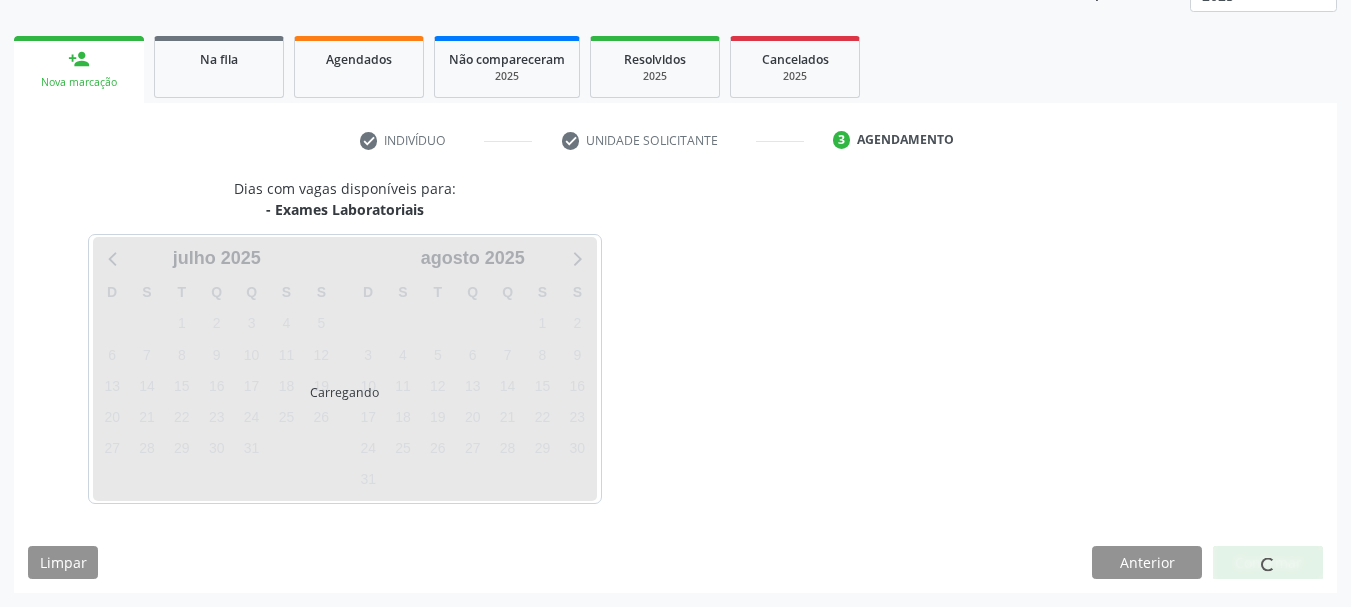 scroll, scrollTop: 299, scrollLeft: 0, axis: vertical 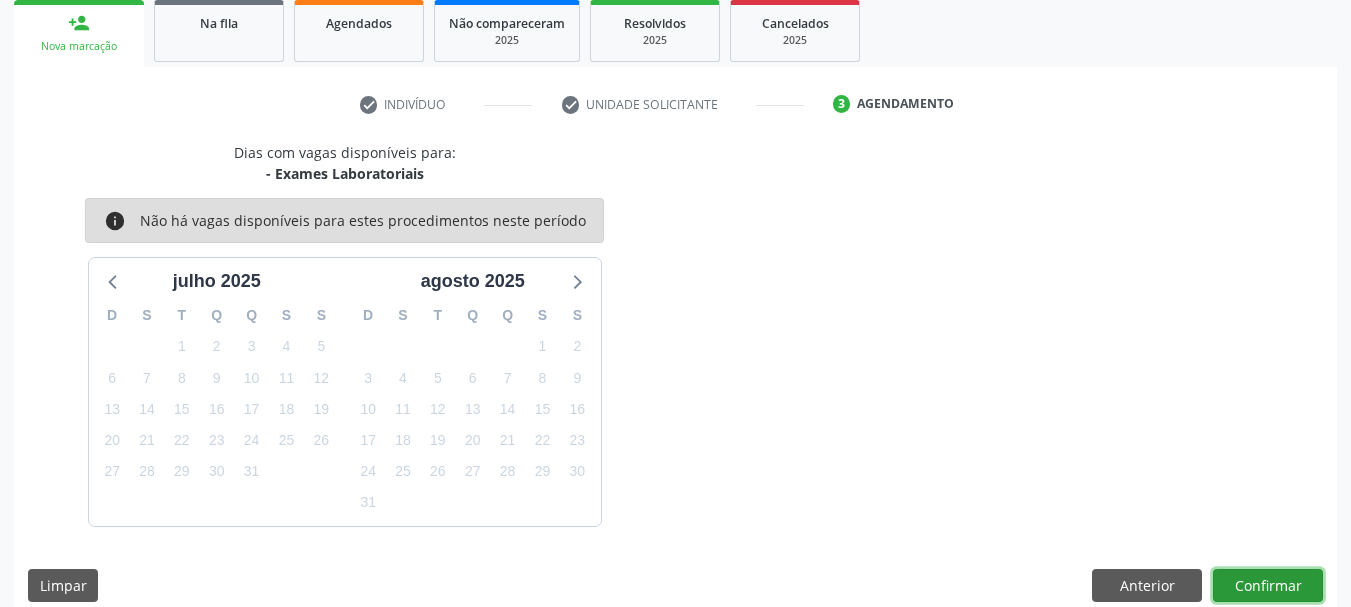 click on "Confirmar" at bounding box center (1268, 586) 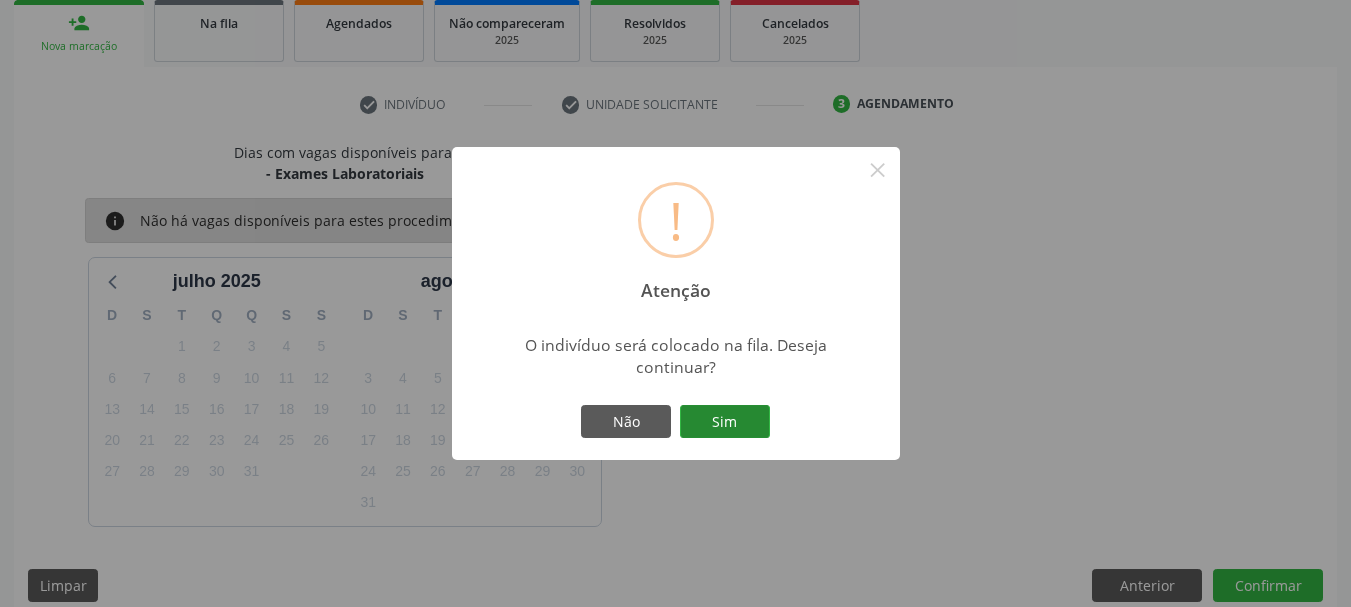 click on "Sim" at bounding box center [725, 422] 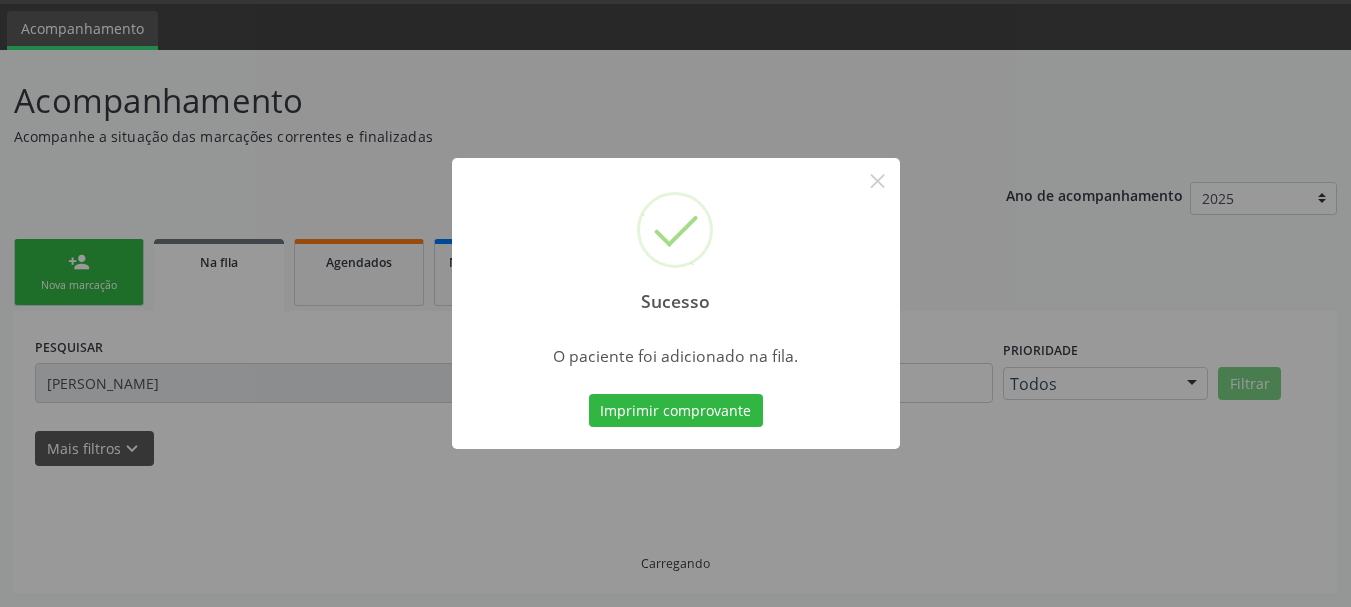 scroll, scrollTop: 17, scrollLeft: 0, axis: vertical 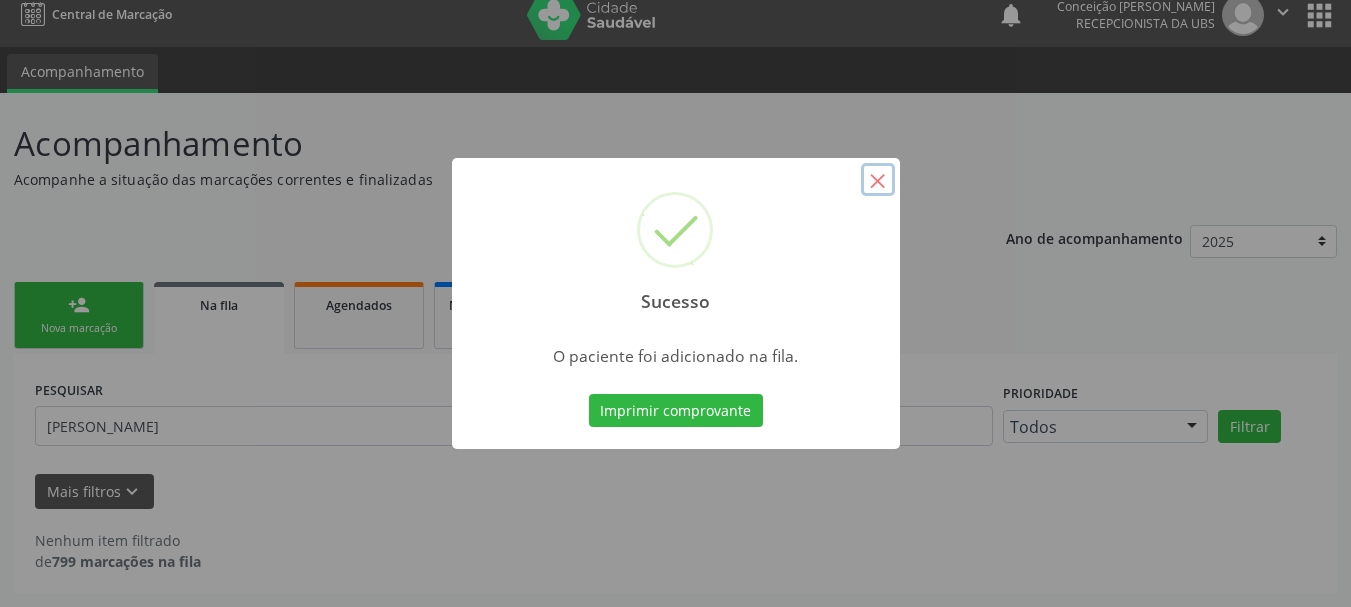 click on "×" at bounding box center [878, 180] 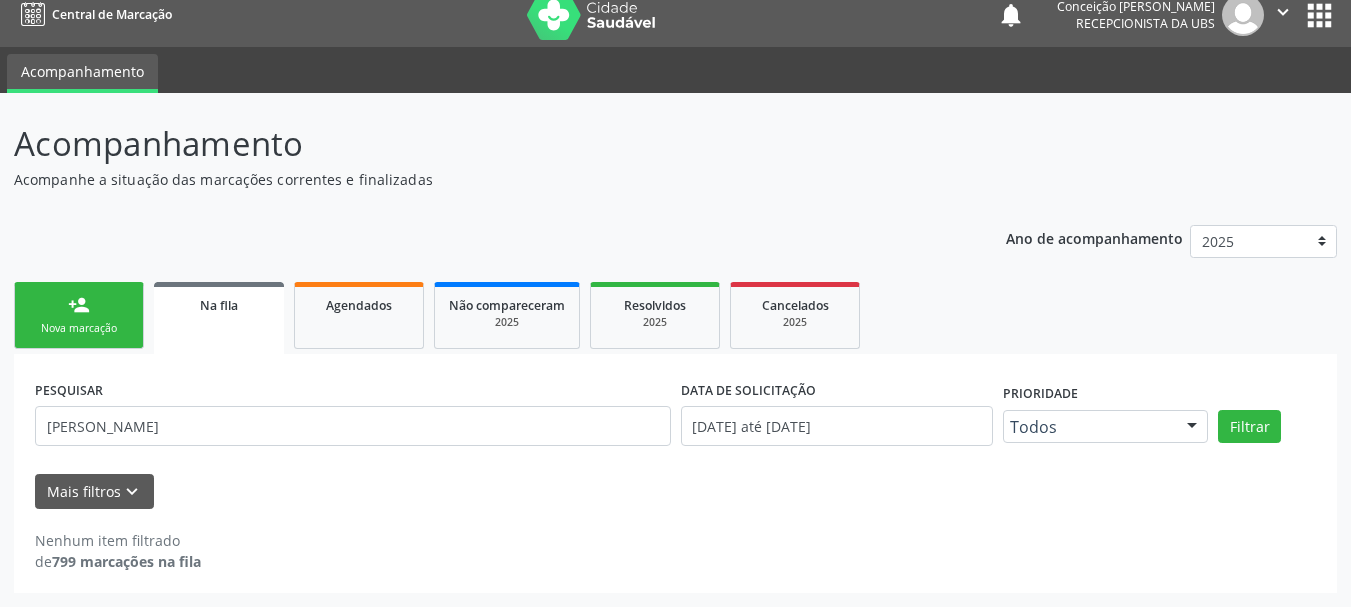 click on "person_add
Nova marcação" at bounding box center (79, 315) 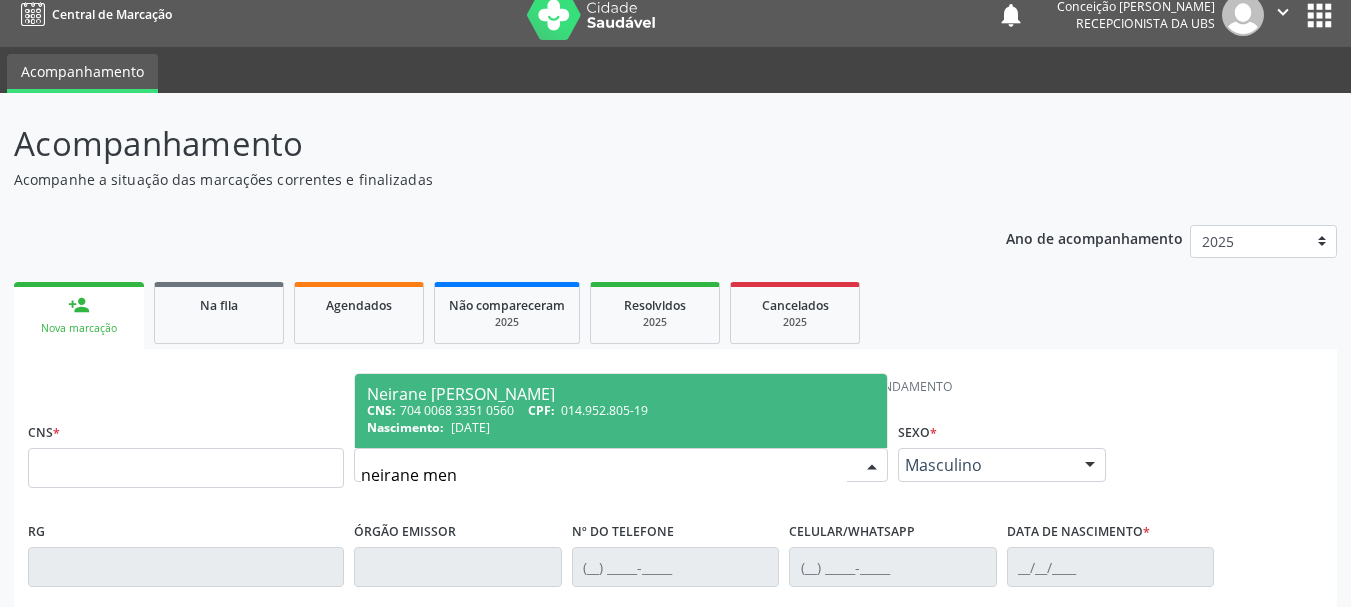 type on "neirane mene" 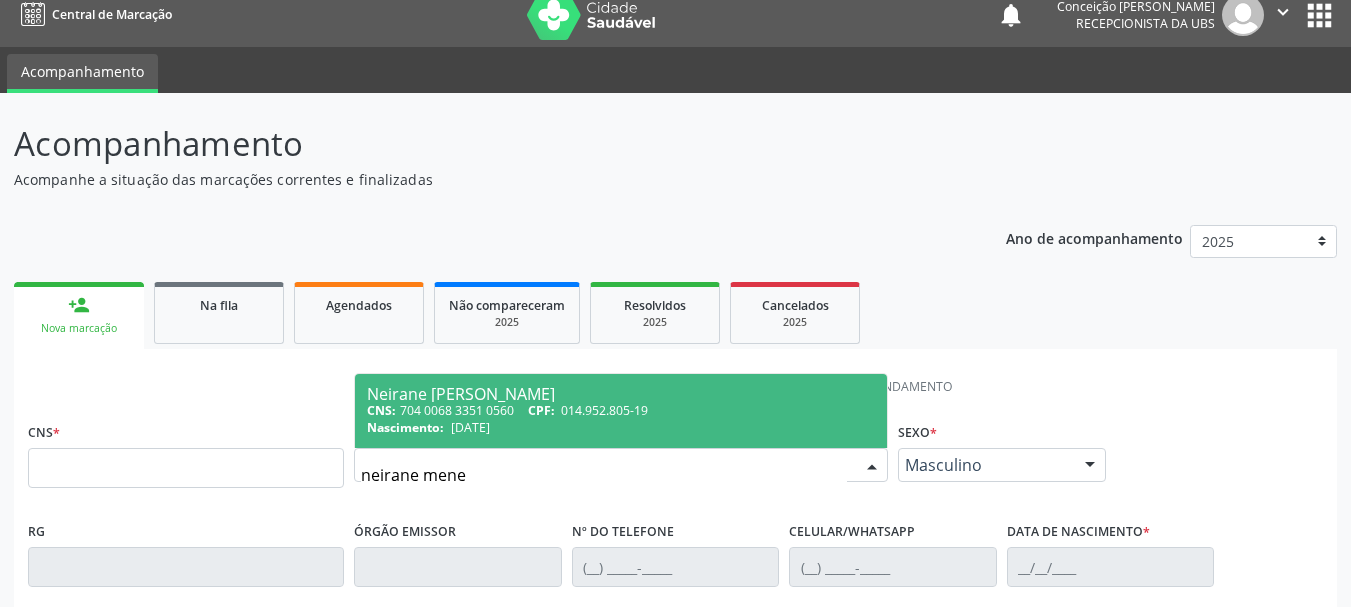 click on "CNS:
704 0068 3351 0560
CPF:
014.952.805-19" at bounding box center (621, 410) 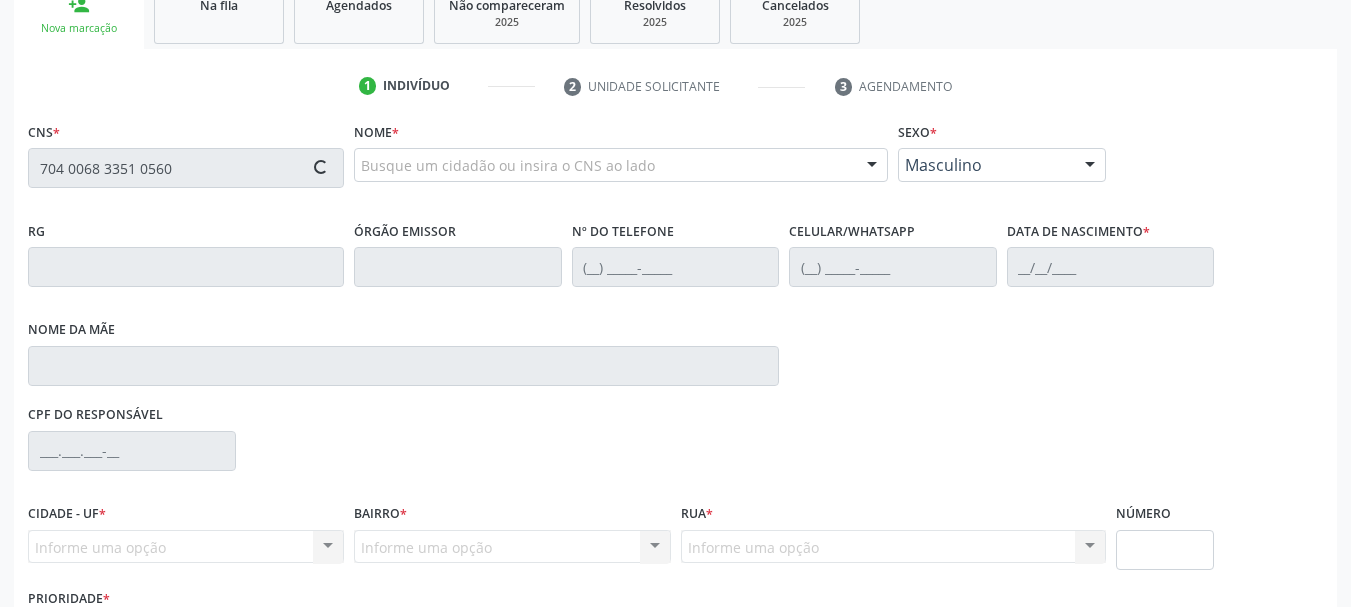 type on "704 0068 3351 0560" 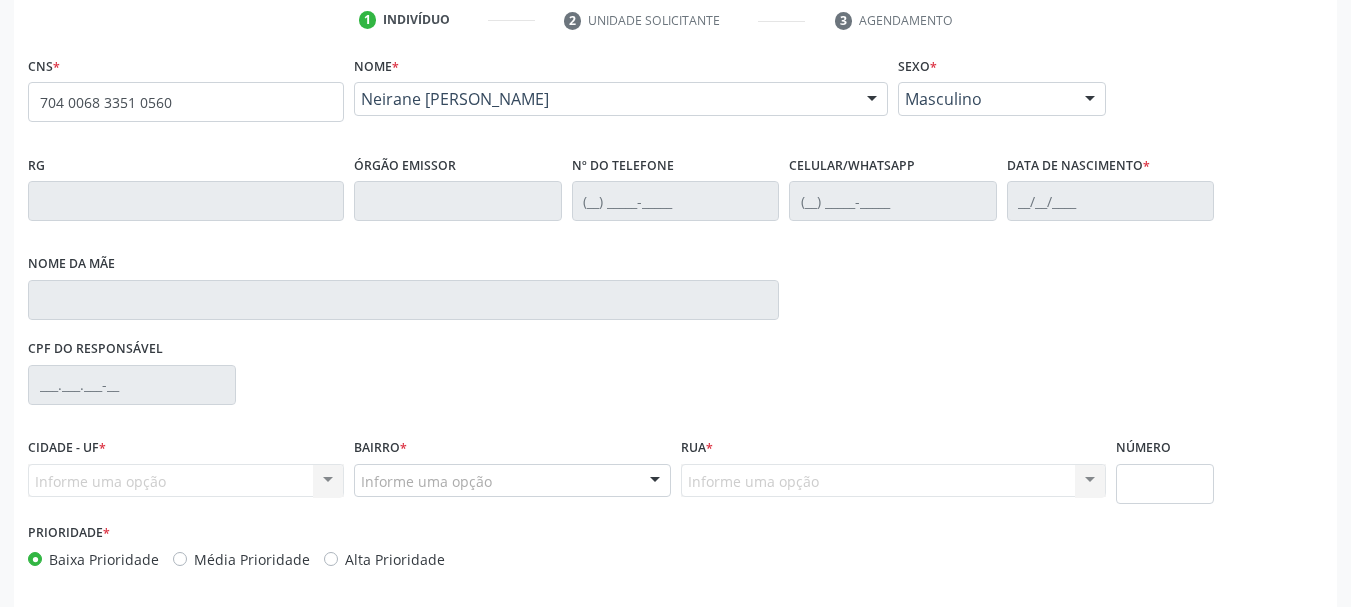 scroll, scrollTop: 463, scrollLeft: 0, axis: vertical 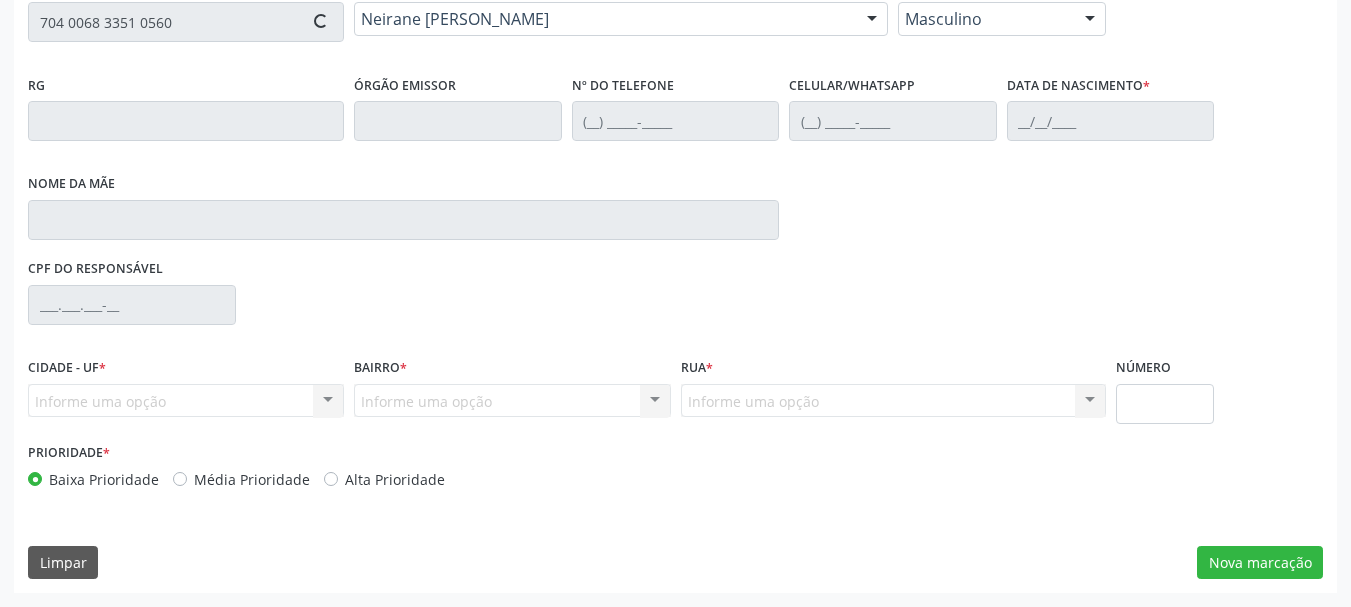 type on "[PHONE_NUMBER]" 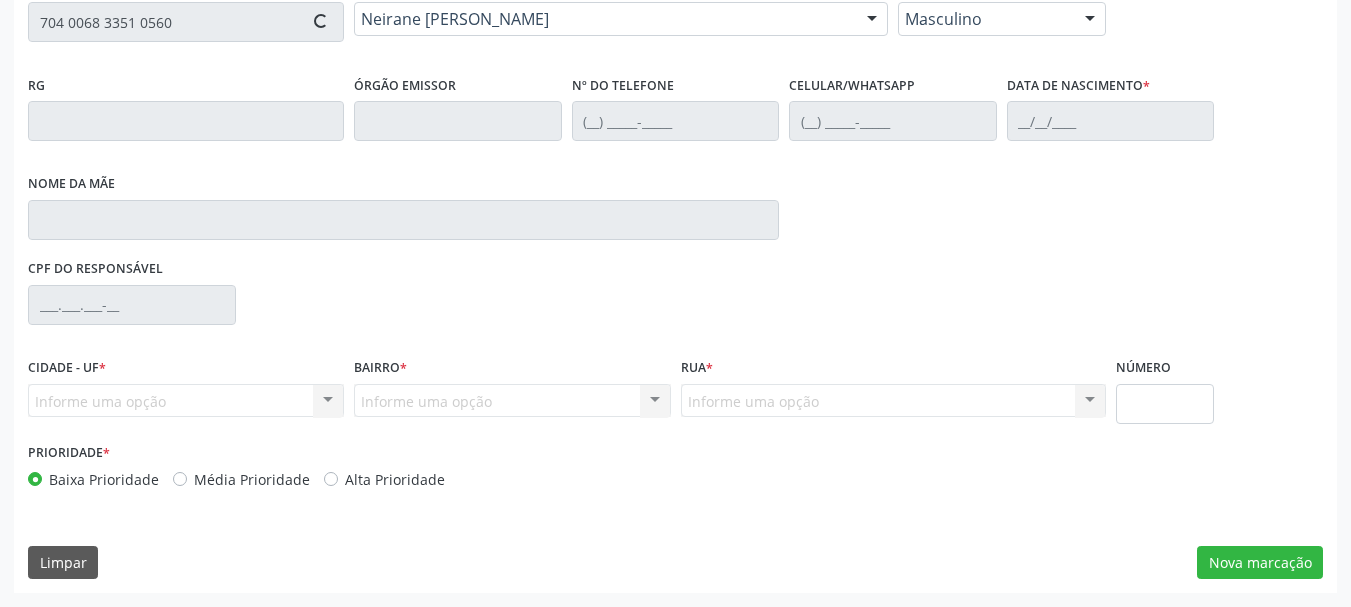 type on "[DATE]" 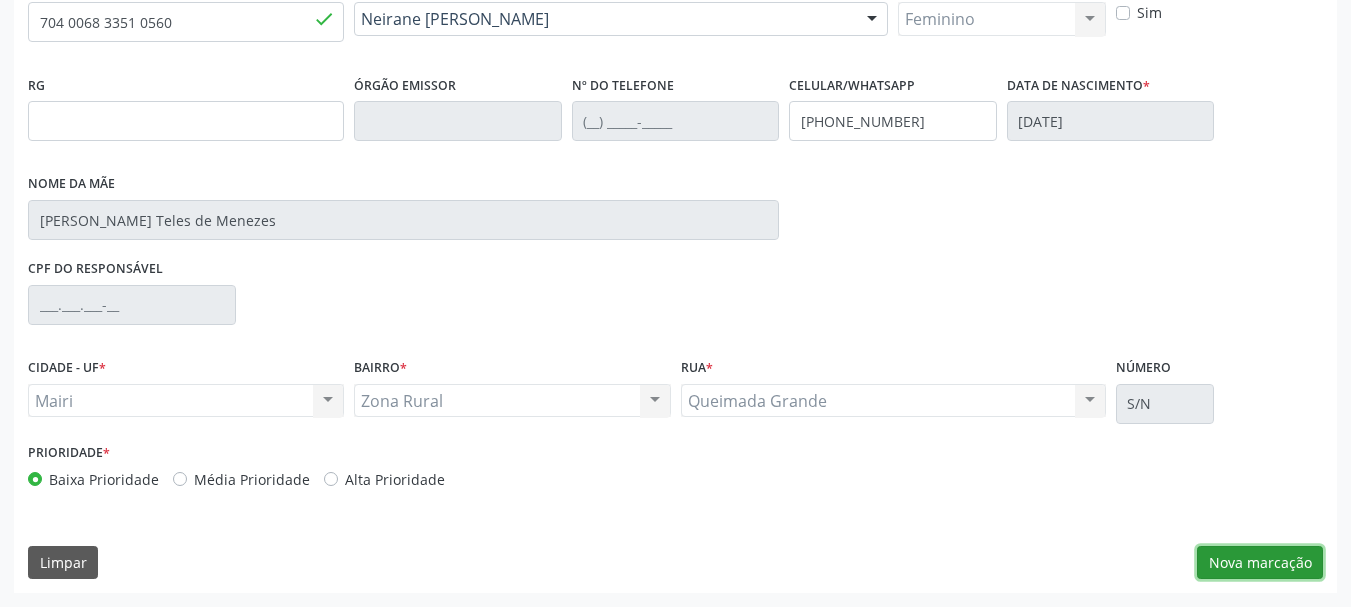 click on "Nova marcação" at bounding box center [1260, 563] 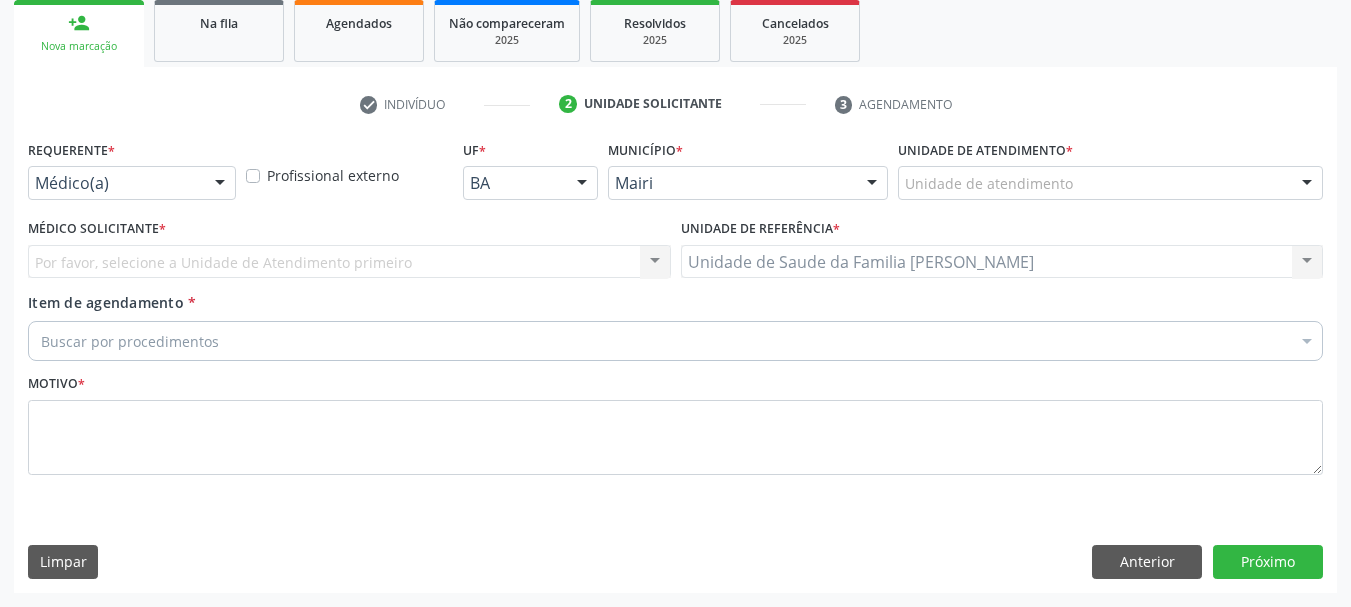 scroll, scrollTop: 299, scrollLeft: 0, axis: vertical 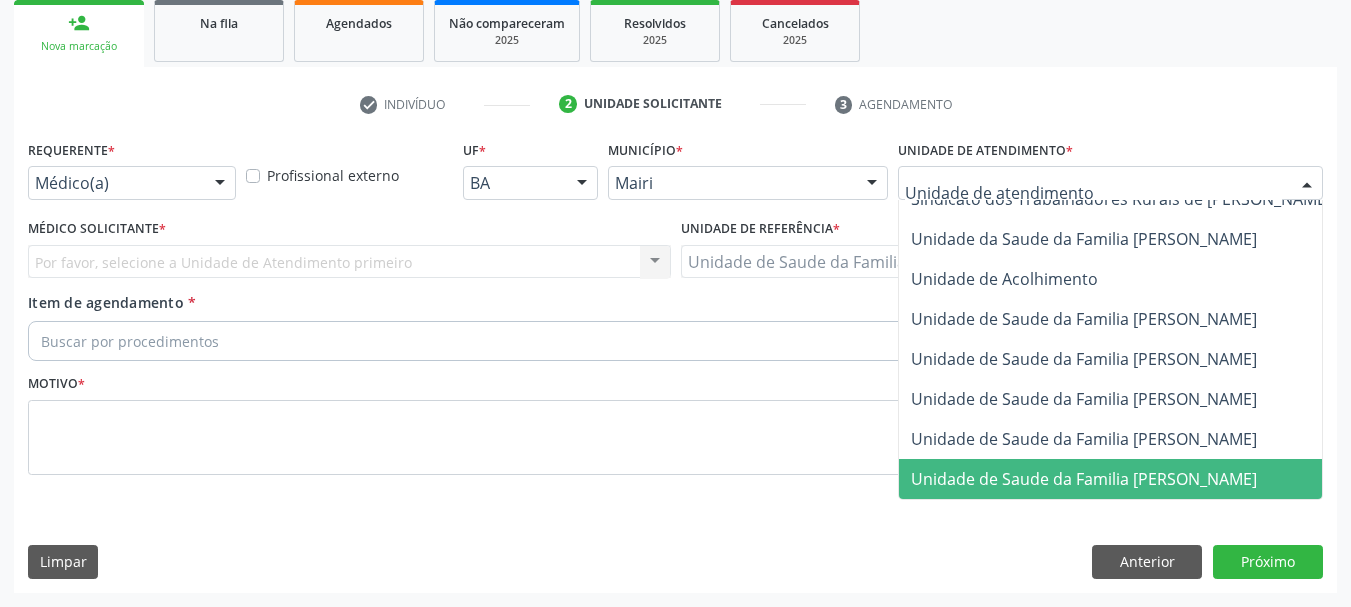 click on "Unidade de Saude da Familia [PERSON_NAME]" at bounding box center (1084, 479) 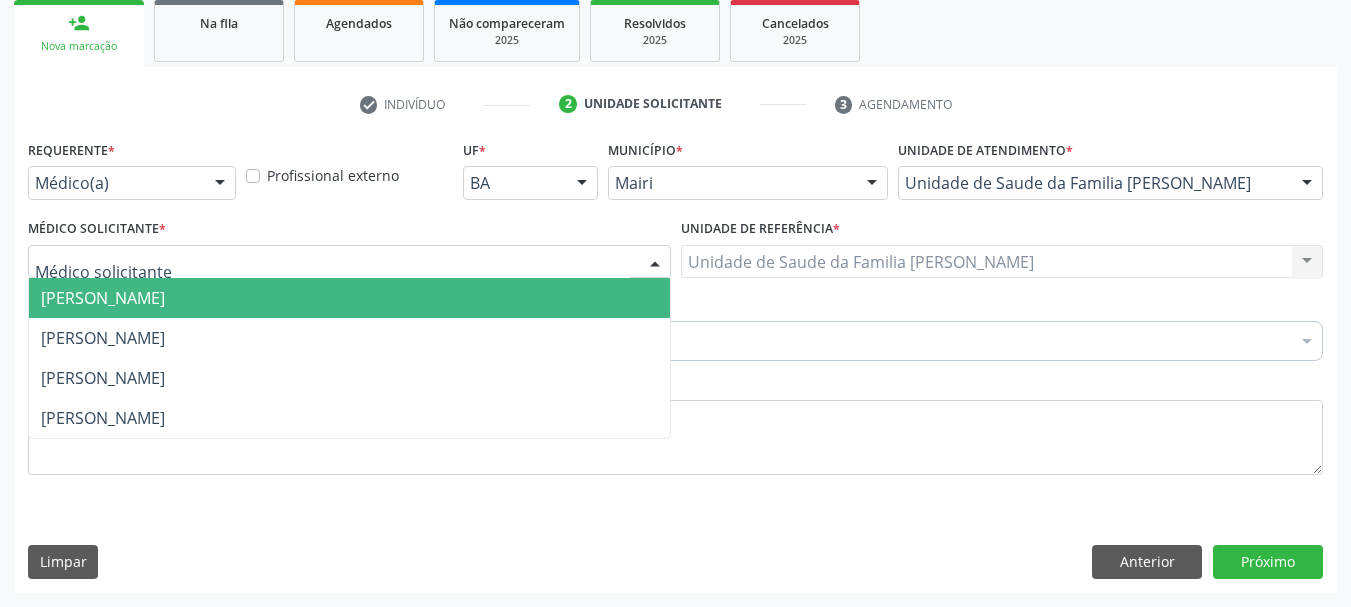 click at bounding box center [349, 262] 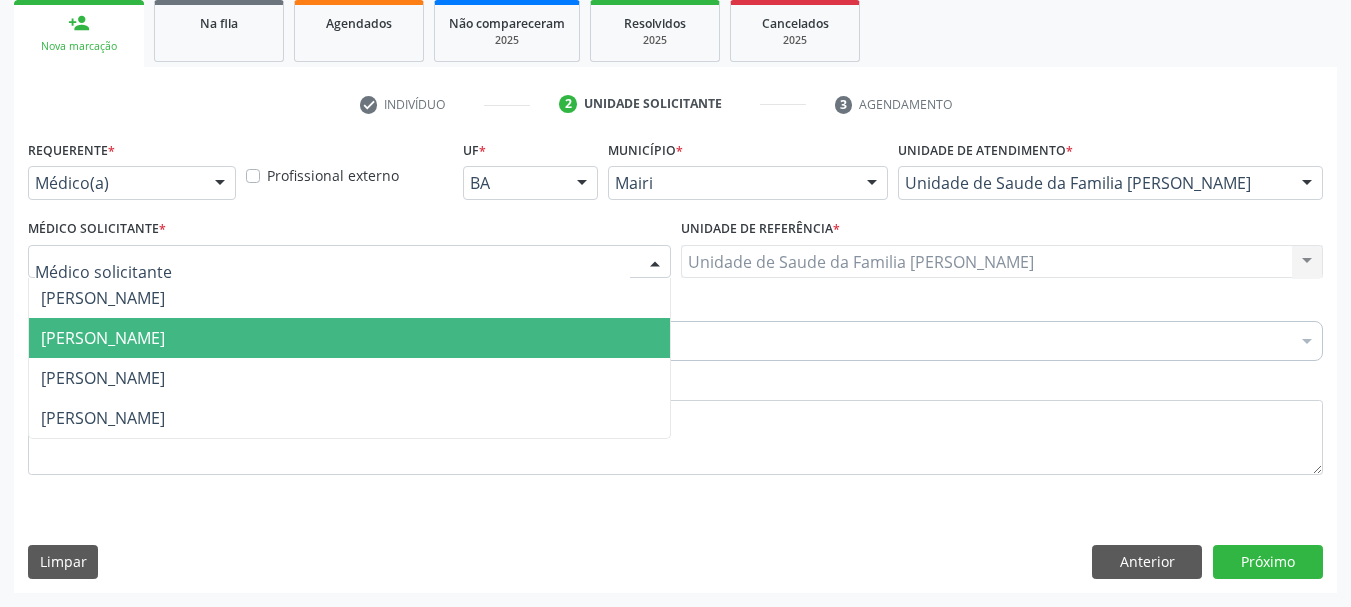 click on "[PERSON_NAME]" at bounding box center [349, 338] 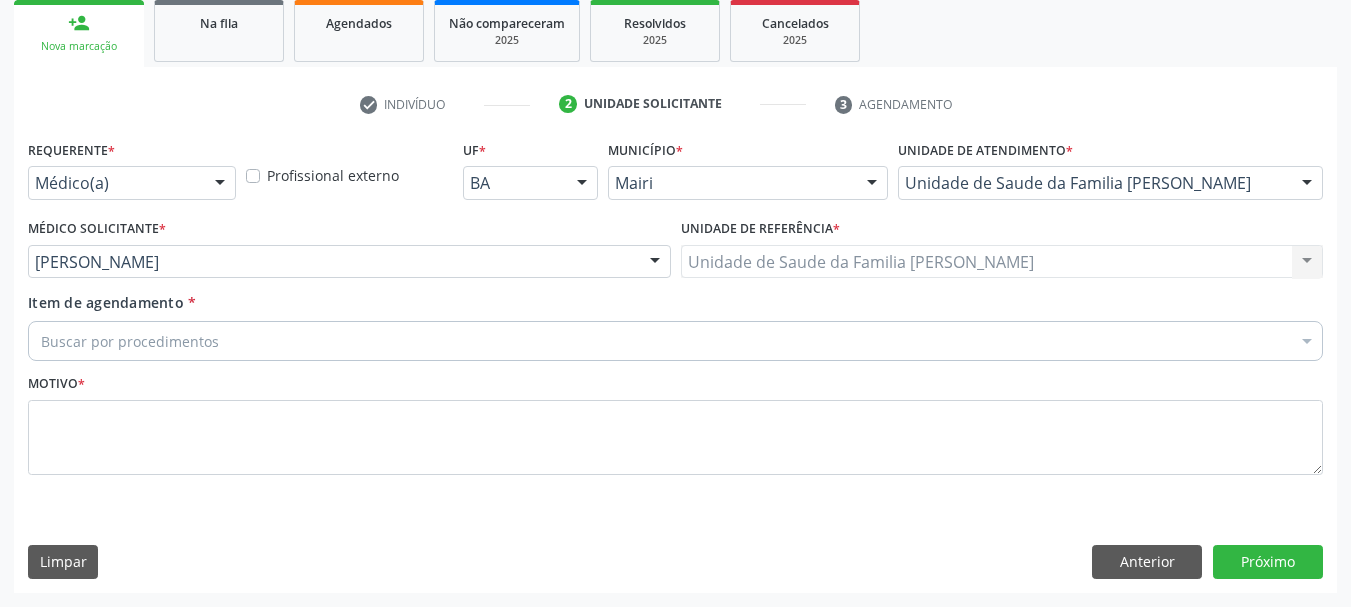 click on "Buscar por procedimentos" at bounding box center [675, 341] 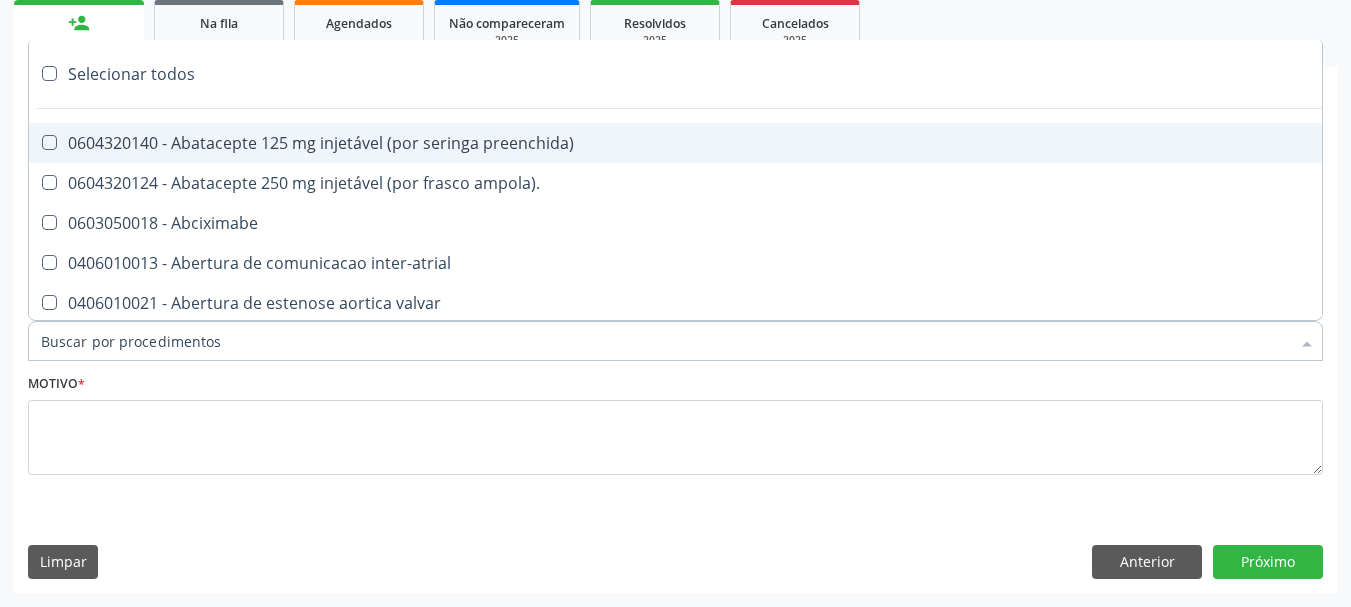 type on "#" 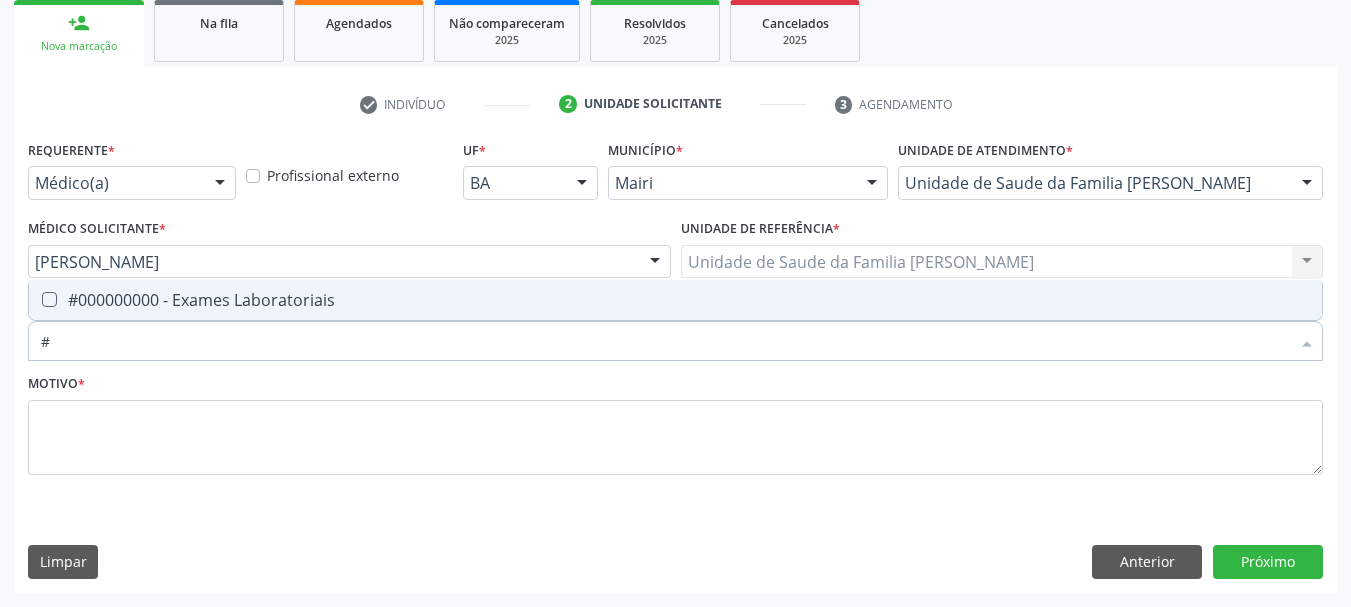 click on "#000000000 - Exames Laboratoriais" at bounding box center [675, 300] 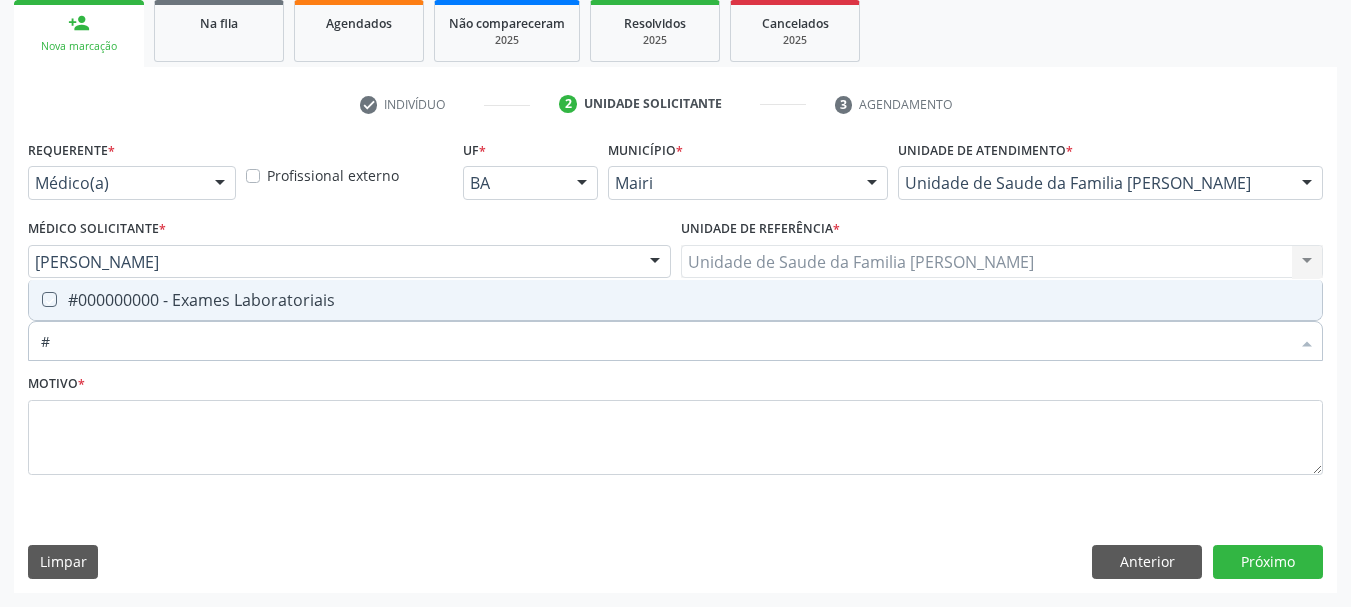 checkbox on "true" 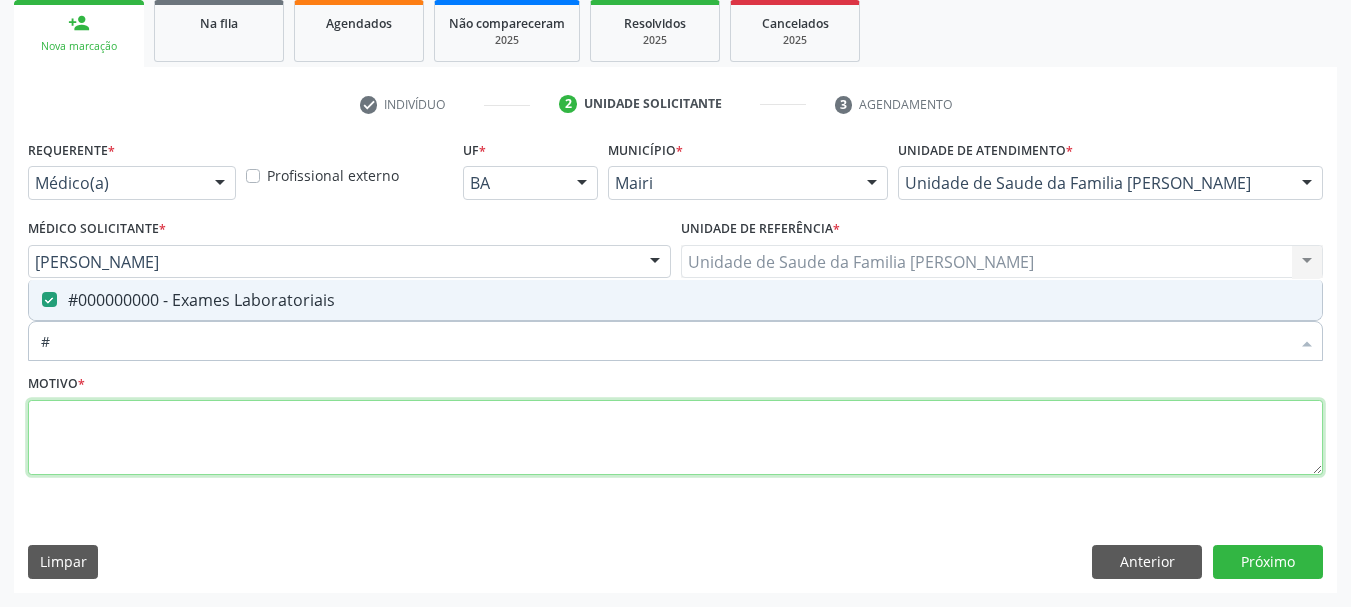 click at bounding box center (675, 438) 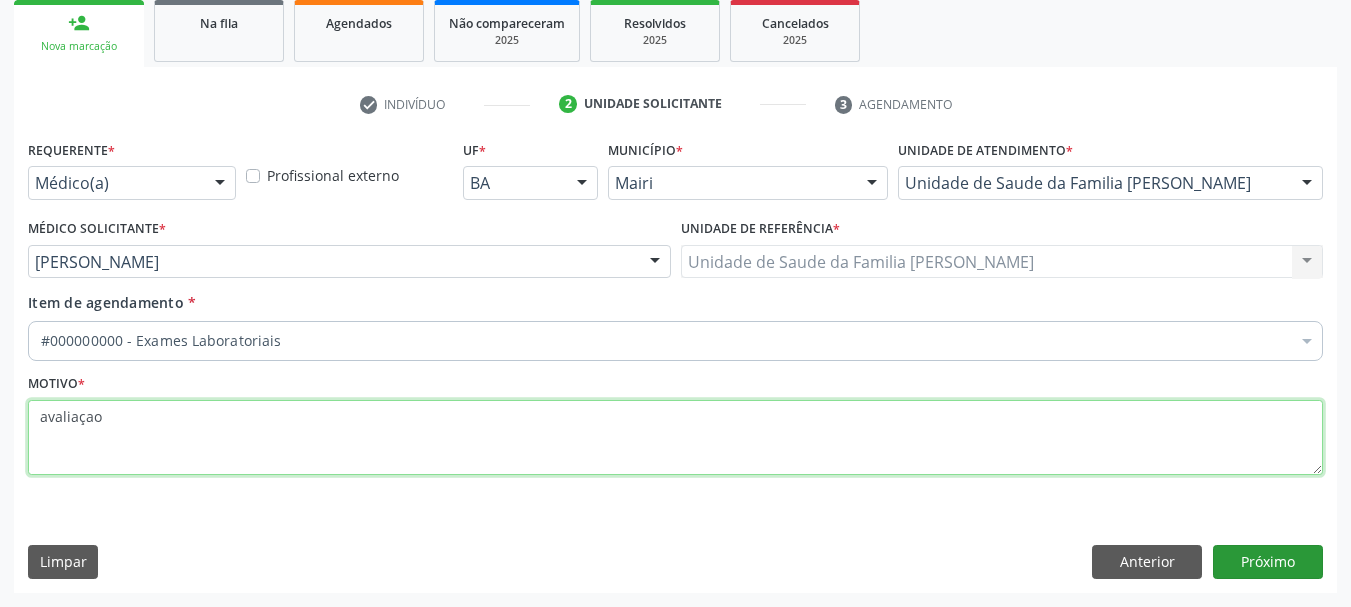 type on "avaliaçao" 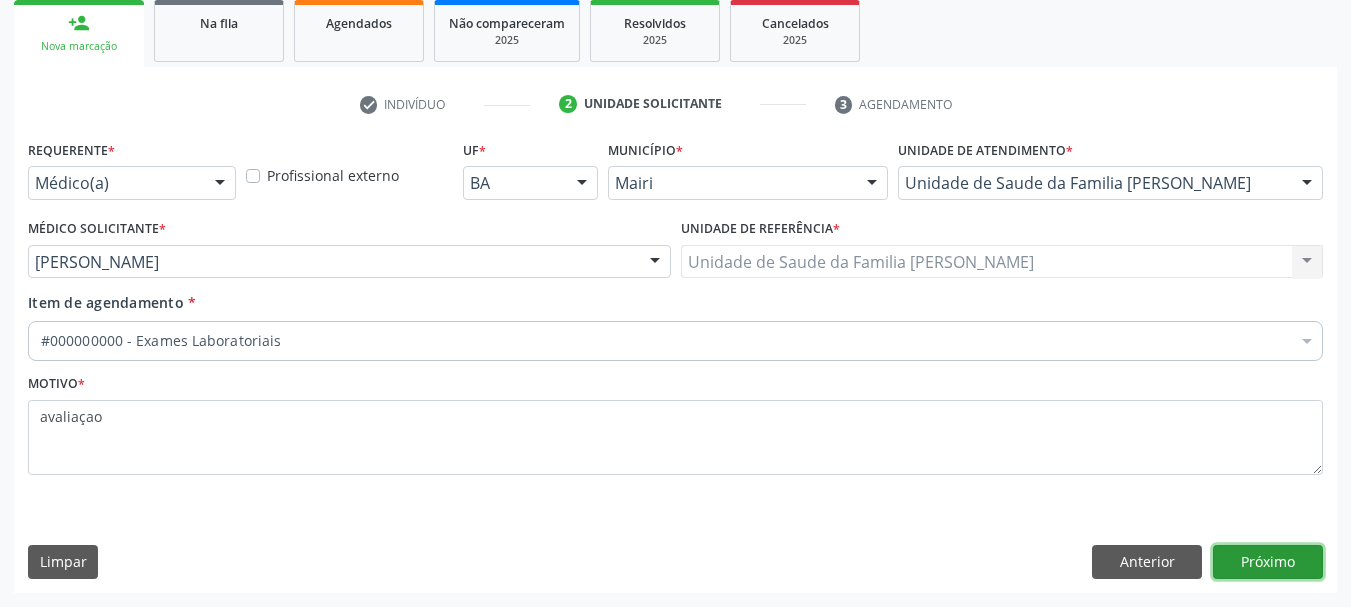 click on "Próximo" at bounding box center (1268, 562) 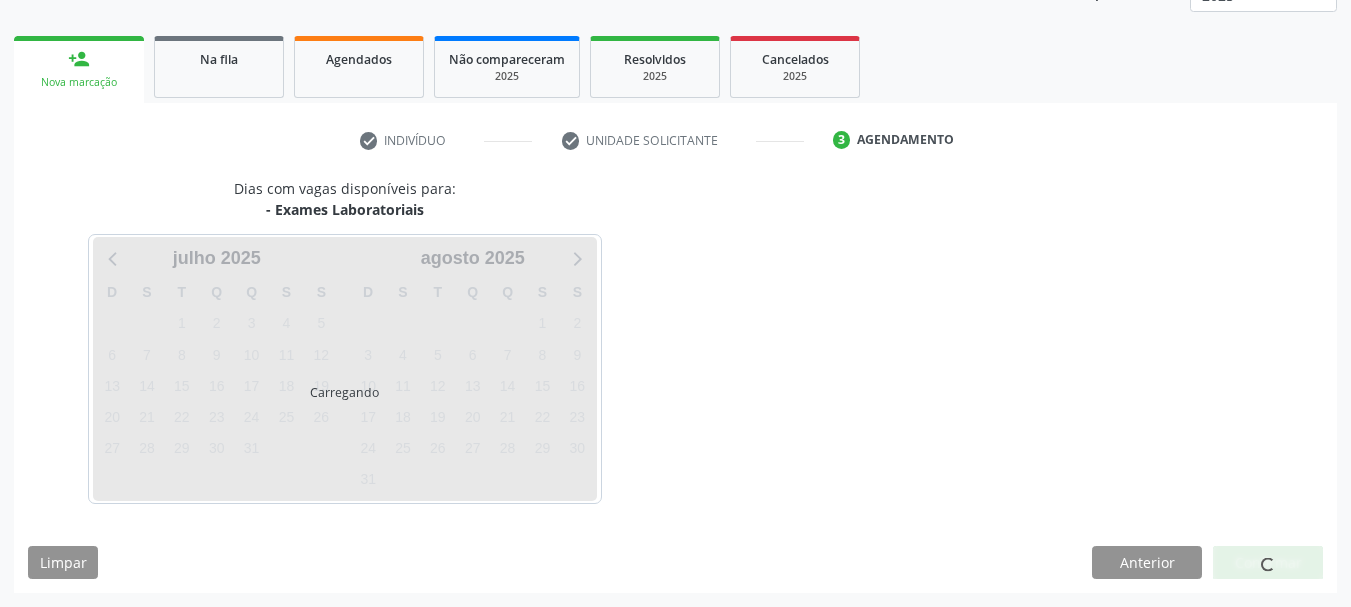 scroll, scrollTop: 299, scrollLeft: 0, axis: vertical 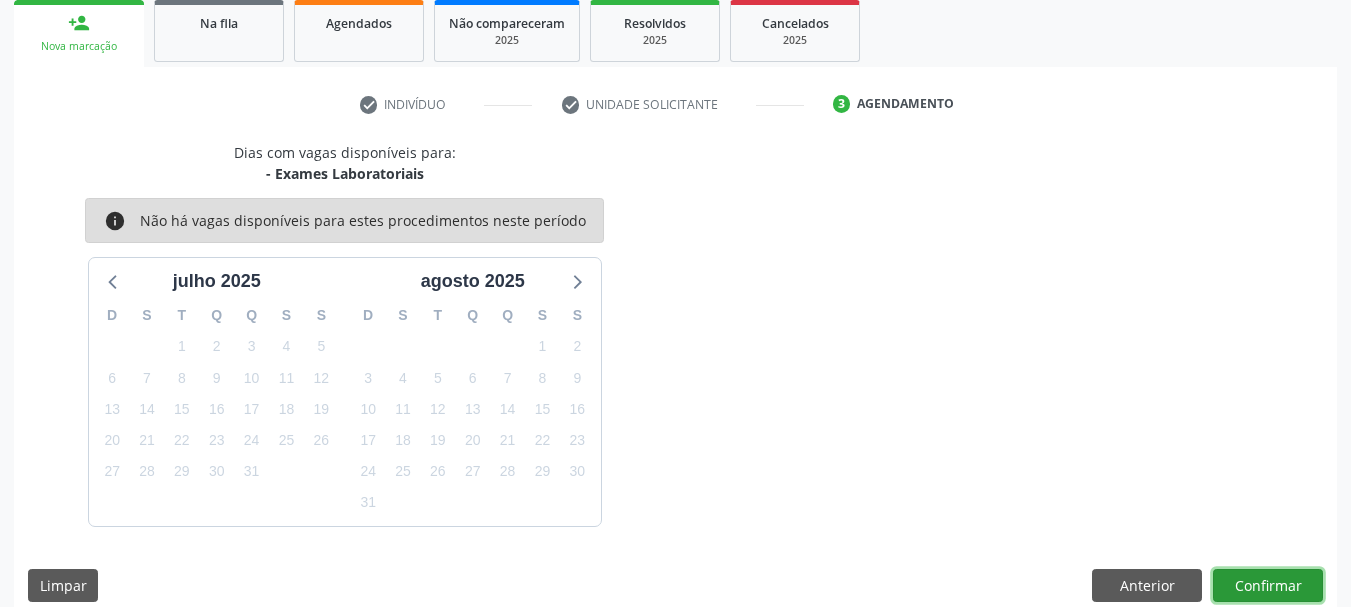 click on "Confirmar" at bounding box center (1268, 586) 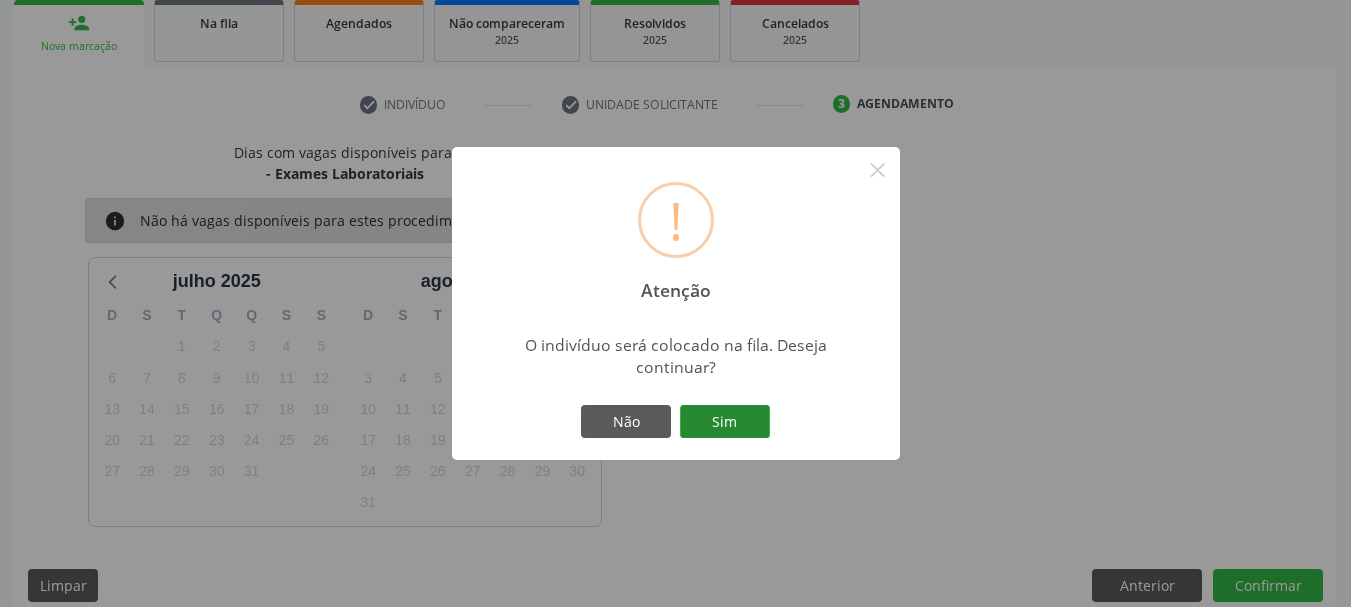 click on "Sim" at bounding box center (725, 422) 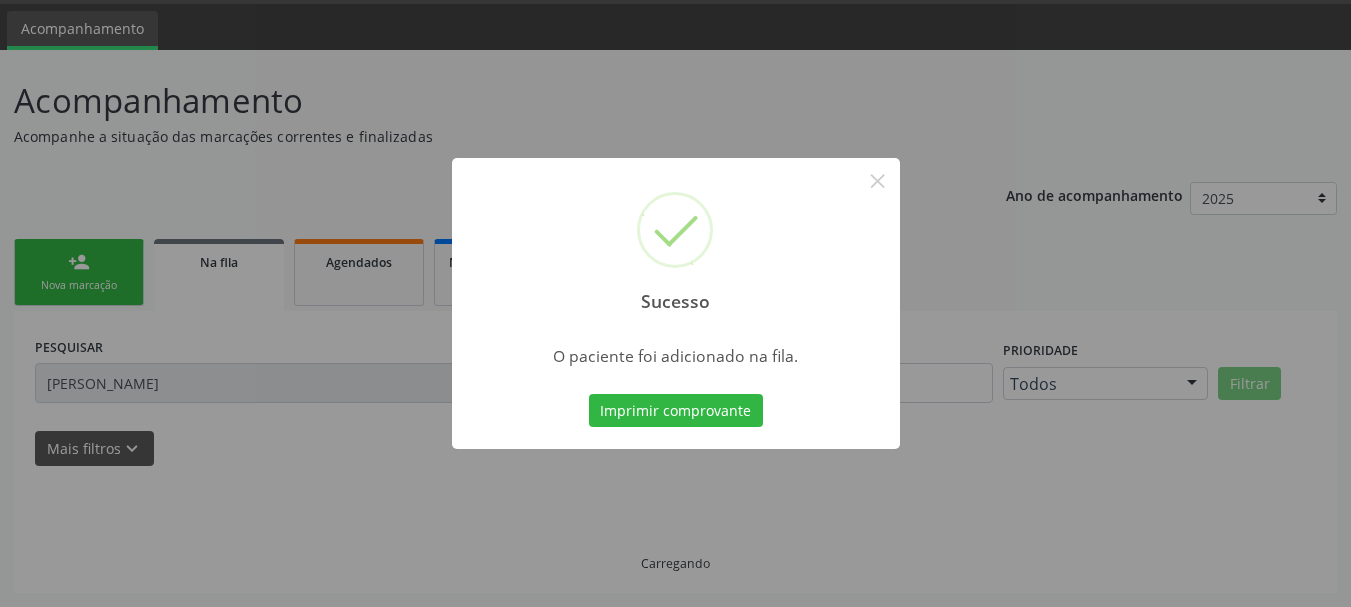 scroll, scrollTop: 60, scrollLeft: 0, axis: vertical 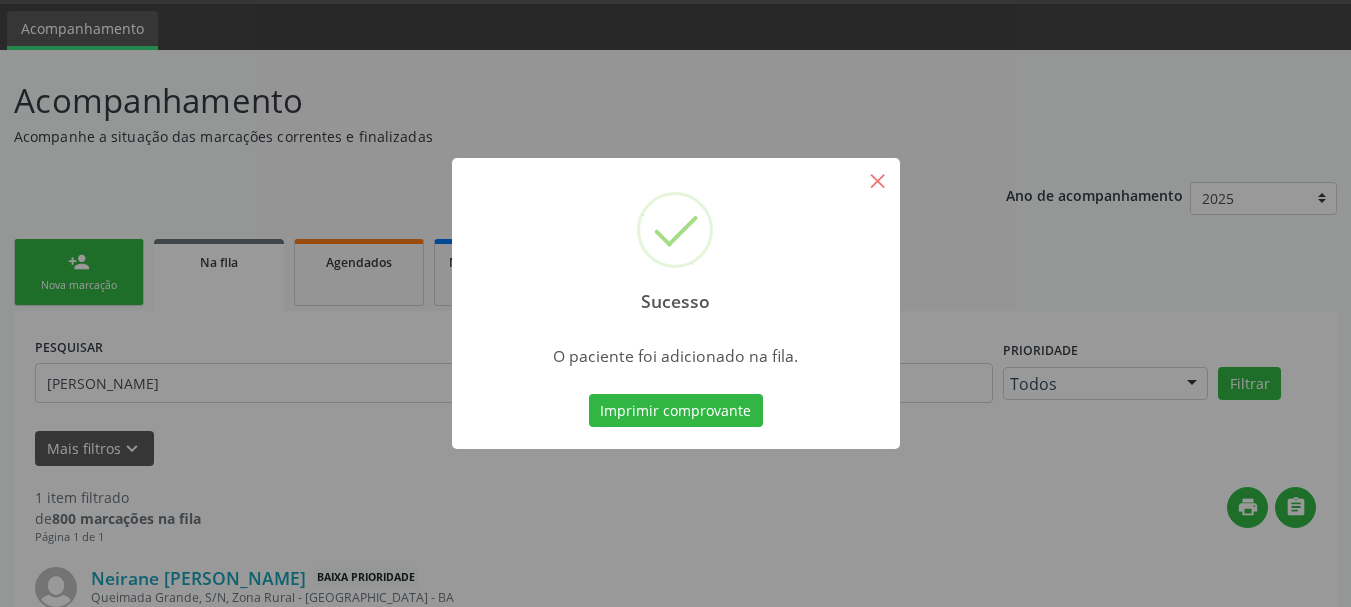 click on "×" at bounding box center (878, 180) 